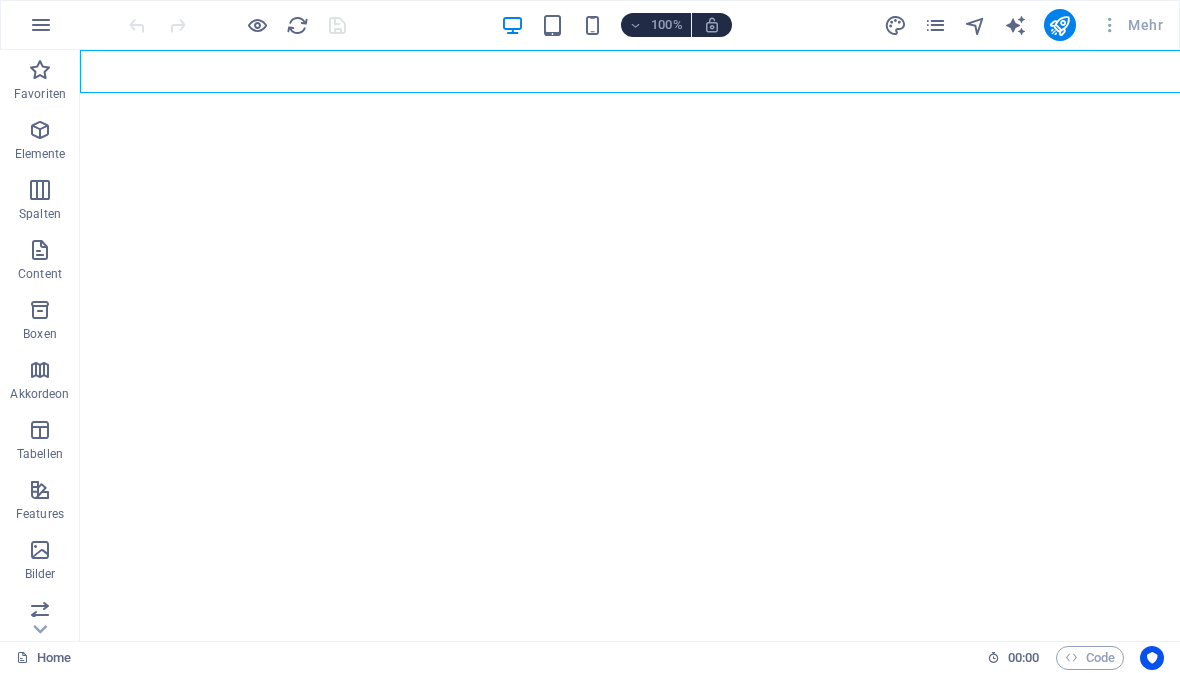 scroll, scrollTop: 0, scrollLeft: 0, axis: both 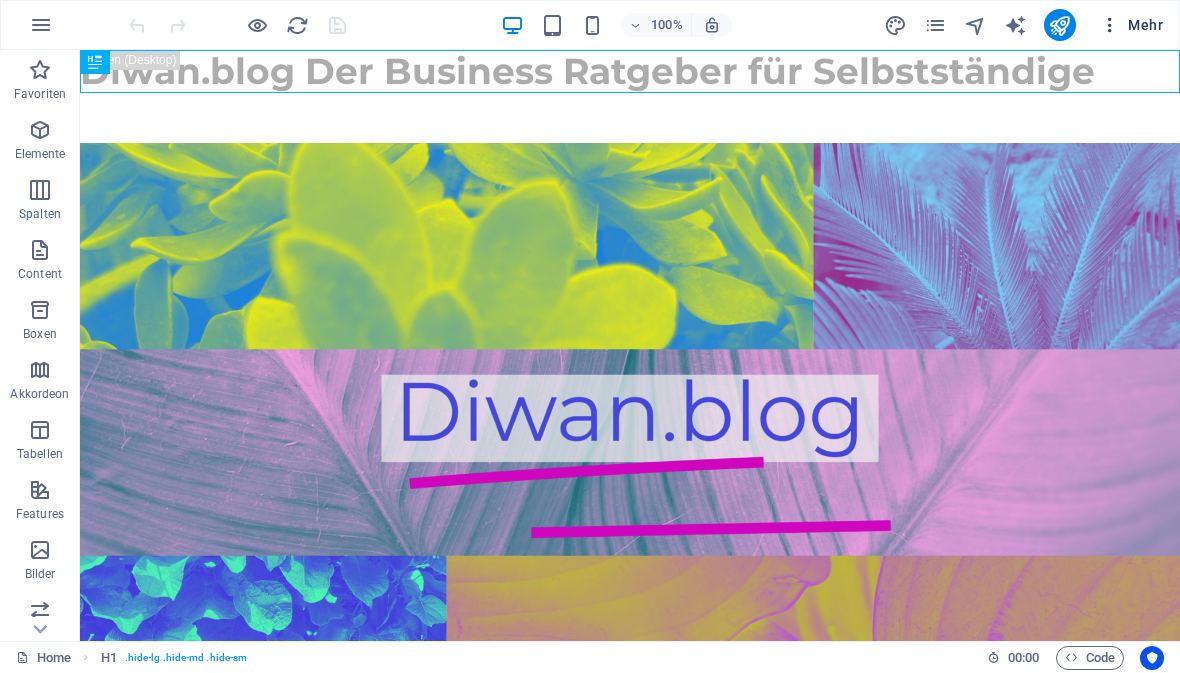click on "Mehr" at bounding box center [1131, 25] 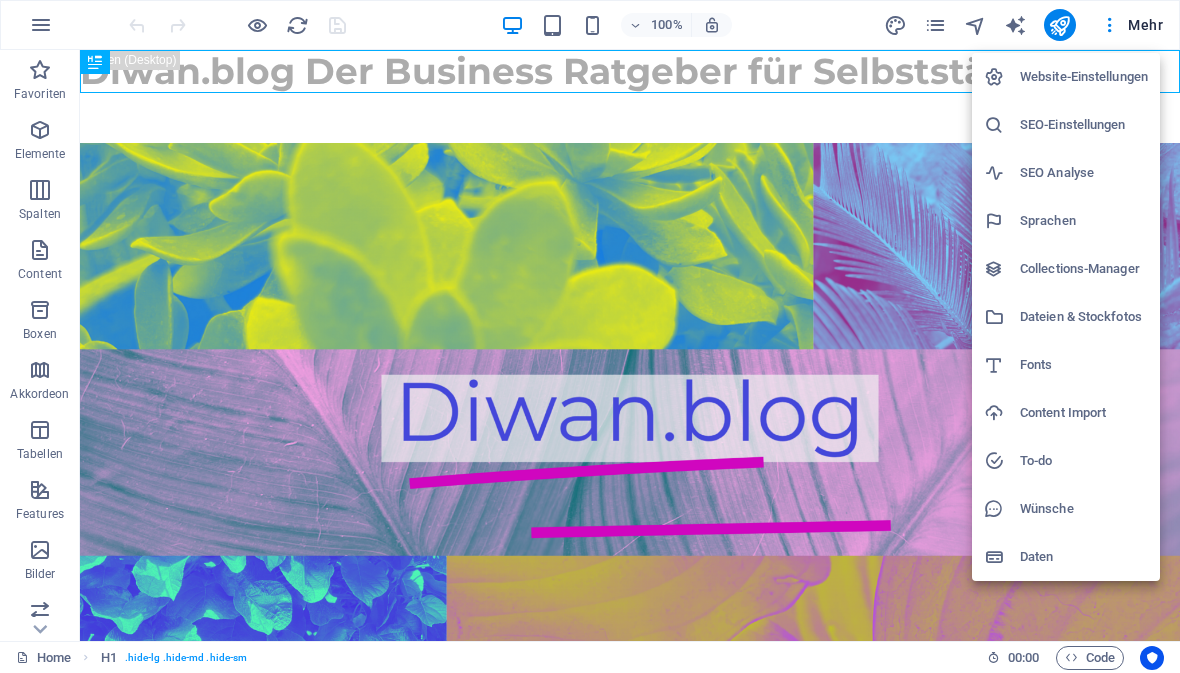 click on "Collections-Manager" at bounding box center [1084, 269] 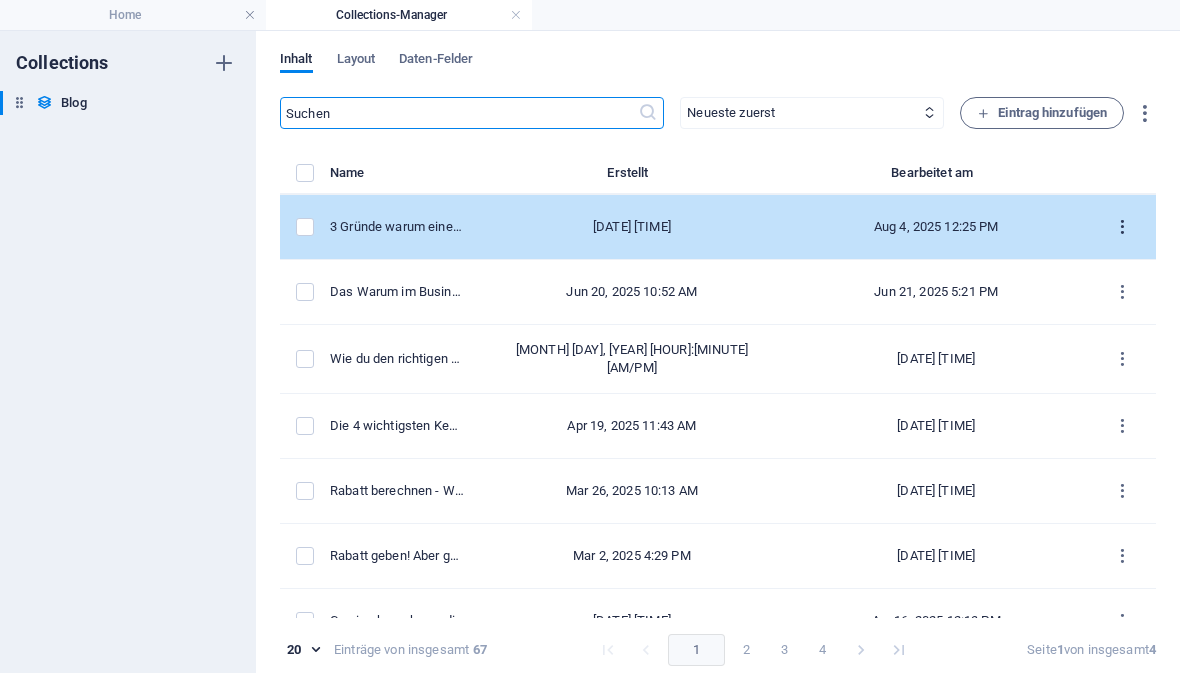click at bounding box center [1122, 227] 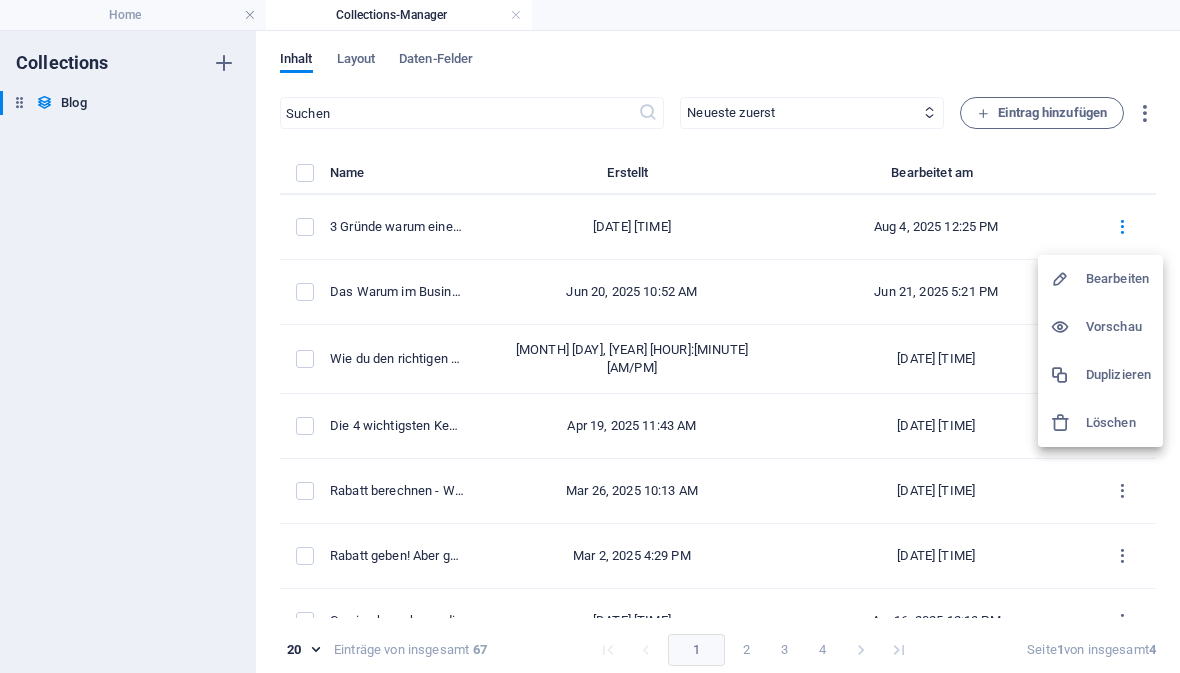 click on "Bearbeiten" at bounding box center [1118, 279] 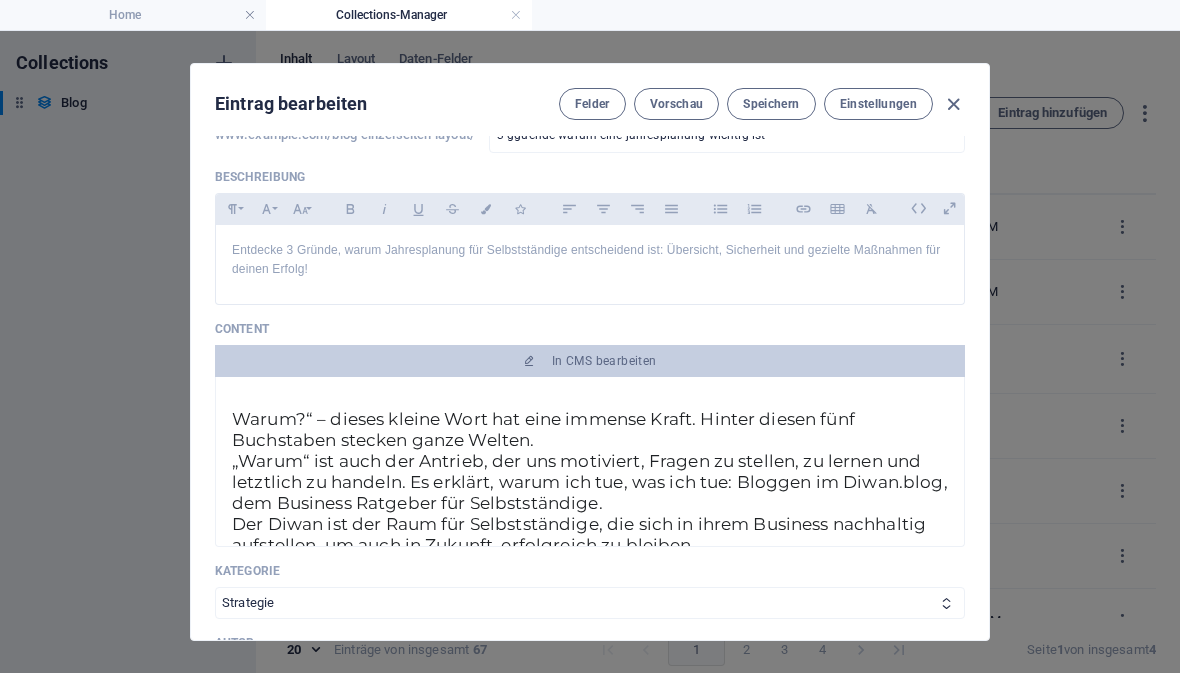 scroll, scrollTop: 136, scrollLeft: 0, axis: vertical 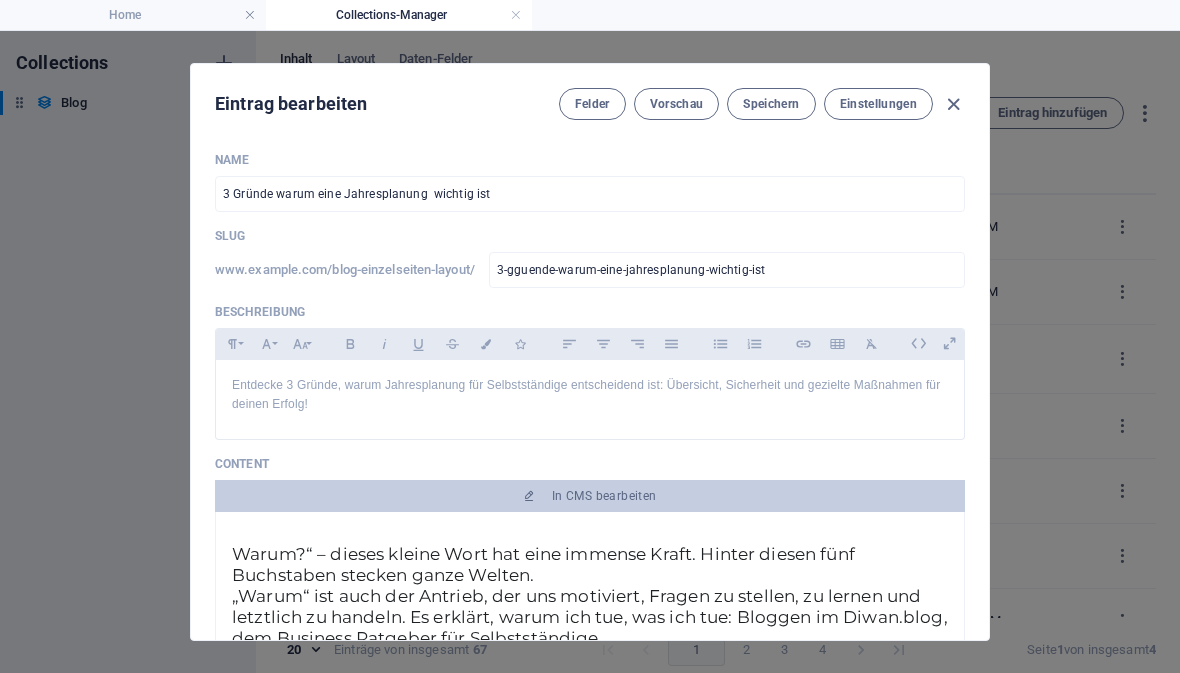 click on "Slug" at bounding box center (590, 236) 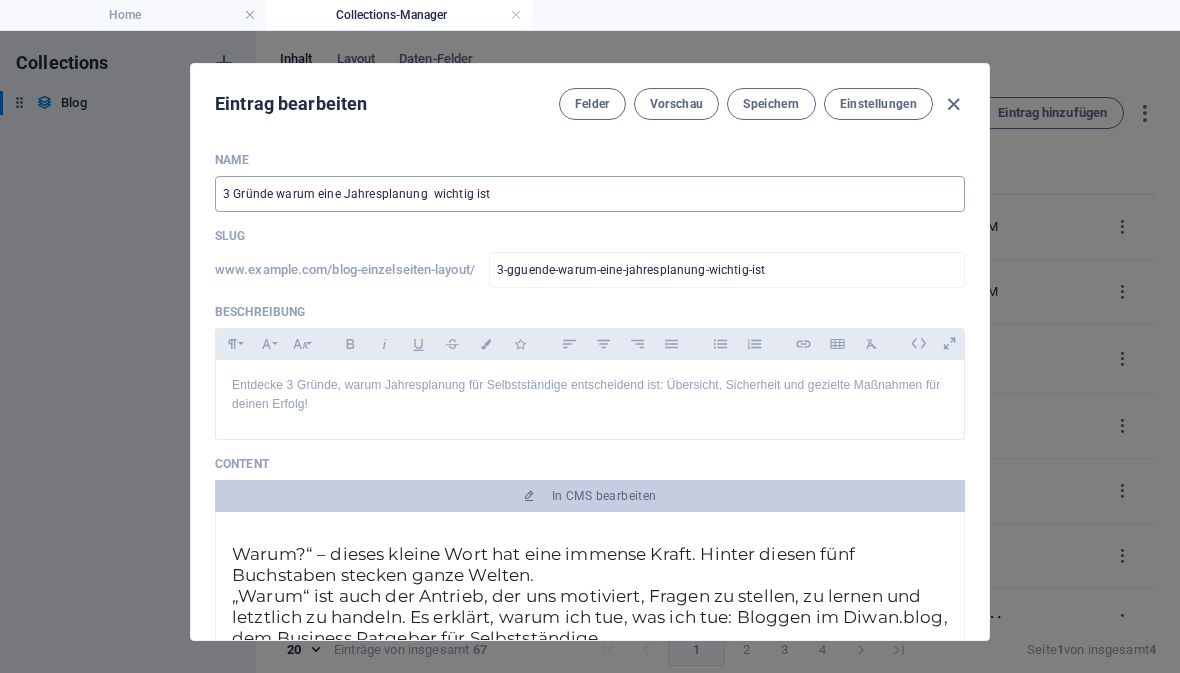 click on "3 Gründe warum eine Jahresplanung  wichtig ist" at bounding box center [590, 194] 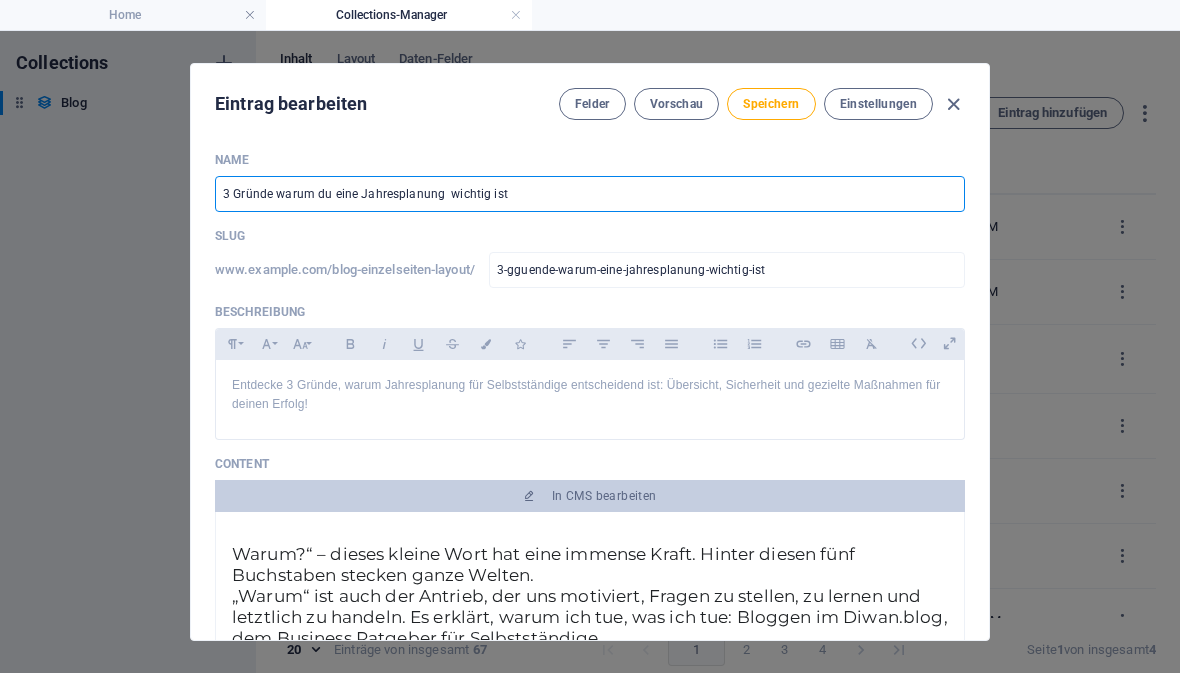 click on "3 Gründe warum du eine Jahresplanung  wichtig ist" at bounding box center (590, 194) 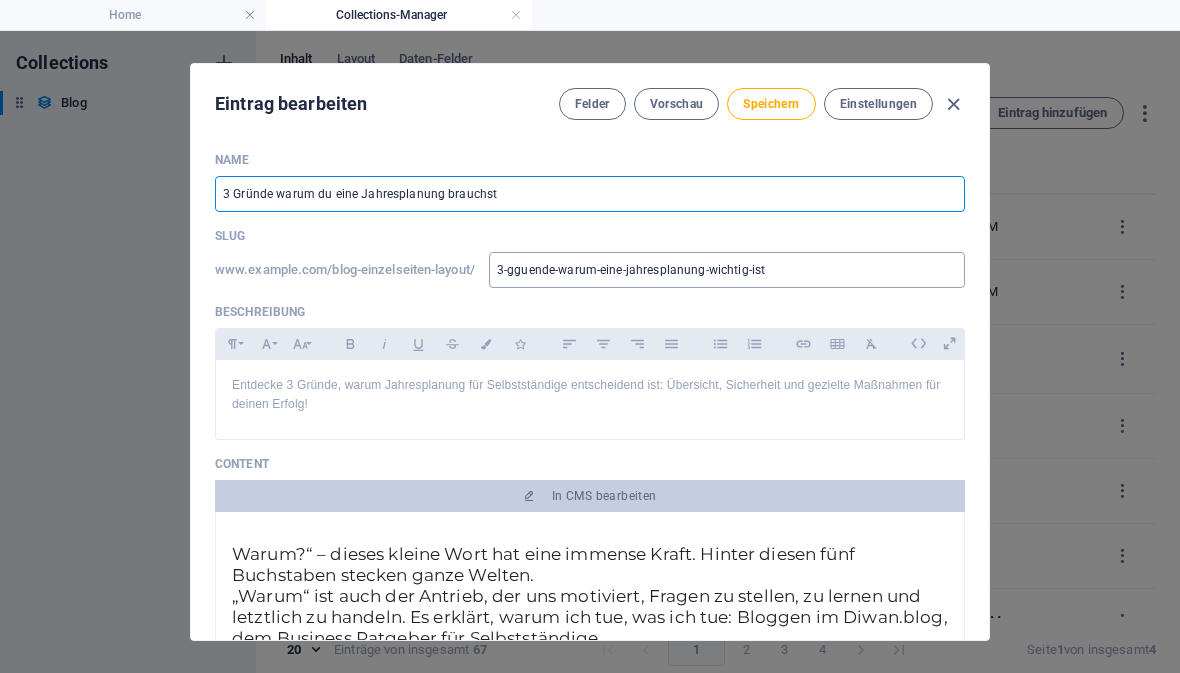 type on "3 Gründe warum du eine Jahresplanung brauchst" 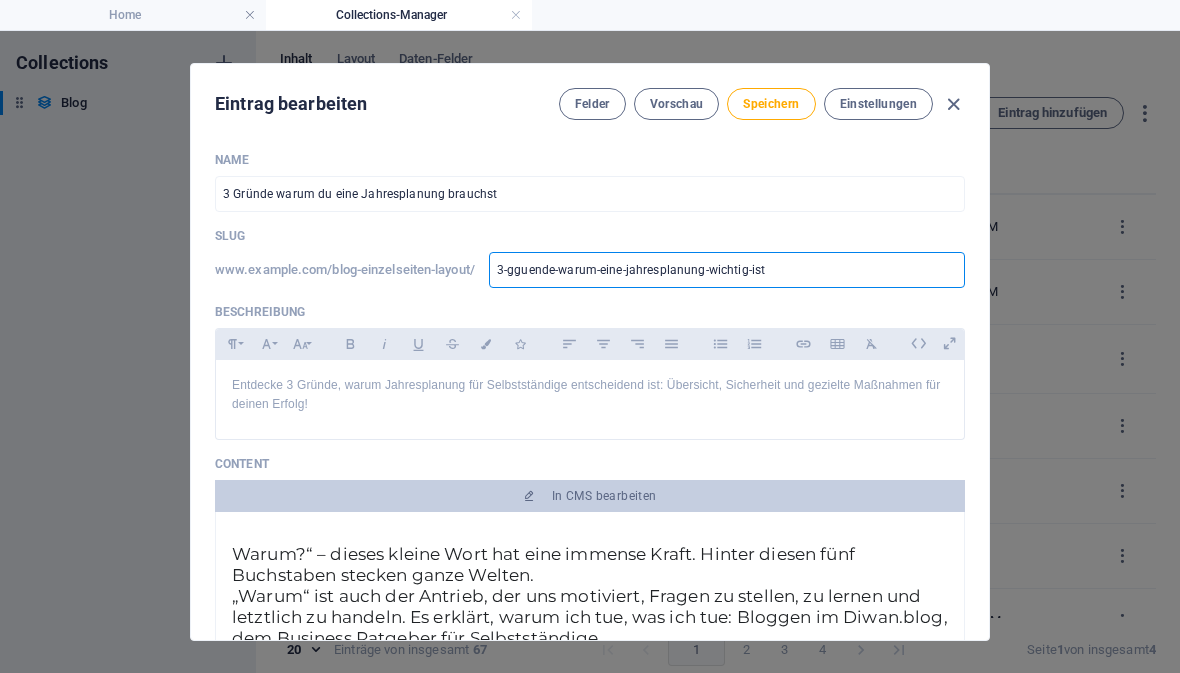 type on "3-gguende-warum-deine-jahresplanung-wichtig-ist" 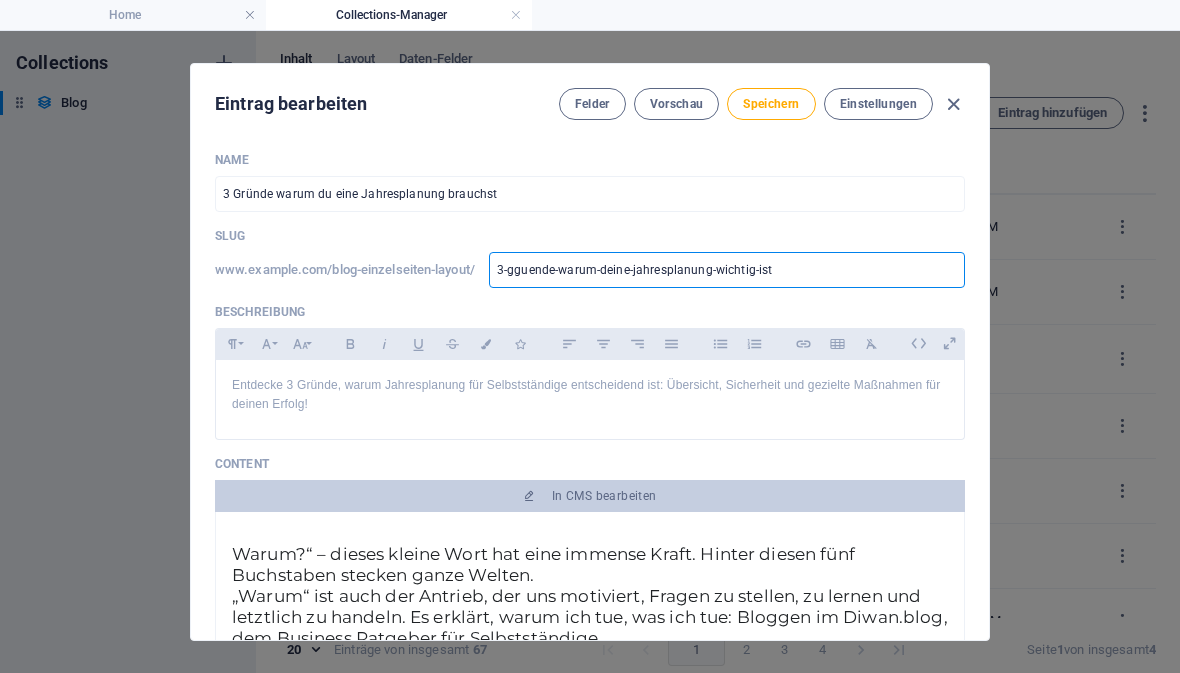 type on "3-gguende-warum-dueine-jahresplanung-wichtig-ist" 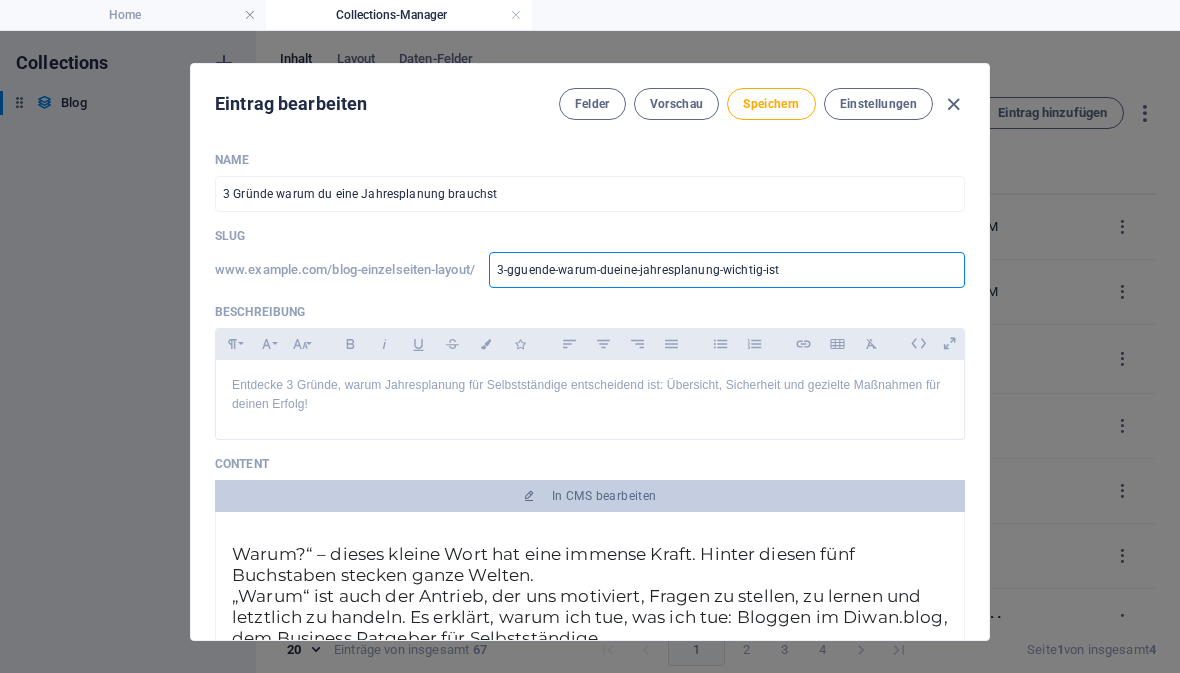 type on "3-gguende-warum-du-eine-jahresplanung-wichtig-ist" 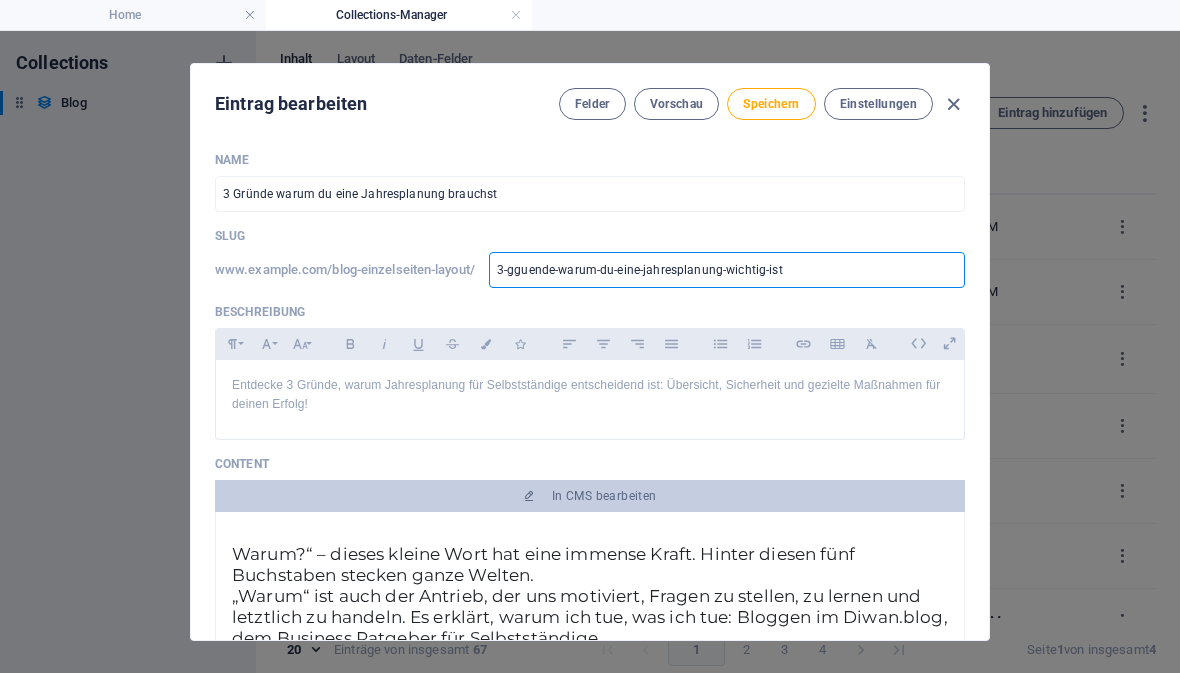type on "3-gguende-warum-du-eine-jahresplanung-ichtig-ist" 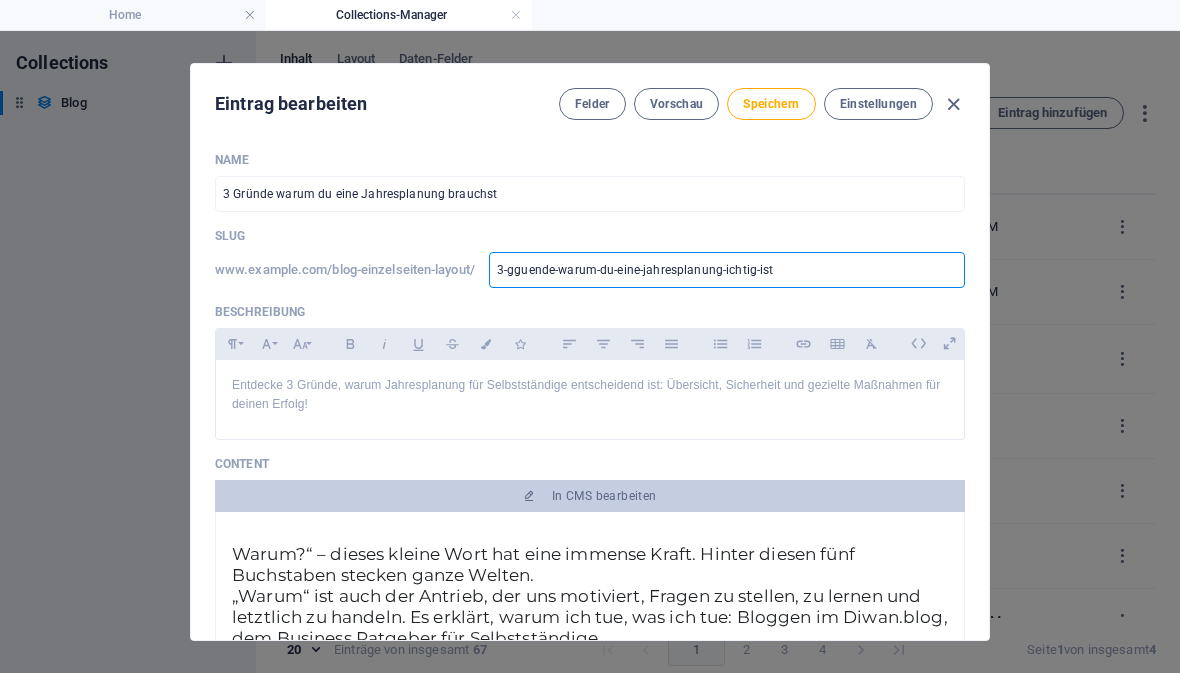 type on "3-gguende-warum-du-eine-jahresplanungichtig-ist" 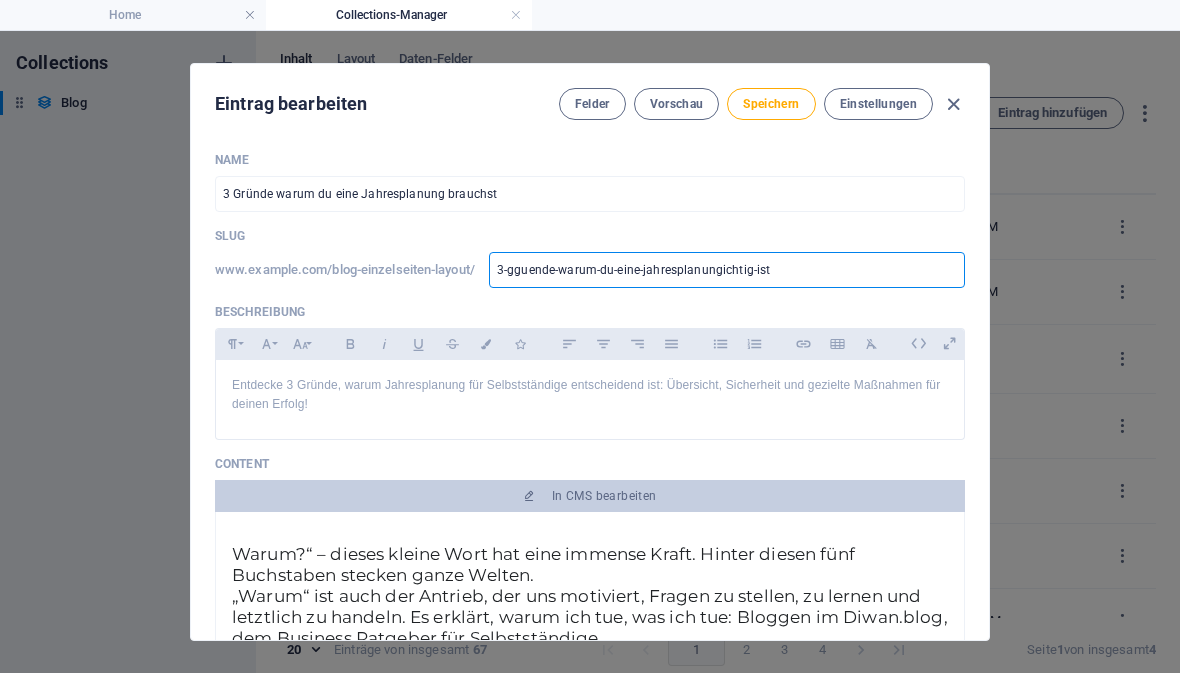 type on "3-gguende-warum-du-eine-jahresplanung-ichtig-ist" 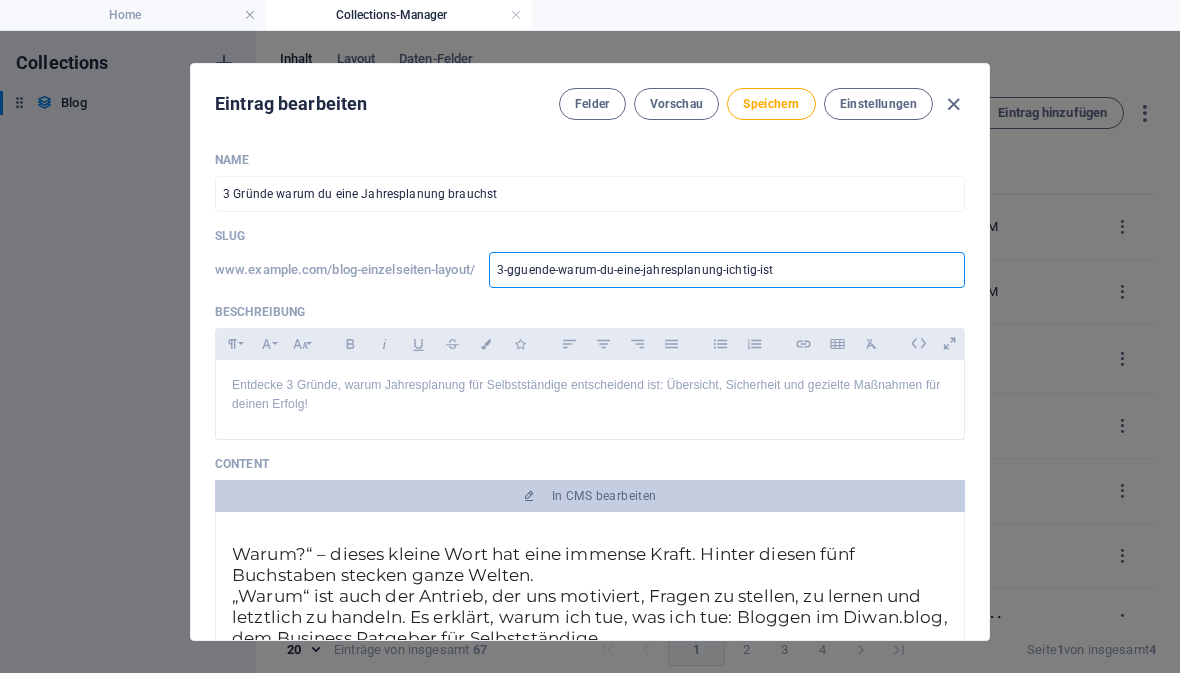 type on "3-gguende-warum-du-eine-jahresplanung-bichtig-ist" 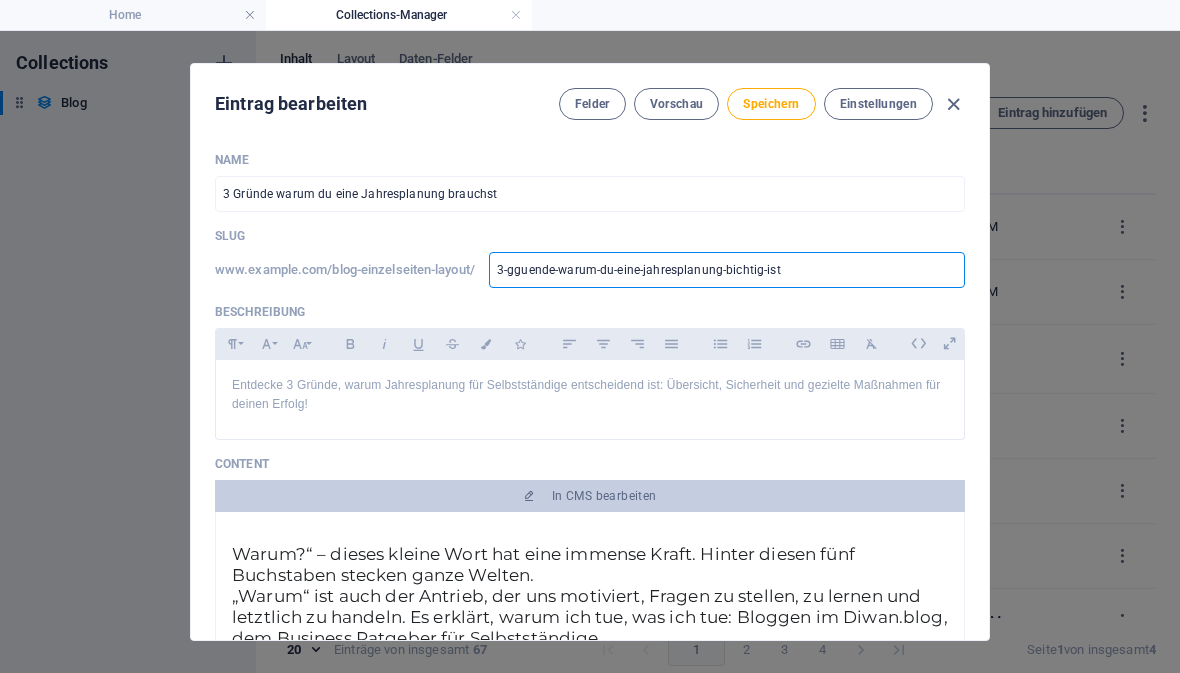 type on "3-gguende-warum-du-eine-jahresplanung-brichtig-ist" 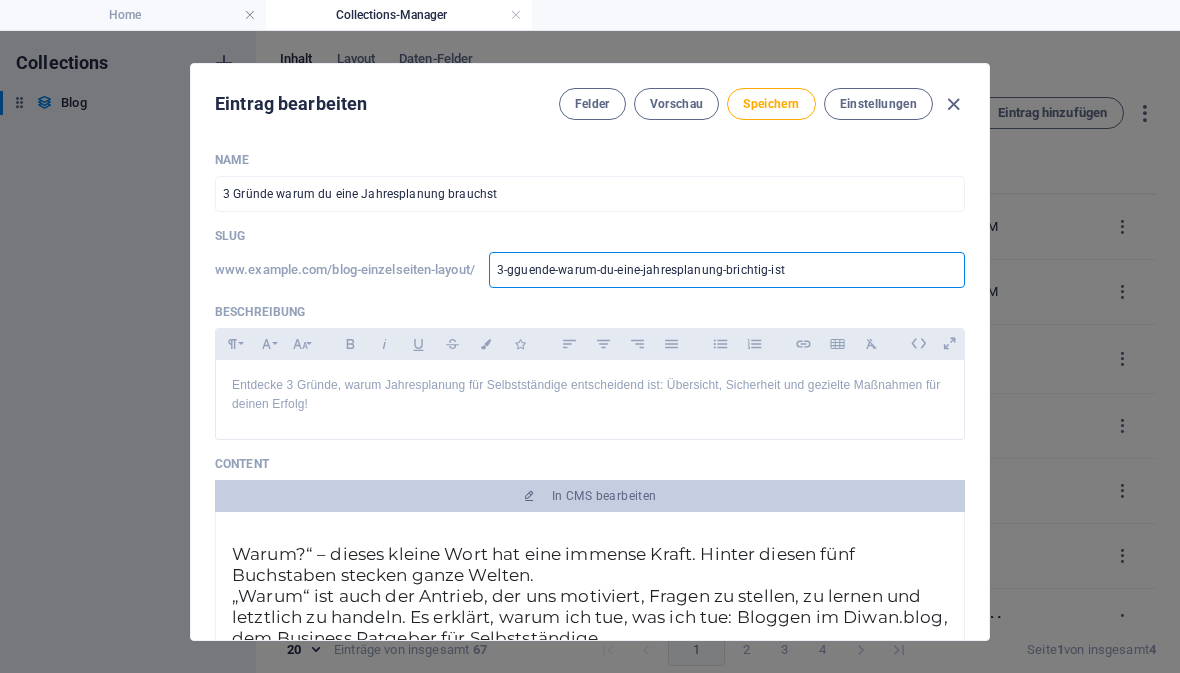type on "3-gguende-warum-du-eine-jahresplanung-braichtig-ist" 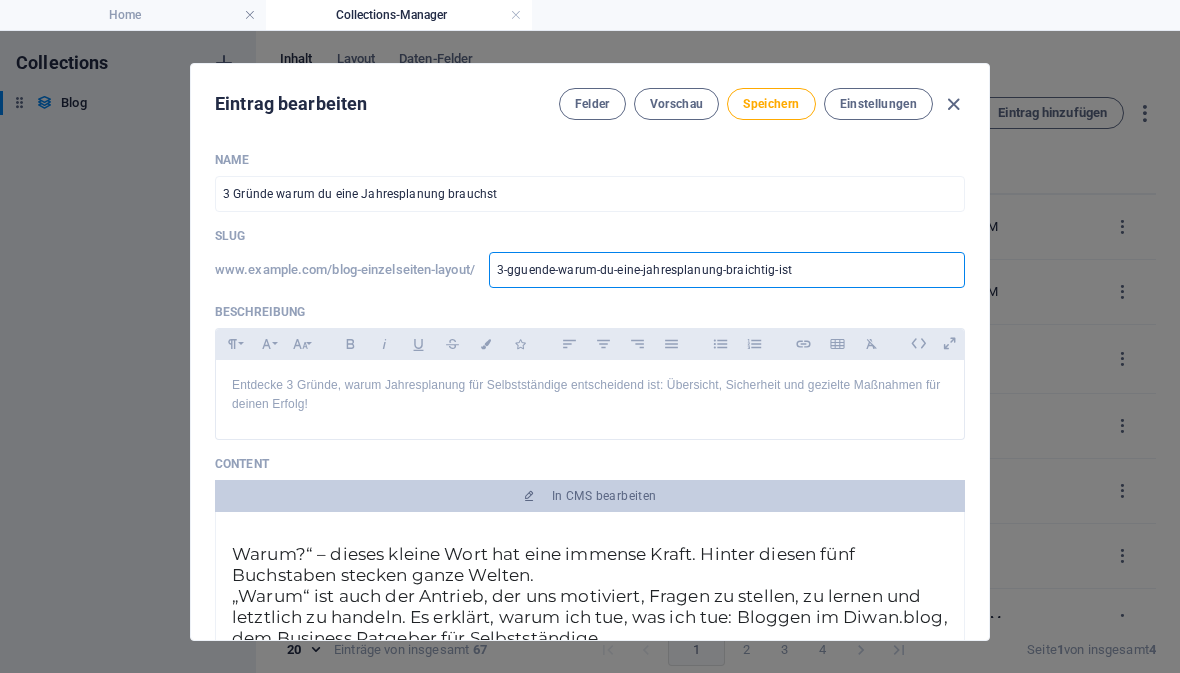 type on "3-gguende-warum-du-eine-jahresplanung-brauichtig-ist" 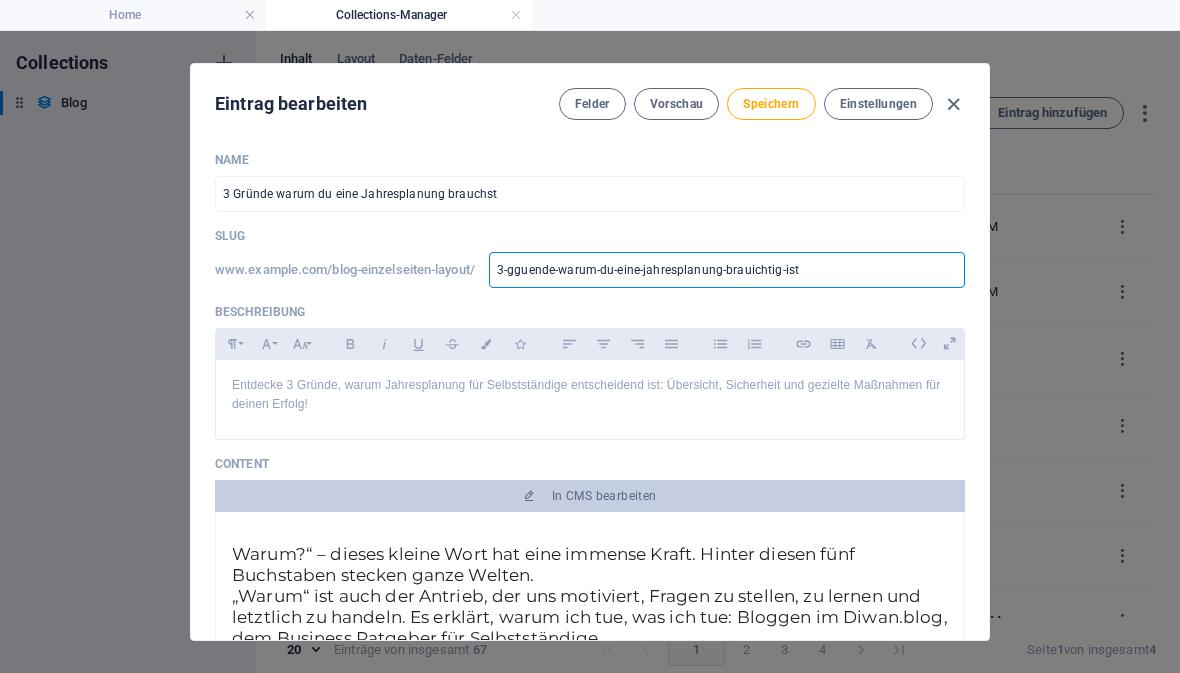 type on "3-gguende-warum-du-eine-jahresplanung-braucichtig-ist" 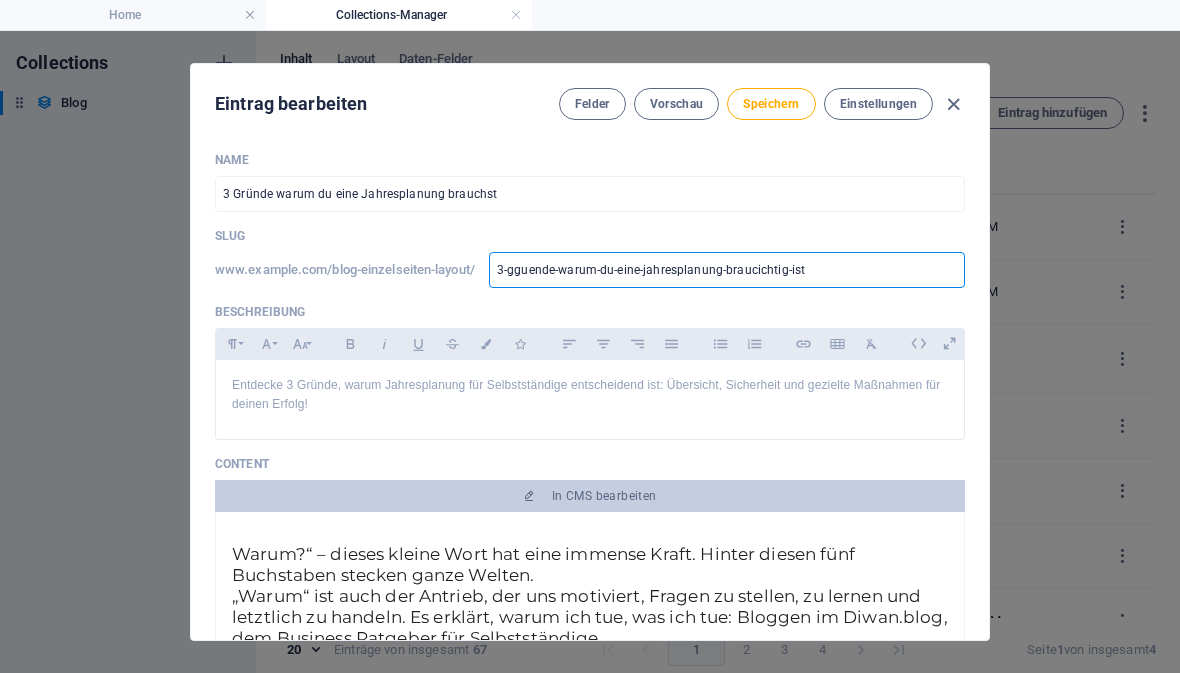 type on "3-gguende-warum-du-eine-jahresplanung-brauchichtig-ist" 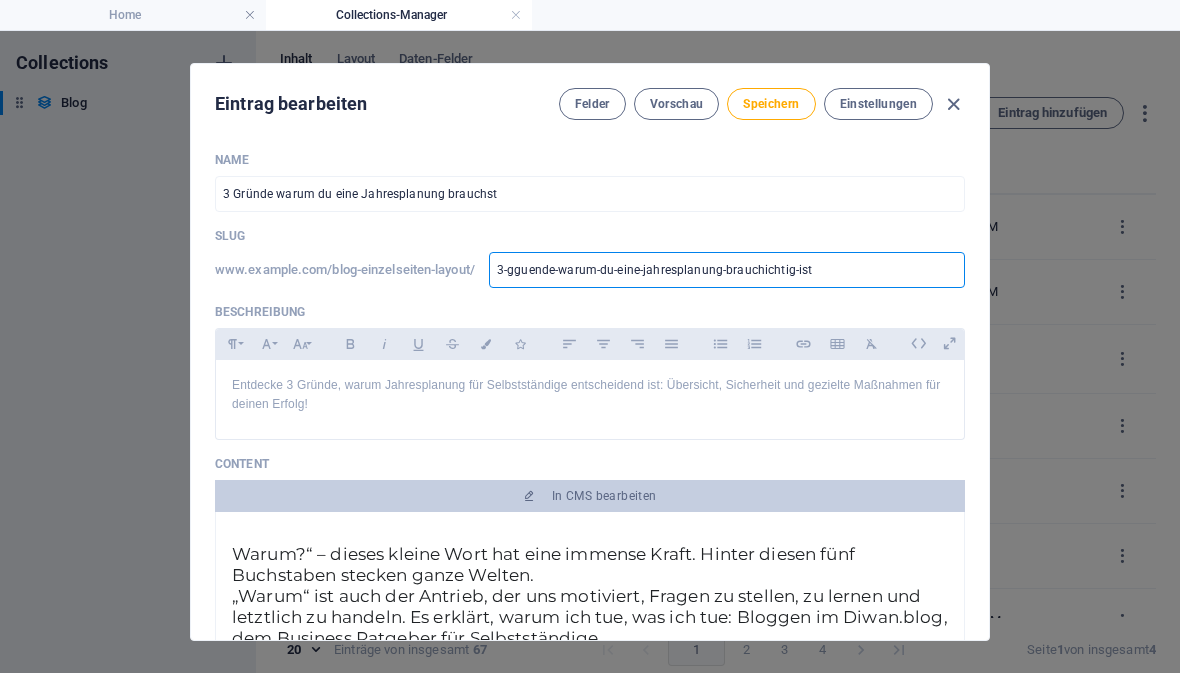 type on "3-gguende-warum-du-eine-jahresplanung-brauchsichtig-ist" 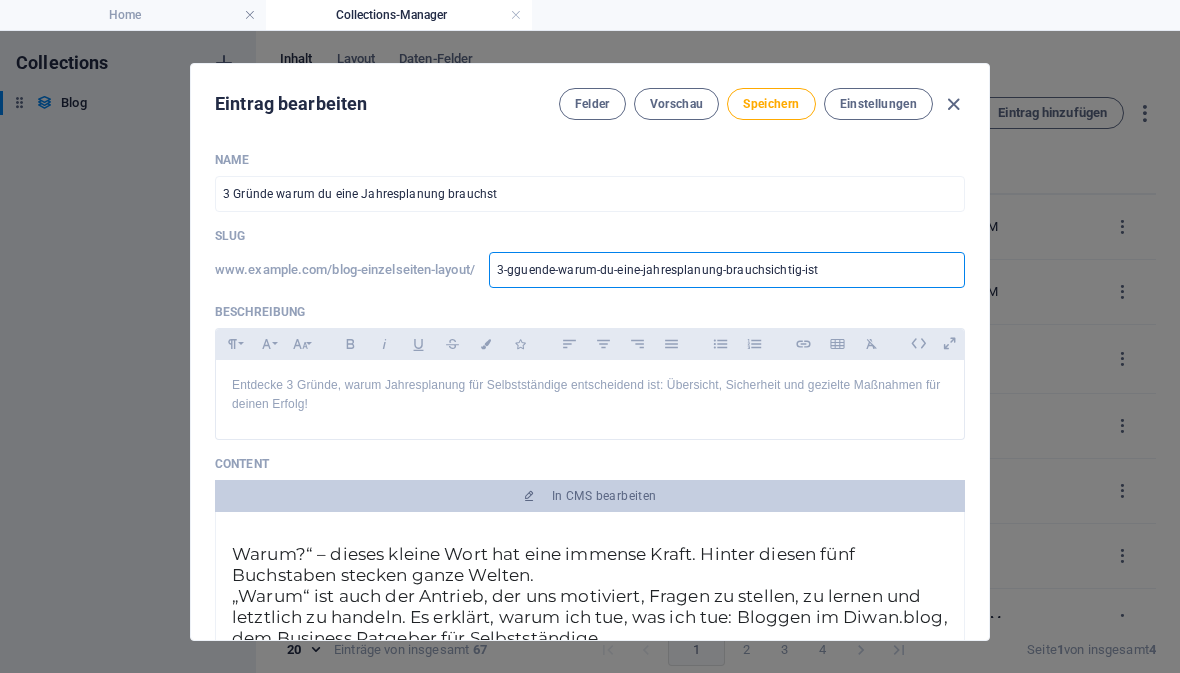 type on "3-gguende-warum-du-eine-jahresplanung-brauchstichtig-ist" 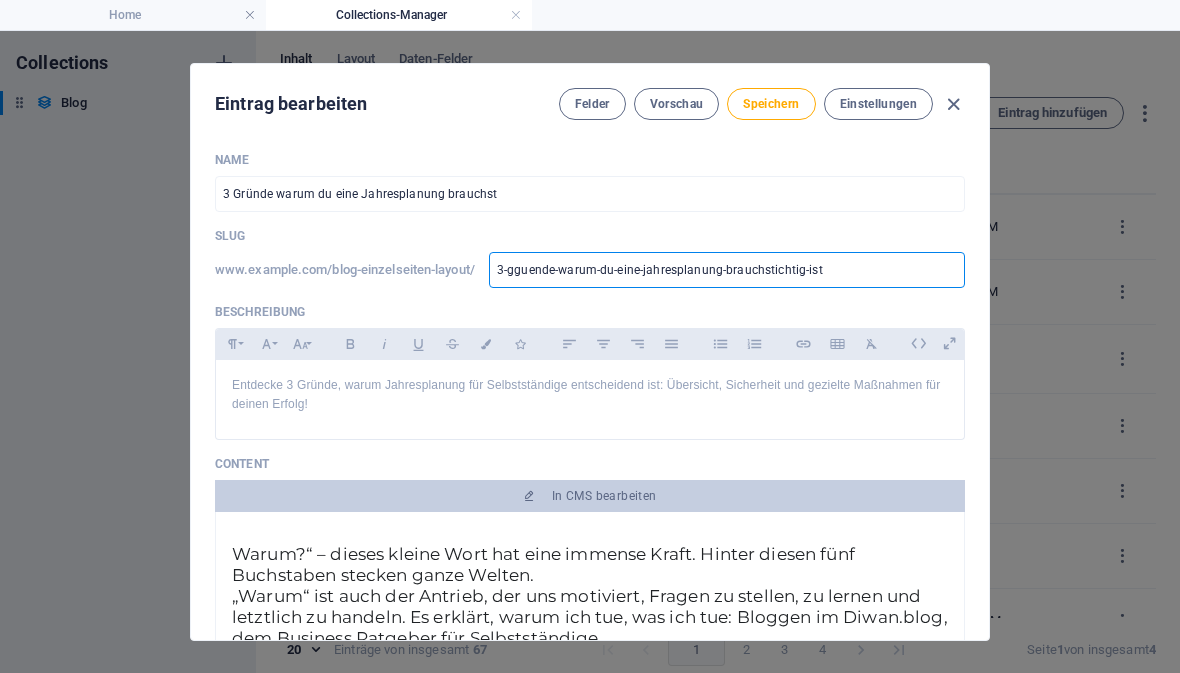 click on "3-gguende-warum-du-eine-jahresplanung-brauchstichtig-ist" at bounding box center [727, 270] 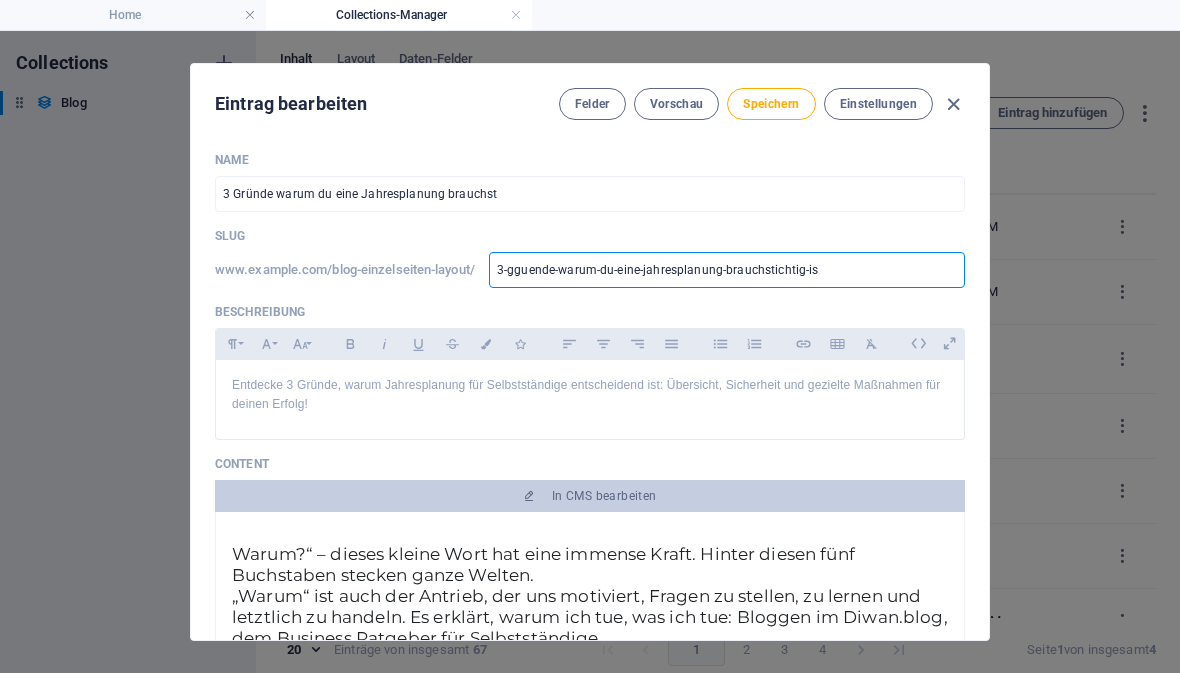 type on "3-gguende-warum-du-eine-jahresplanung-brauchstichtig-i" 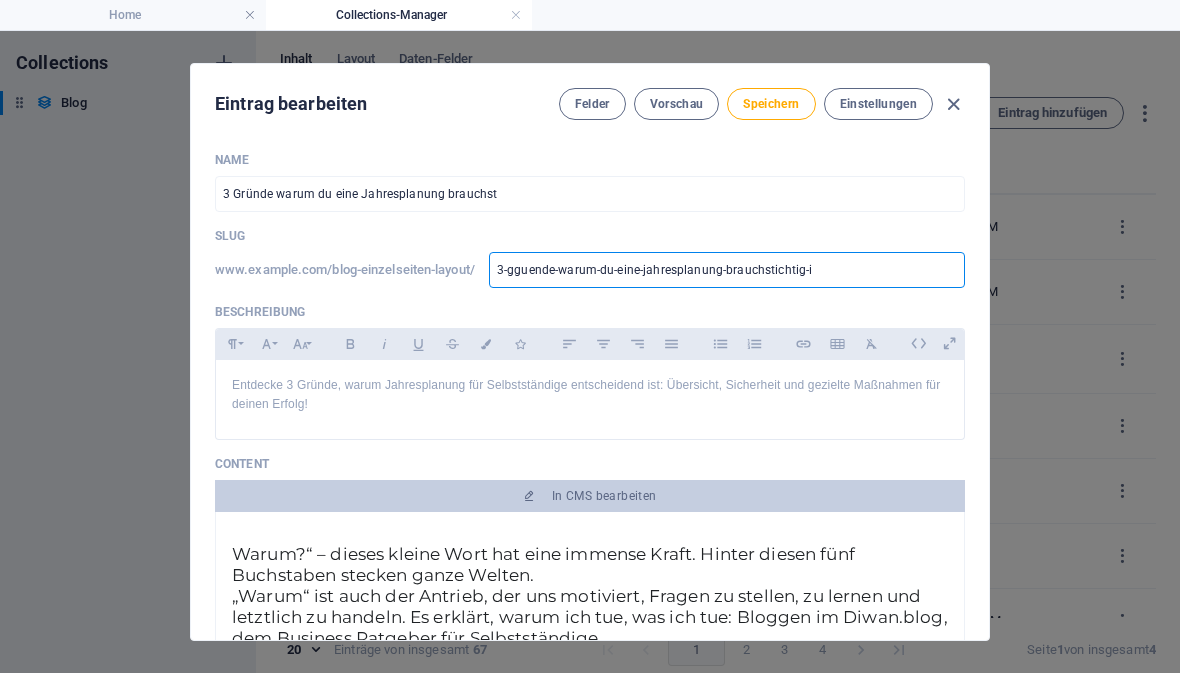 type on "3-gguende-warum-du-eine-jahresplanung-brauchstichtig-" 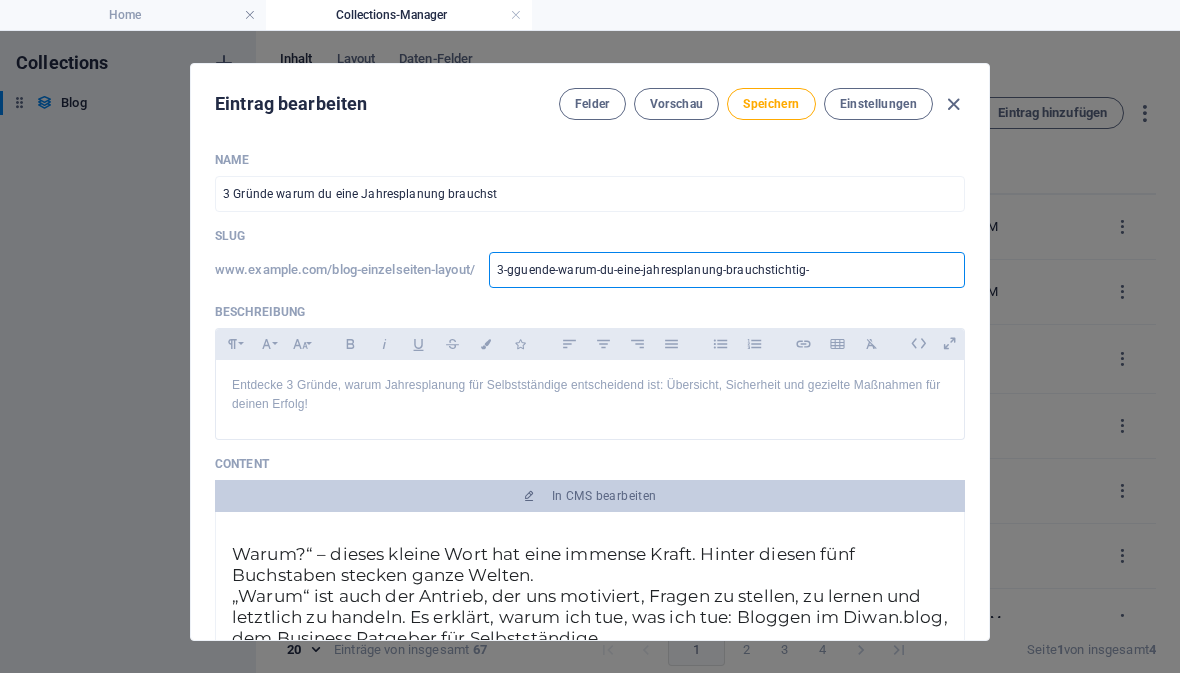 type on "3-gguende-warum-du-eine-jahresplanung-brauchstichtig" 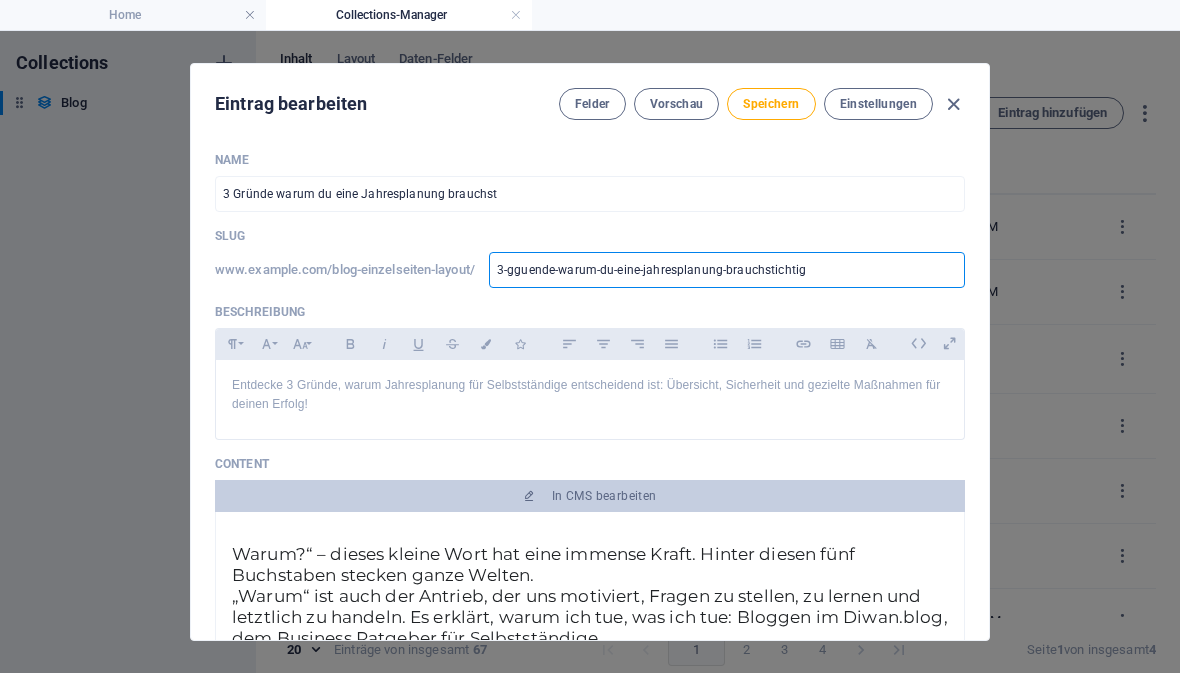 type on "3-gguende-warum-du-eine-jahresplanung-brauchstichti" 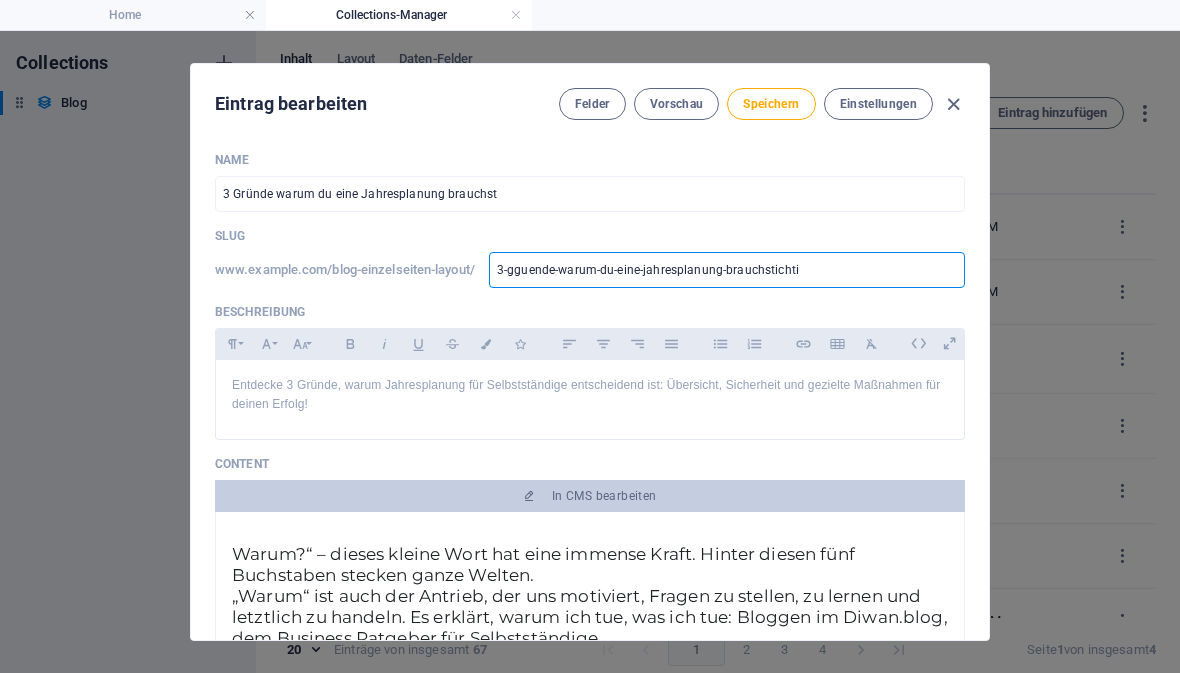 type on "3-gguende-warum-du-eine-jahresplanung-brauchsticht" 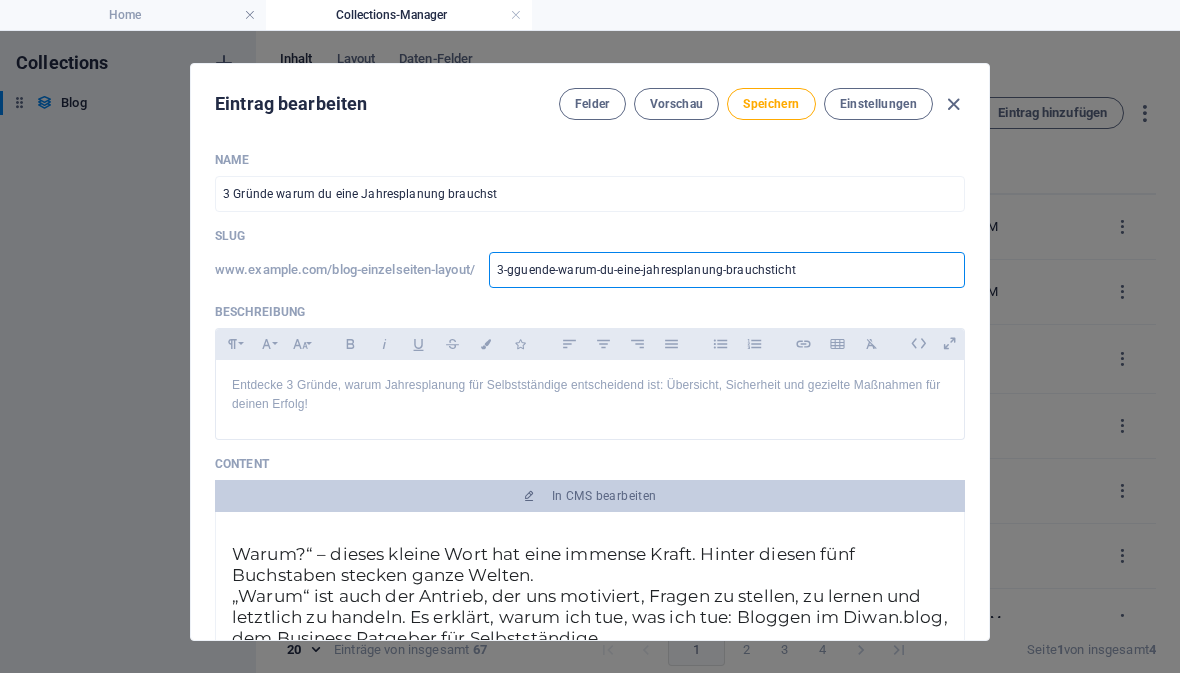 type on "3-gguende-warum-du-eine-jahresplanung-brauchstich" 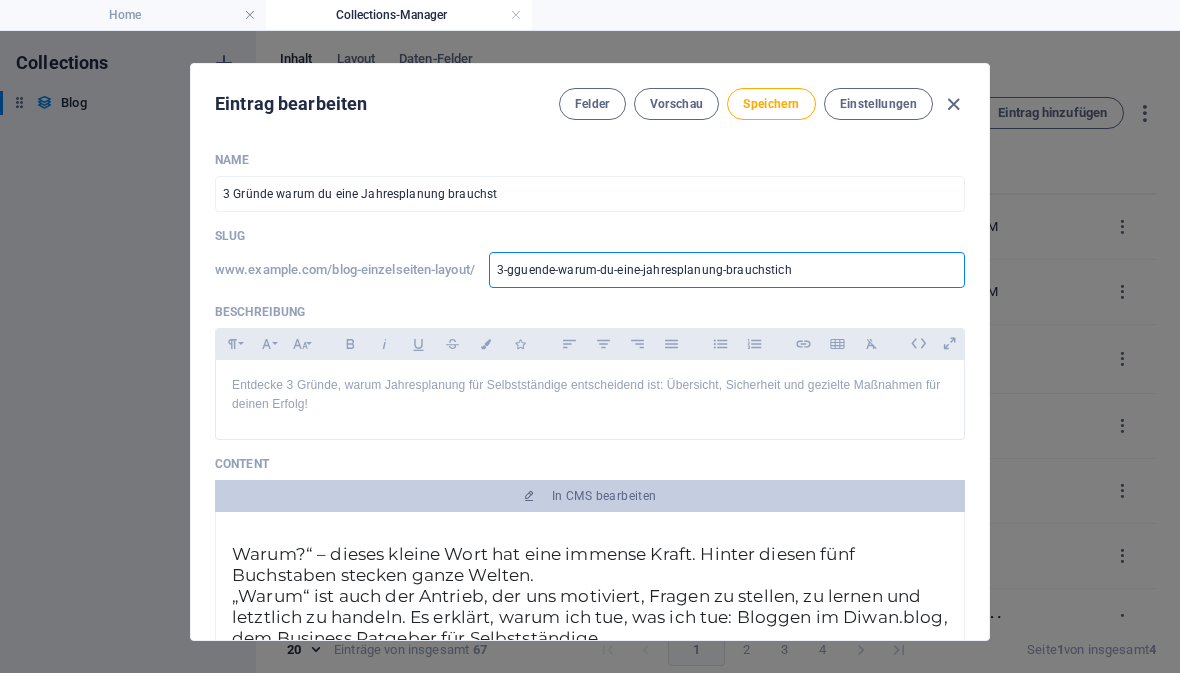 type on "3-gguende-warum-du-eine-jahresplanung-brauchstic" 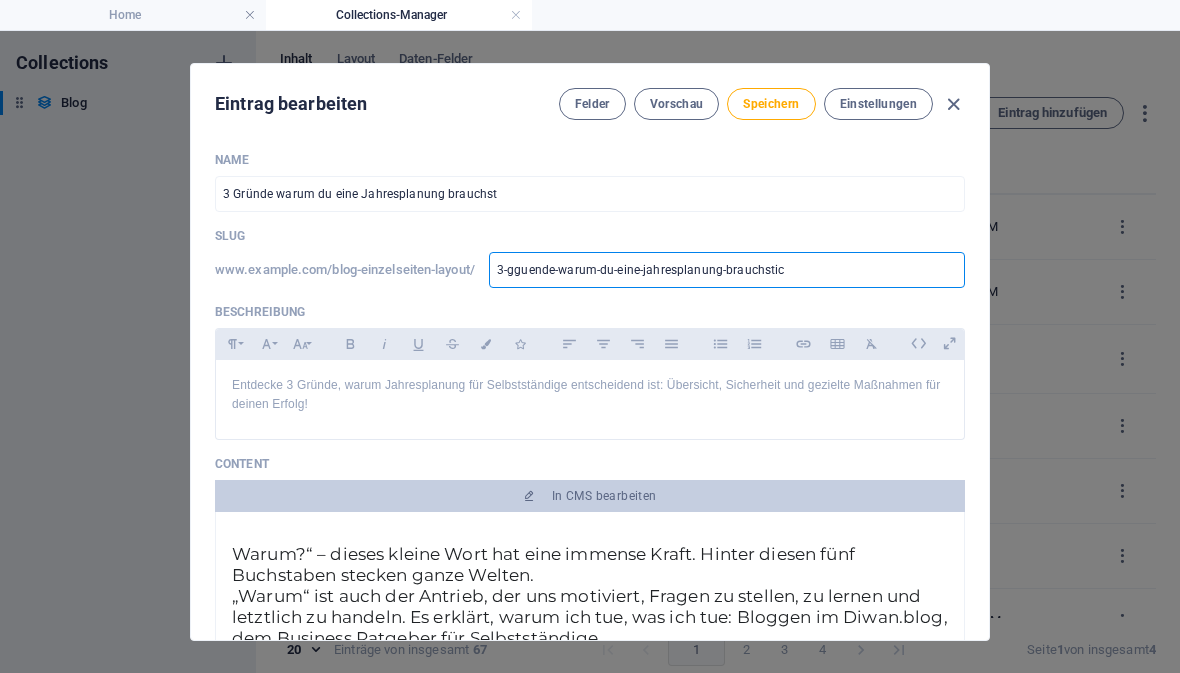 type on "3-gguende-warum-du-eine-jahresplanung-brauchsti" 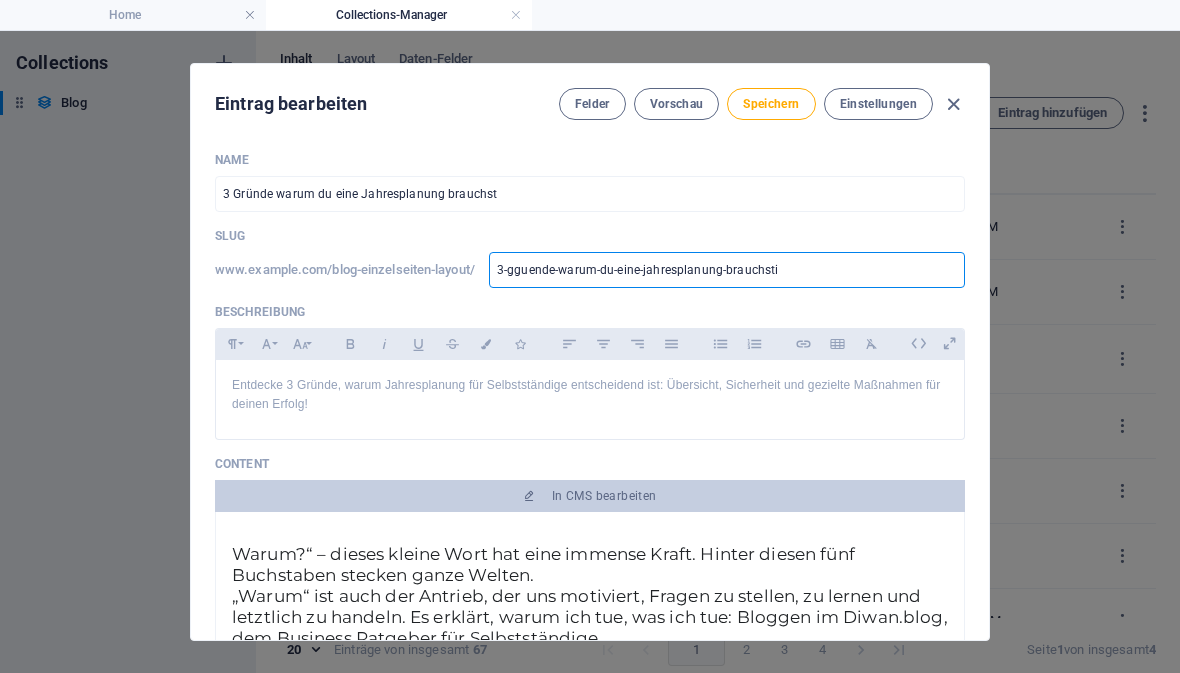 type on "3-gguende-warum-du-eine-jahresplanung-brauchst" 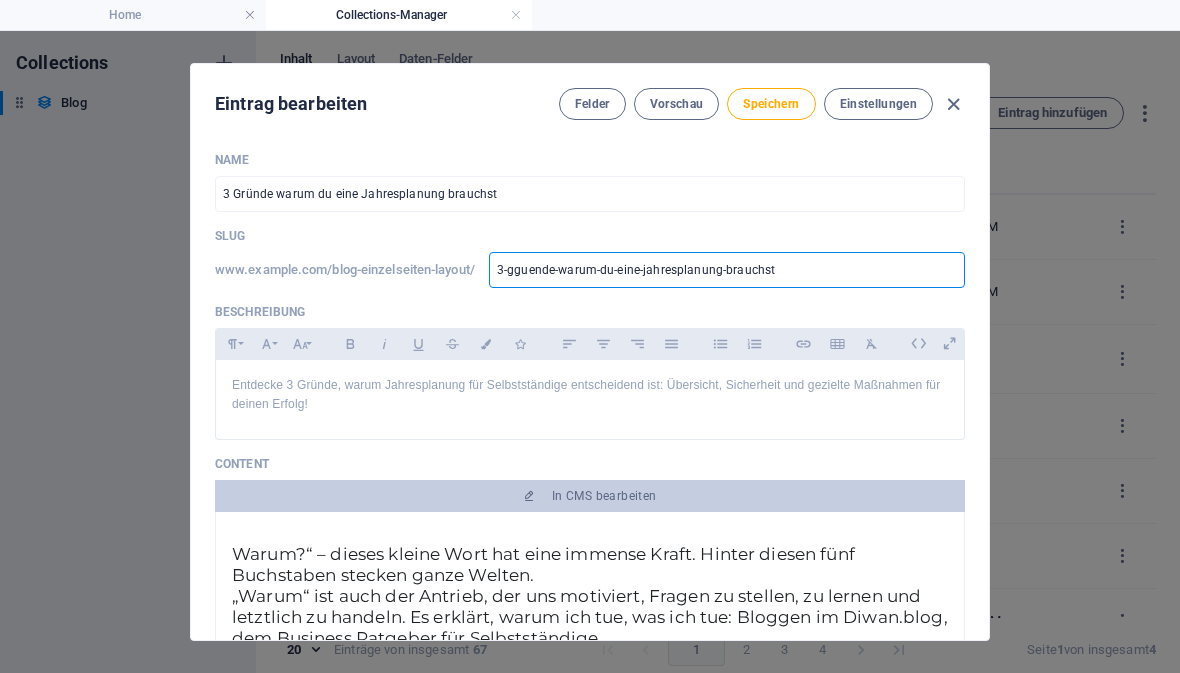 type on "3-gguende-warum-du-eine-jahresplanung-brauchs" 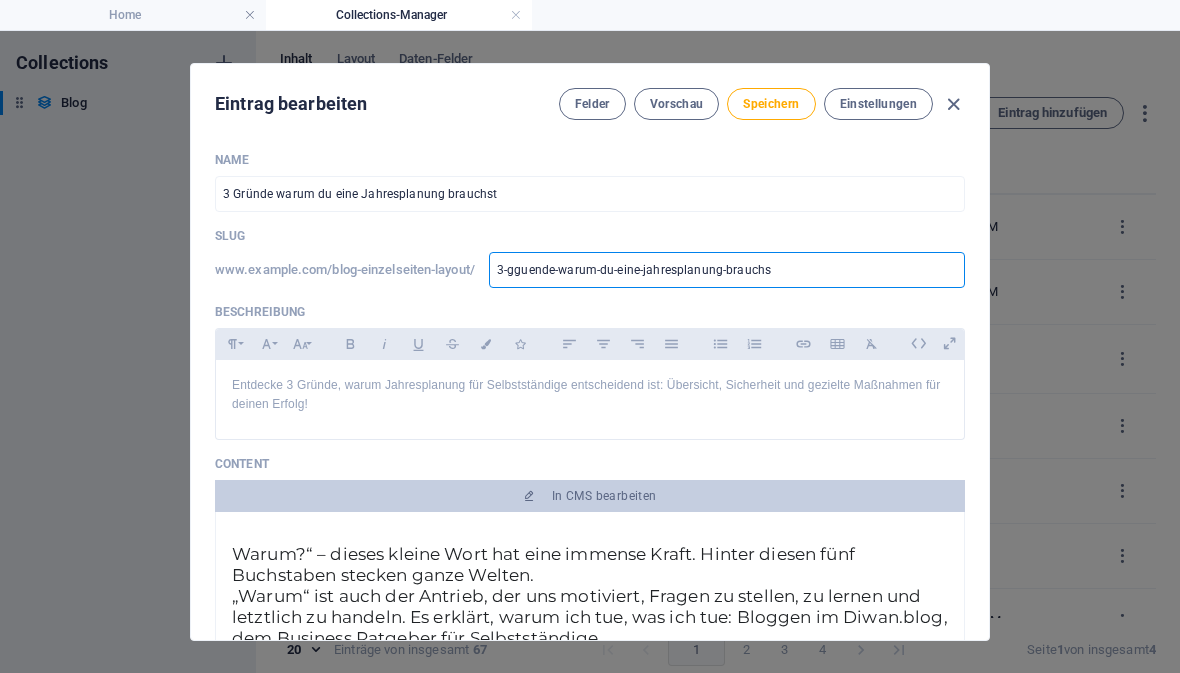 type on "3-gguende-warum-du-eine-jahresplanung-brauchst" 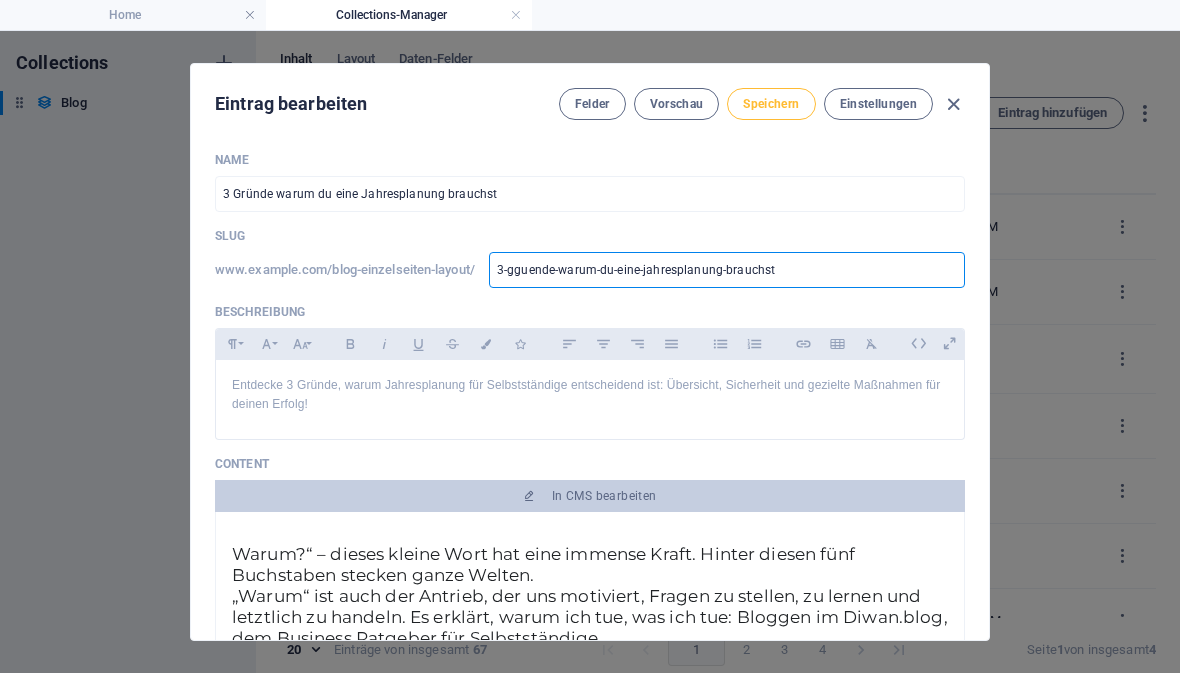 type on "3-gguende-warum-du-eine-jahresplanung-brauchst" 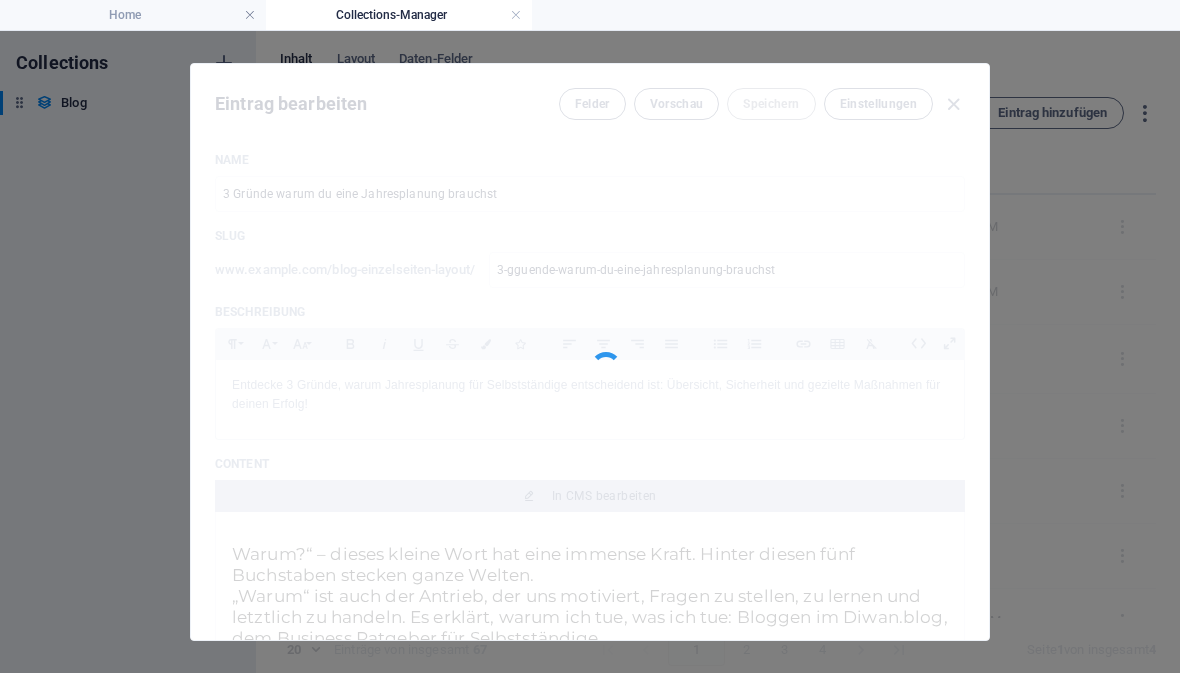 type on "3-gguende-warum-du-eine-jahresplanung-brauchst" 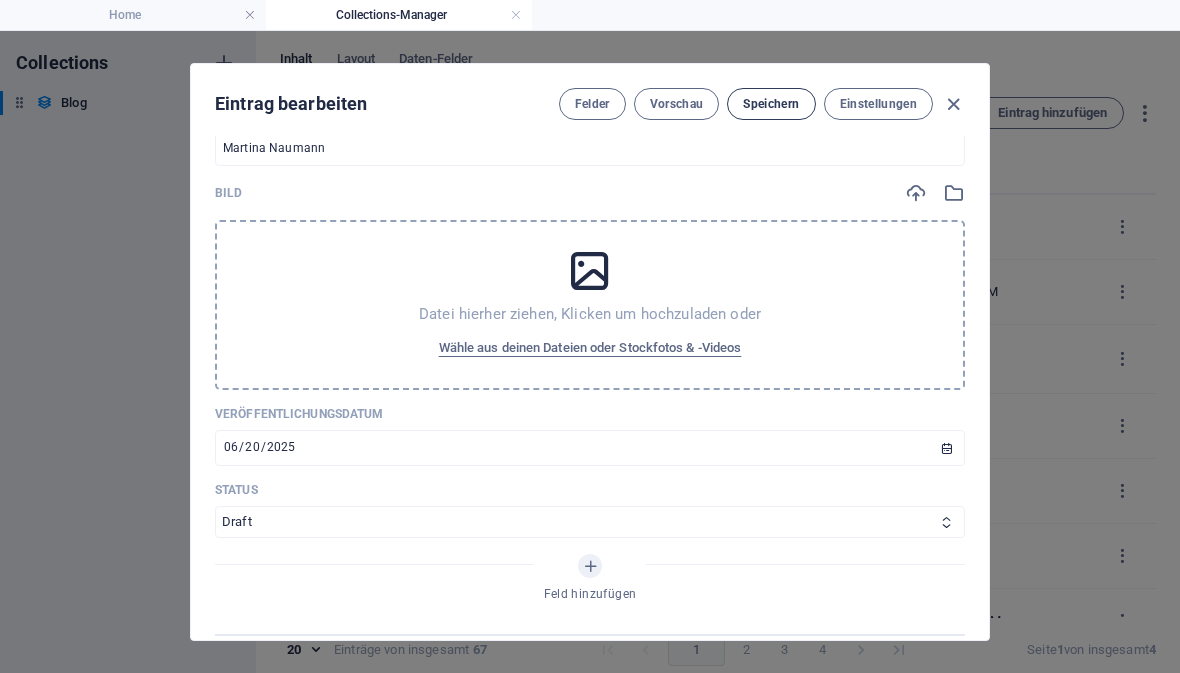 scroll, scrollTop: 666, scrollLeft: 0, axis: vertical 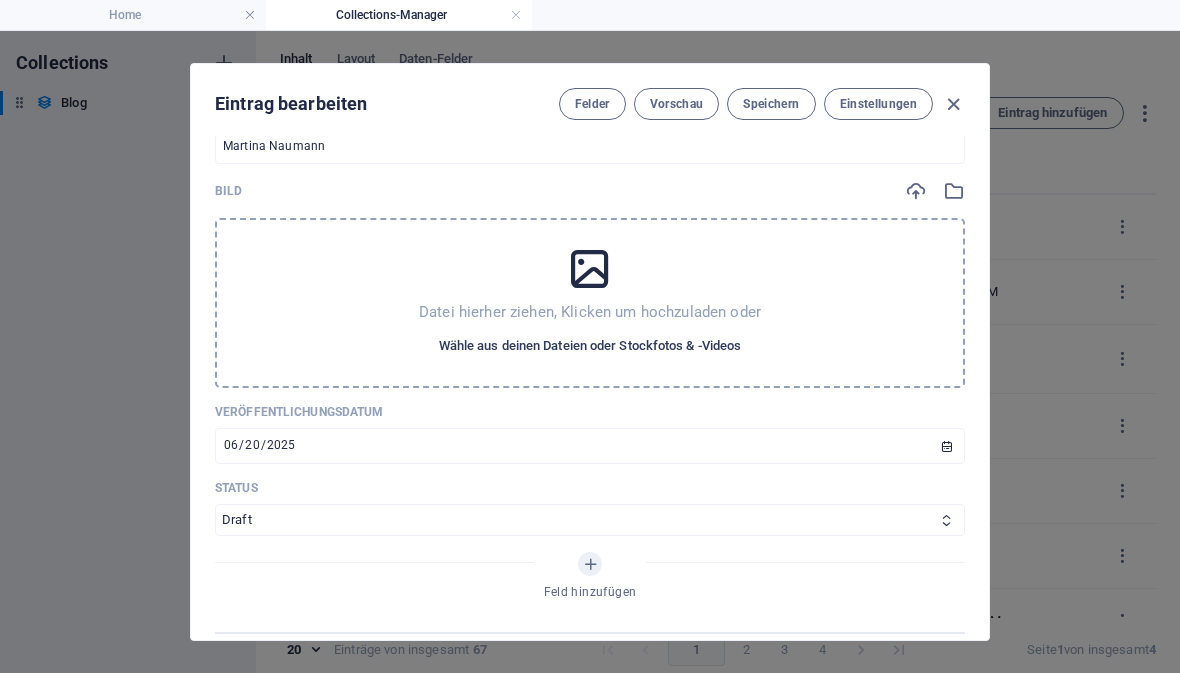 click on "Wähle aus deinen Dateien oder Stockfotos & -Videos" at bounding box center (590, 346) 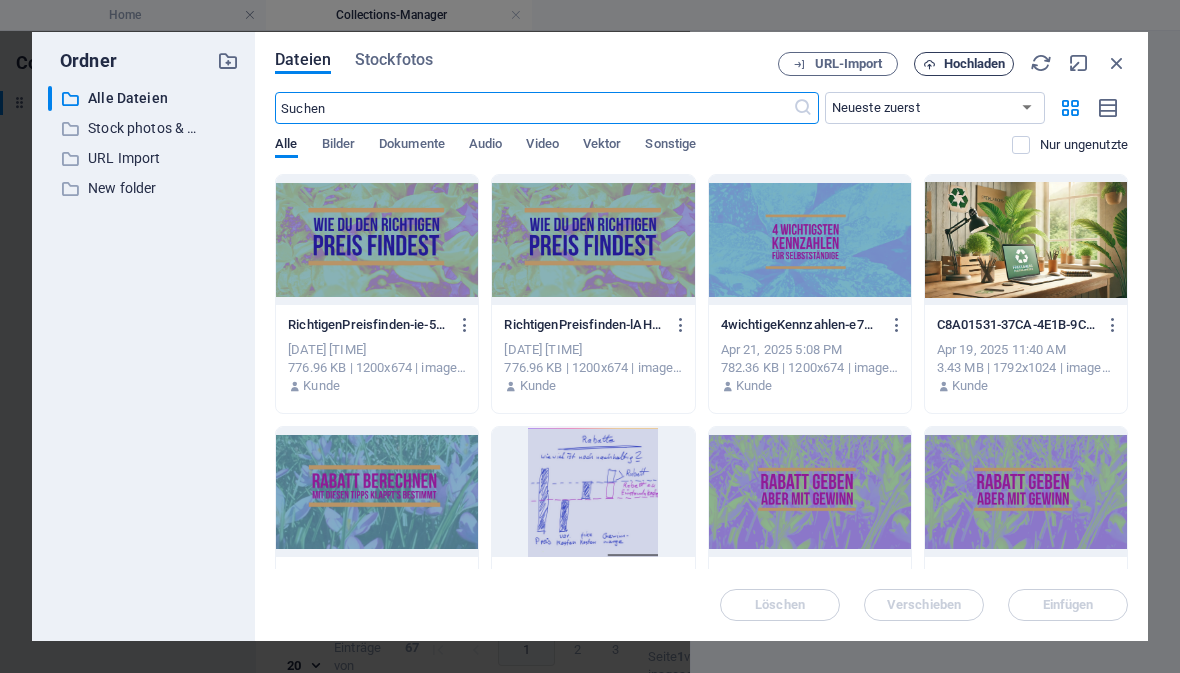 click on "Hochladen" at bounding box center [975, 64] 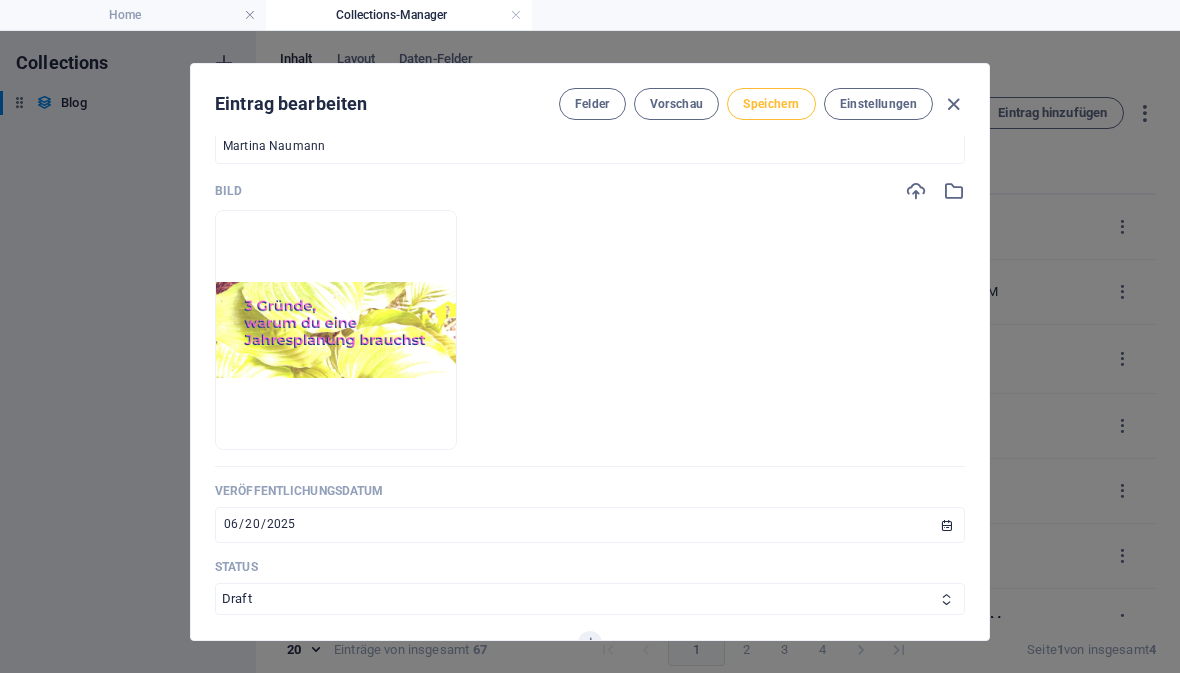 click on "Speichern" at bounding box center [771, 104] 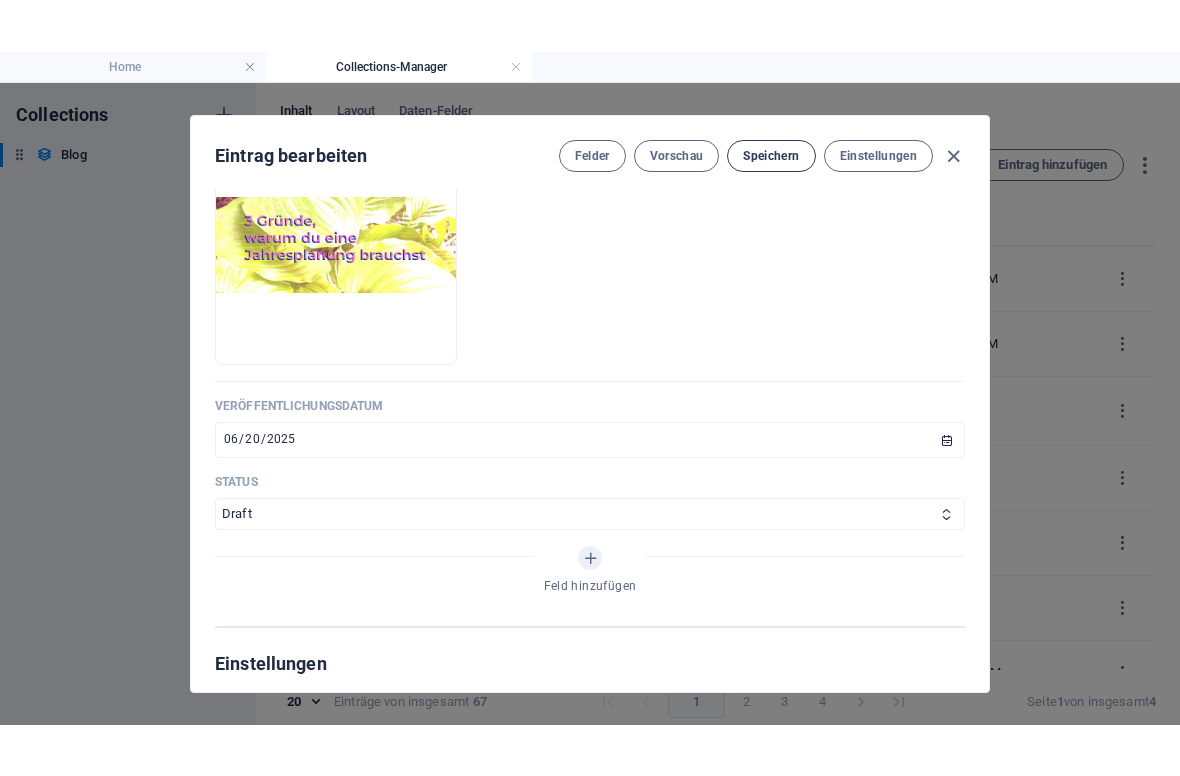 scroll, scrollTop: 902, scrollLeft: 0, axis: vertical 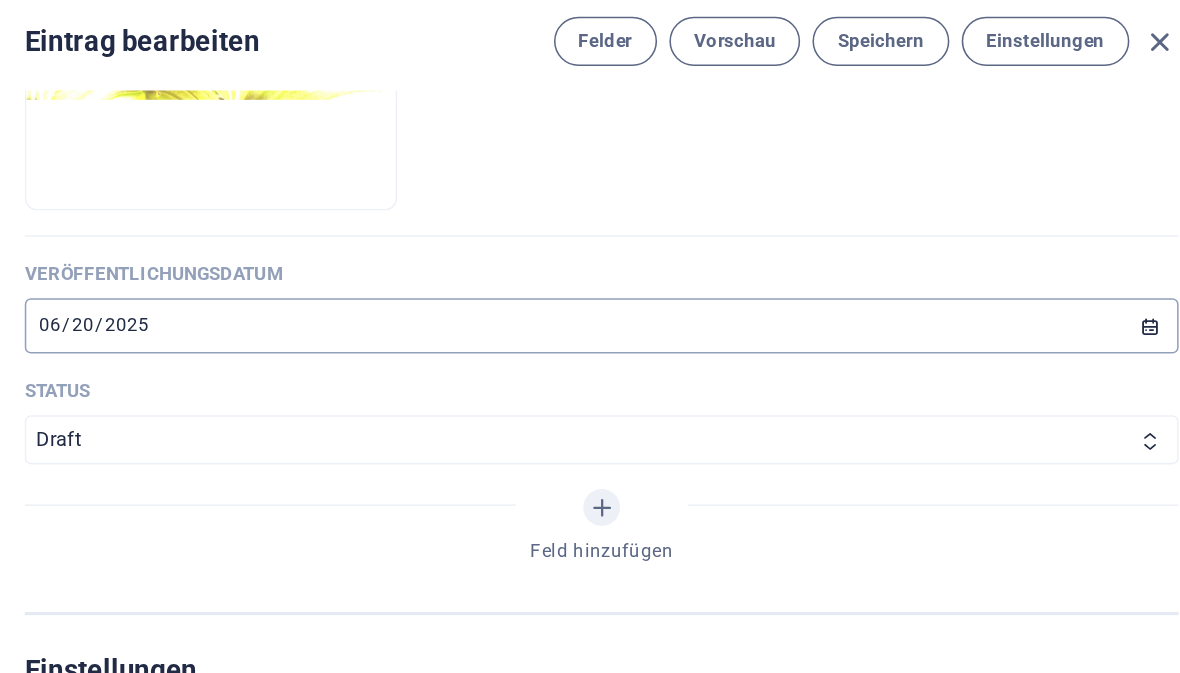 click on "2025-06-20" at bounding box center [590, 289] 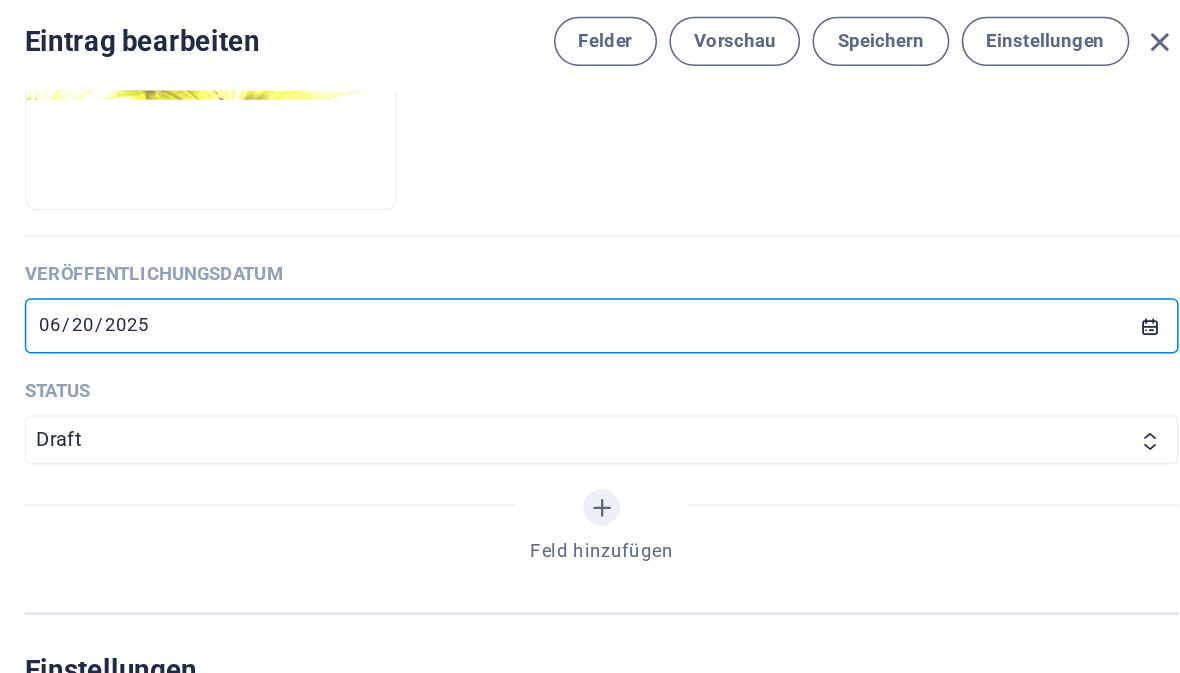 type on "2025-08-04" 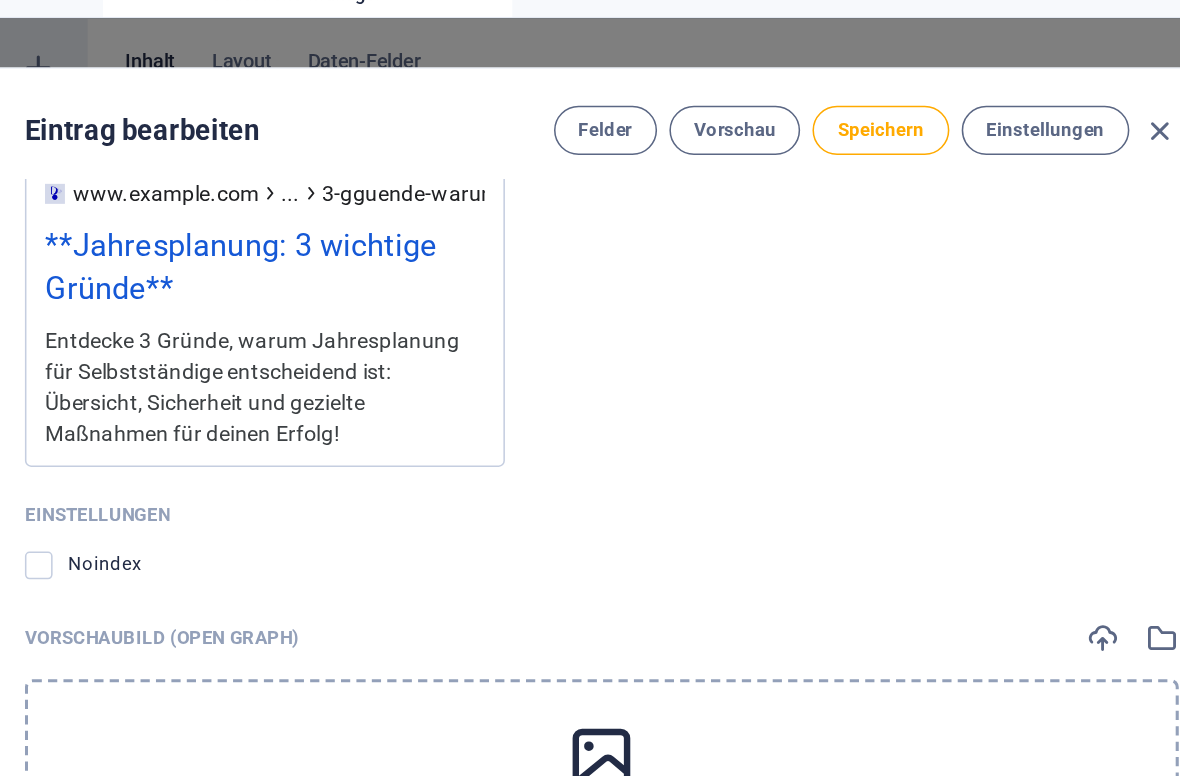 scroll, scrollTop: 1864, scrollLeft: 0, axis: vertical 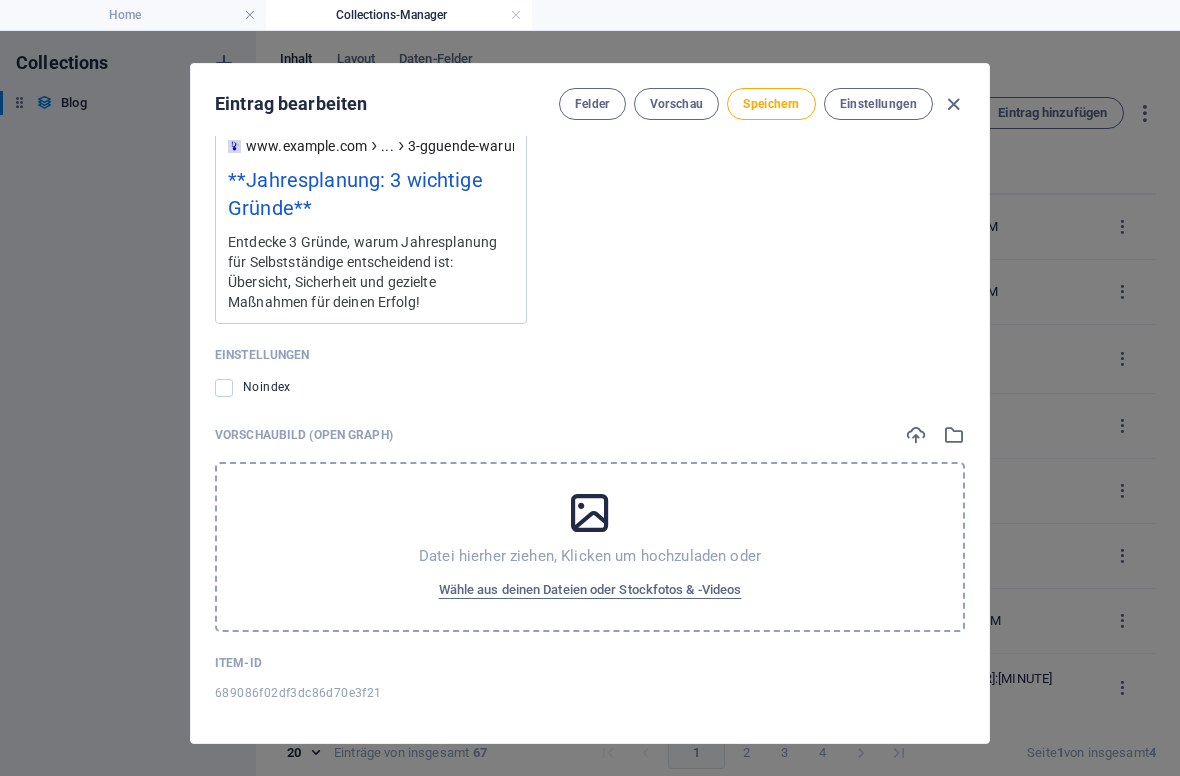 click at bounding box center [590, 513] 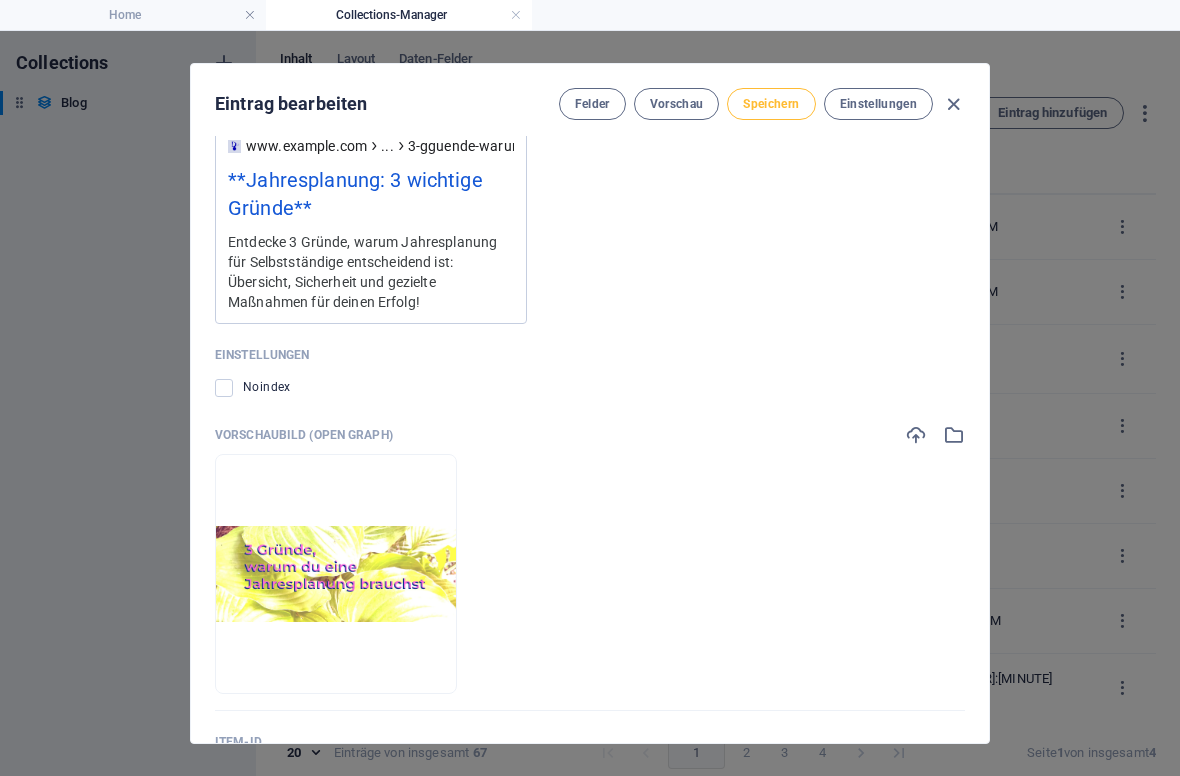 click on "Speichern" at bounding box center [771, 104] 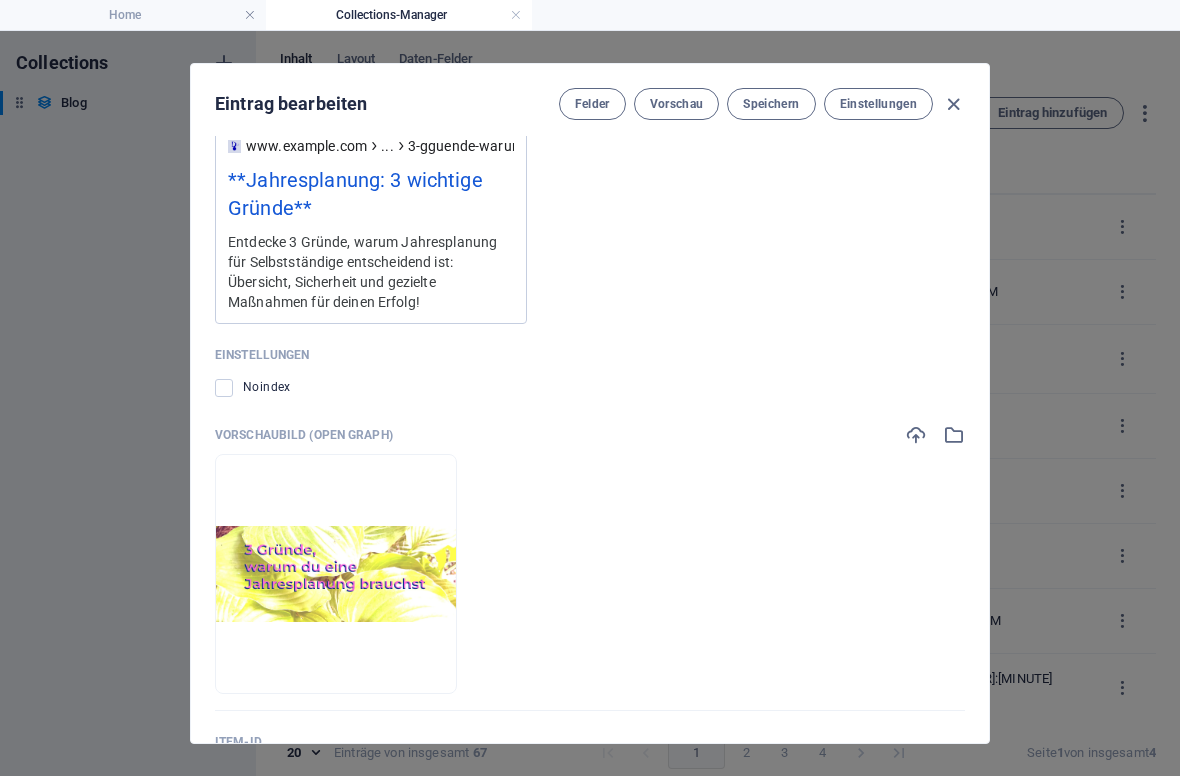 click on "Eintrag bearbeiten Felder Vorschau Speichern Einstellungen Name 3 Gründe warum du eine Jahresplanung brauchst ​ Slug www.example.com/blog-einzelseiten-layout/ 3-gguende-warum-du-eine-jahresplanung-brauchst ​ Beschreibung Formatierung Normal Überschrift 1 Überschrift 2 Überschrift 3 Überschrift 4 Heading 5 Heading 6 Quelltext Schriftart Arial Georgia Impact Tahoma Times New Roman Verdana Schriftgröße 8 9 10 11 12 14 18 24 30 36 48 60 72 96 Fett Kursiv Unterstrichen Durchgestrichen Farben Icons Linksbündig ausrichten Zentriert ausrichten Rechtsbündig ausrichten Blocksatz Unnummerierte Liste Nummerierte Liste Link einfügen Tabelle einfügen Formatierung löschen Entdecke 3 Gründe, warum Jahresplanung für Selbstständige entscheidend ist: Übersicht, Sicherheit und gezielte Maßnahmen für deinen Erfolg! <p>Entdecke 3 Gründe, warum Jahresplanung für Selbstständige entscheidend ist: Übersicht, Sicherheit und gezielte Maßnahmen für deinen Erfolg!</p> Content In CMS bearbeiten     Überblick" at bounding box center [590, 403] 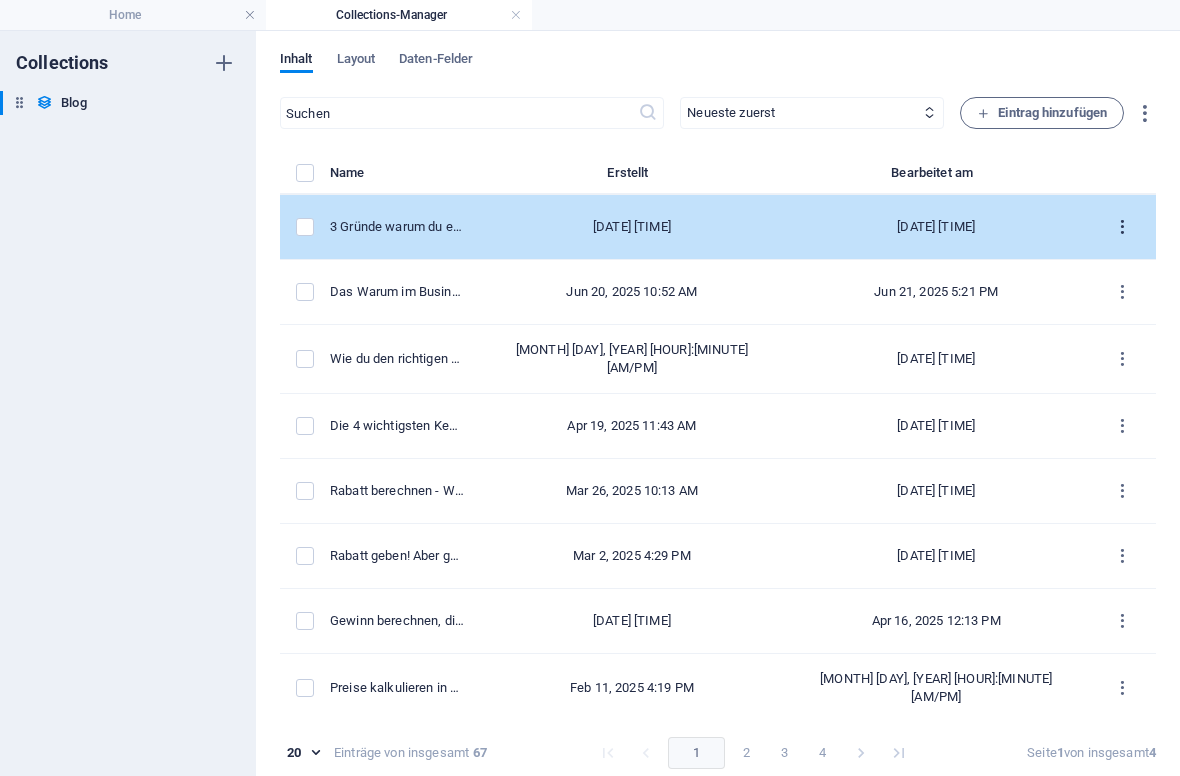 click at bounding box center [1122, 227] 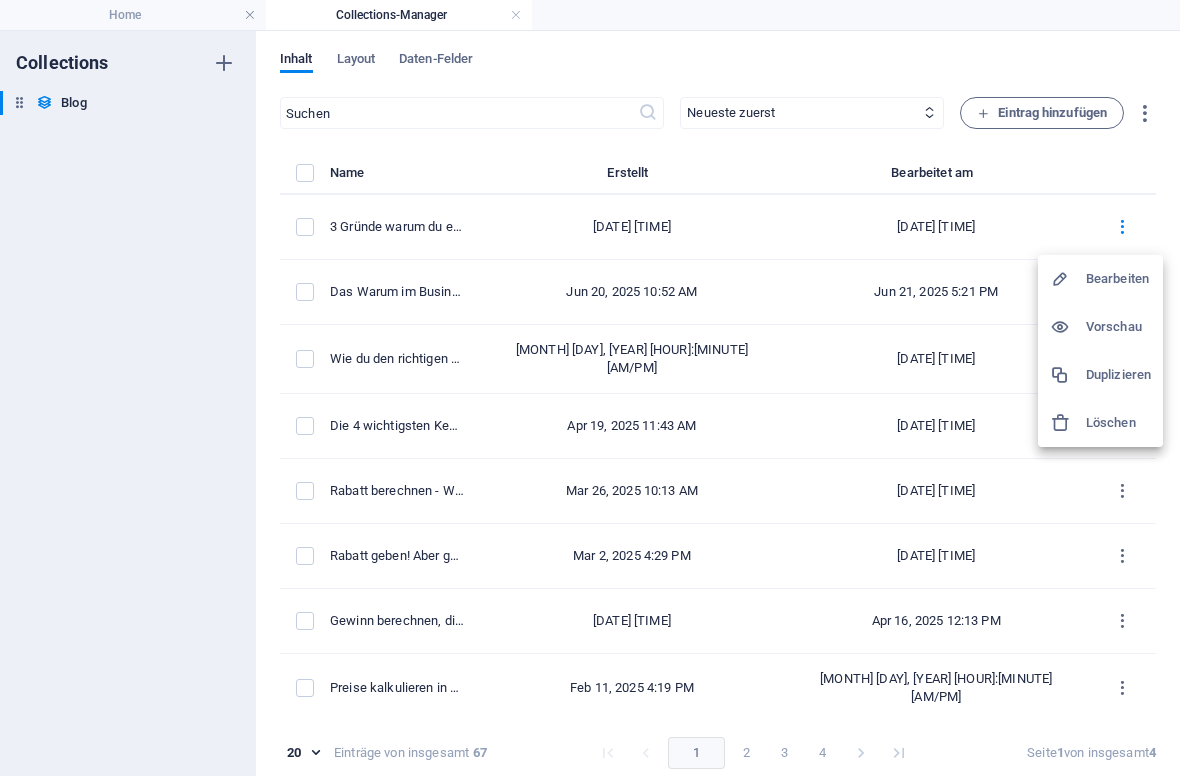 click on "Vorschau" at bounding box center [1118, 327] 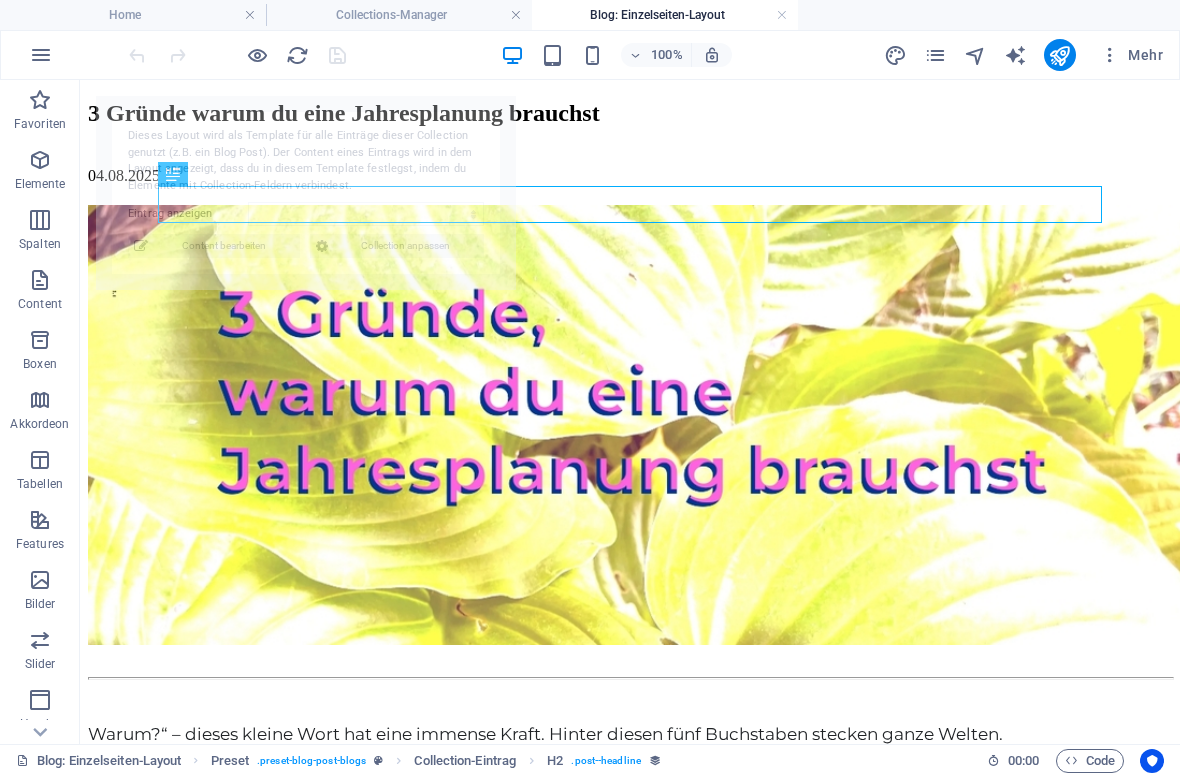 scroll, scrollTop: 0, scrollLeft: 0, axis: both 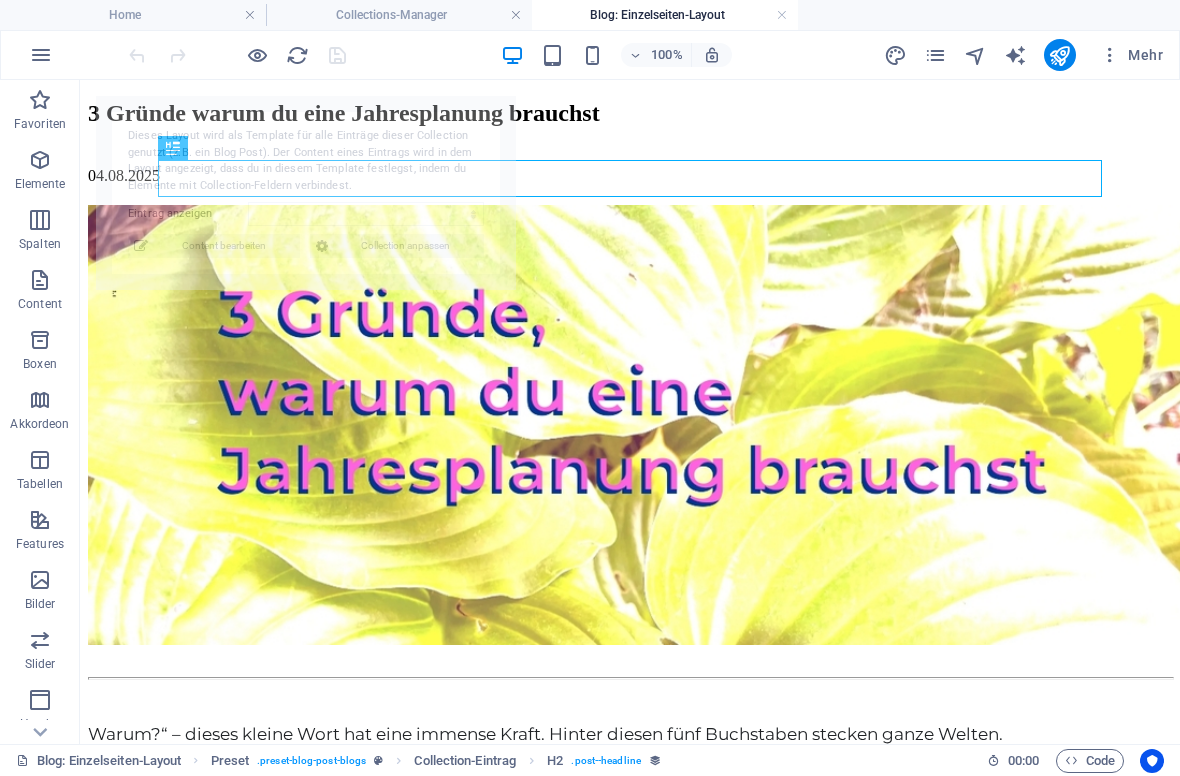 select on "689086f02df3dc86d70e3f21" 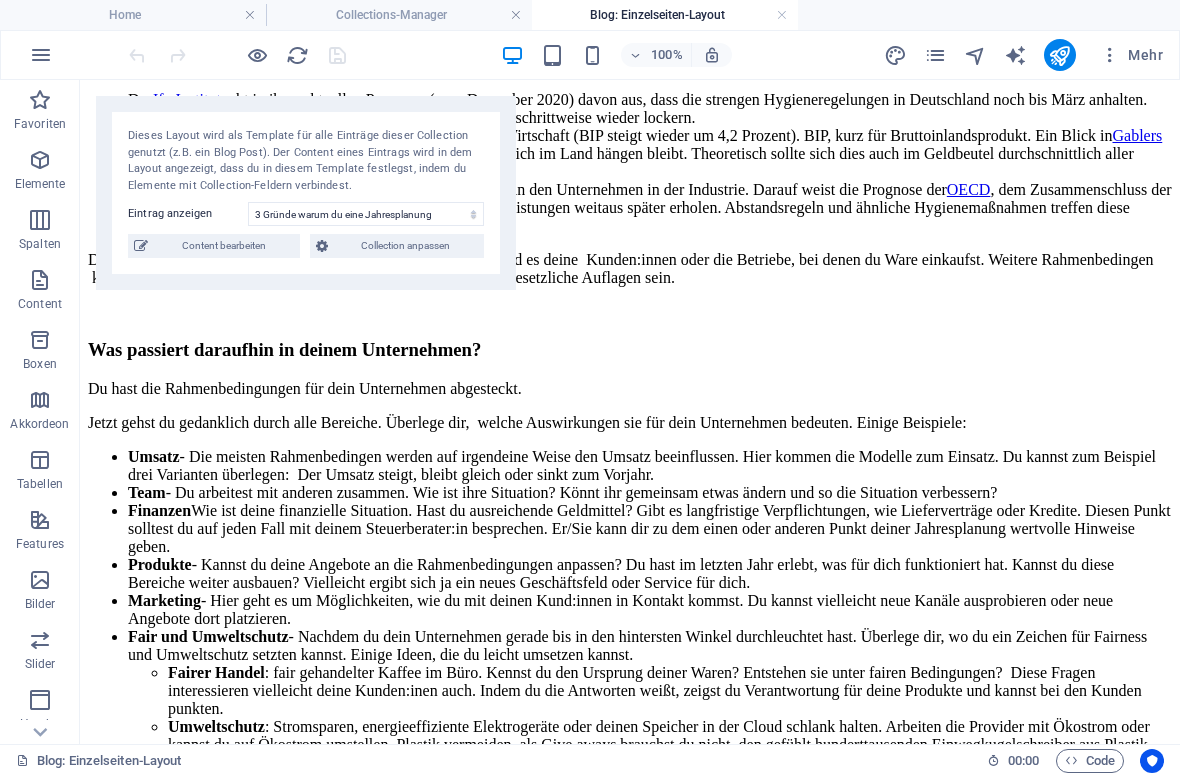 scroll, scrollTop: 2251, scrollLeft: 0, axis: vertical 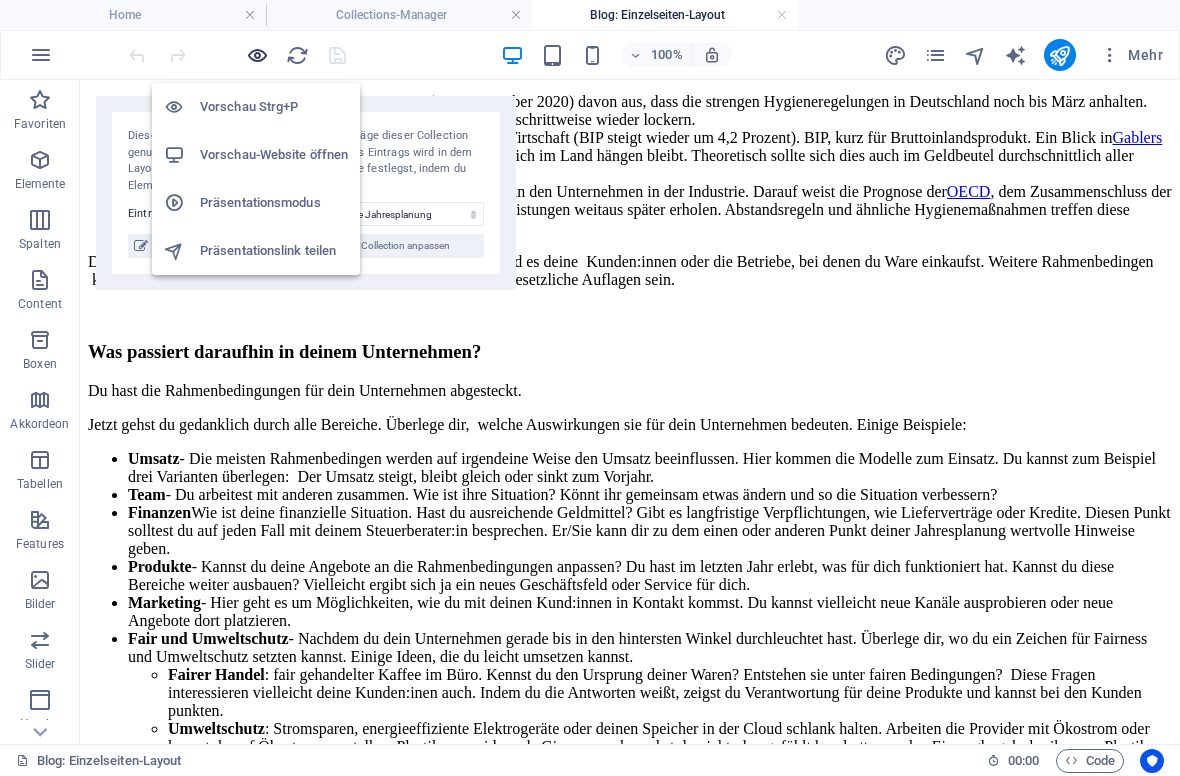 click at bounding box center [257, 55] 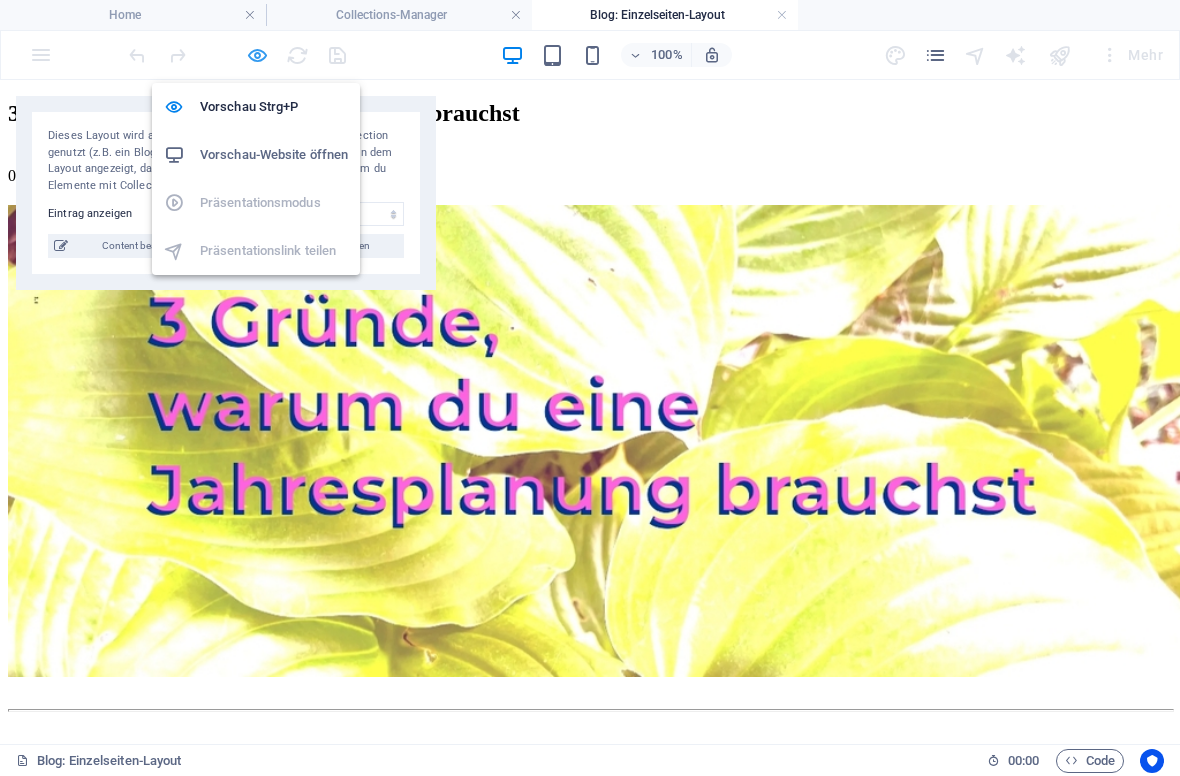 scroll, scrollTop: 0, scrollLeft: 0, axis: both 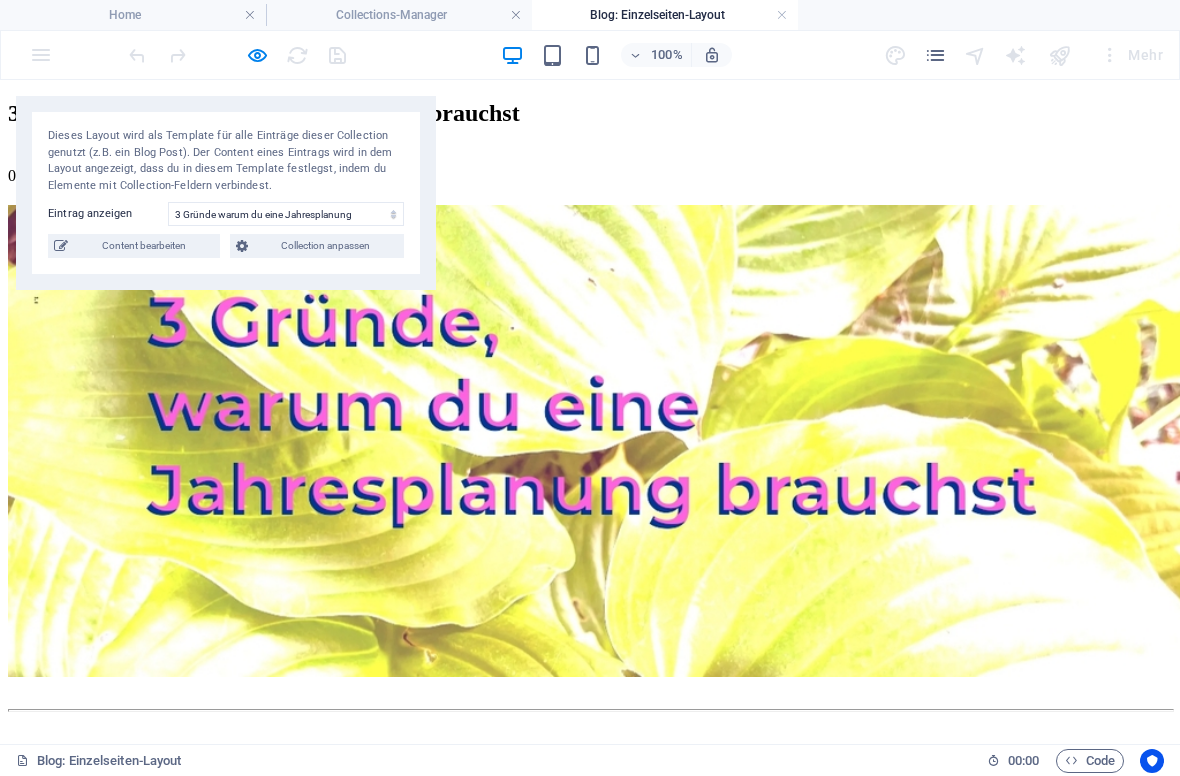 click on "Dieses Layout wird als Template für alle Einträge dieser Collection genutzt (z.B. ein Blog Post). Der Content eines Eintrags wird in dem Layout angezeigt, dass du in diesem Template festlegst, indem du Elemente mit Collection-Feldern verbindest. Eintrag anzeigen 3 Gründe warum du eine Jahresplanung brauchst Das Warum im Business Warum ich tue was ich tue Wie du den richtigen Preis findest Die 4 wichtigsten Kennzahlen für Selbstständige Rabatt berechnen - Was du dazu wissen musst Rabatt geben! Aber gewinnbringend Gewinn berechnen, die Tipps für Selbstständige aus der Praxis Preise kalkulieren in nur 4 Schritten Erfolgreich selbstständig durch Controlling Mieten oder kaufen, das ist die nachhaltige Frage Werte und Ziele für das Unternehmen Warum du jetzt eine Jahresplanung brauchst Grüner Hoster: die Checkliste für die nachhaltige Auswahl Warum du eine Jahresplanung brauchst Jahresrückblick 2022 Jahresplanung, mit dieser Methode ist sie schnell geschafft Unternehmensziel Gewinn und dann? Saatgut" at bounding box center (226, 193) 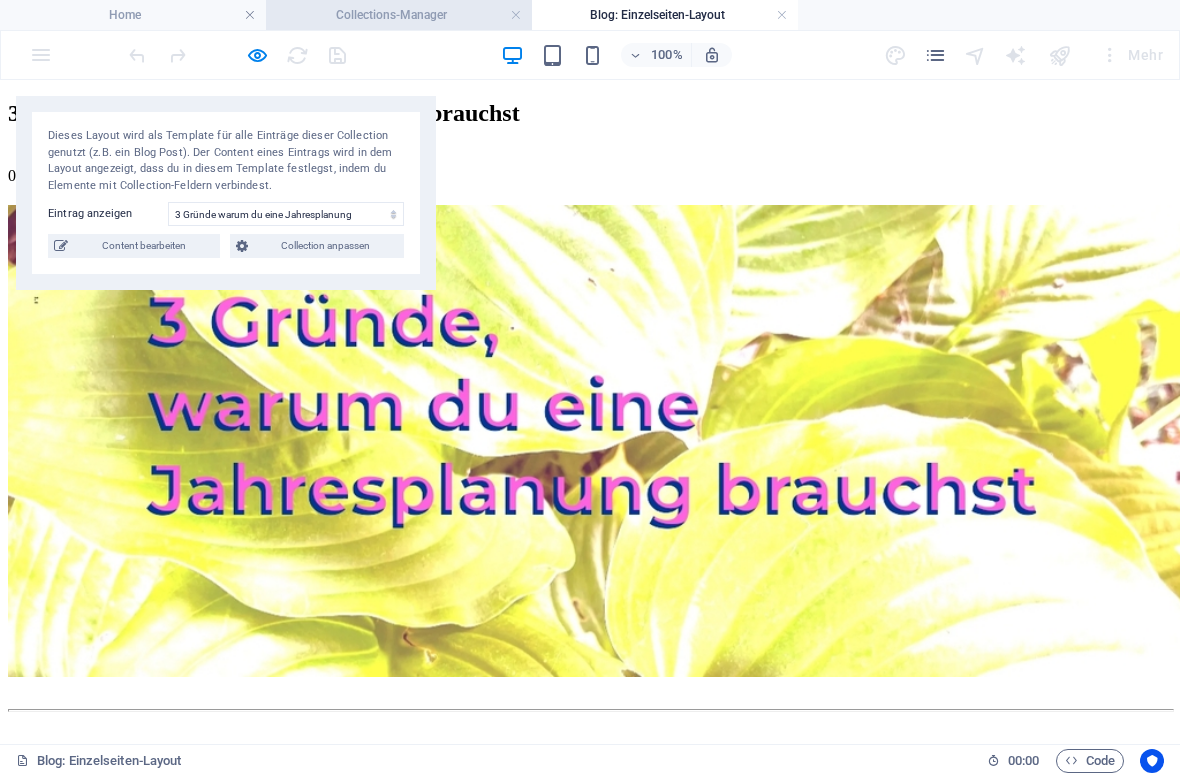 click on "Collections-Manager" at bounding box center (399, 15) 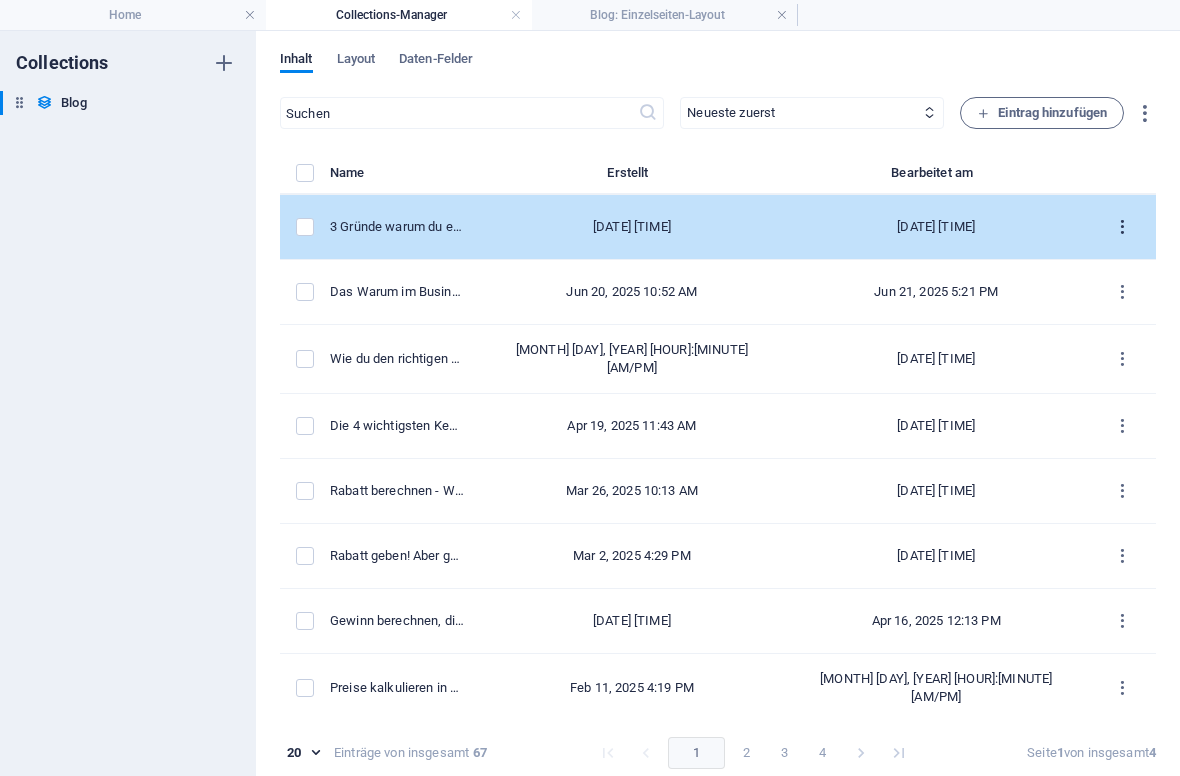 click at bounding box center (1122, 227) 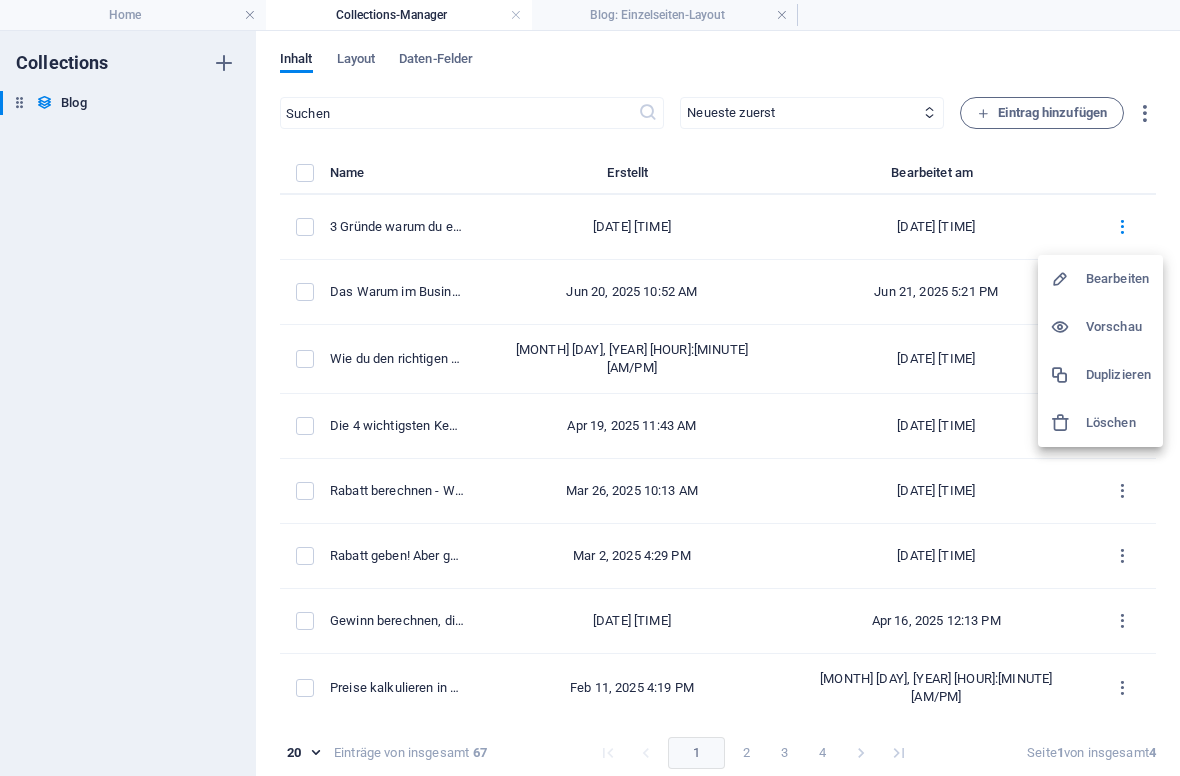 click on "Bearbeiten" at bounding box center [1118, 279] 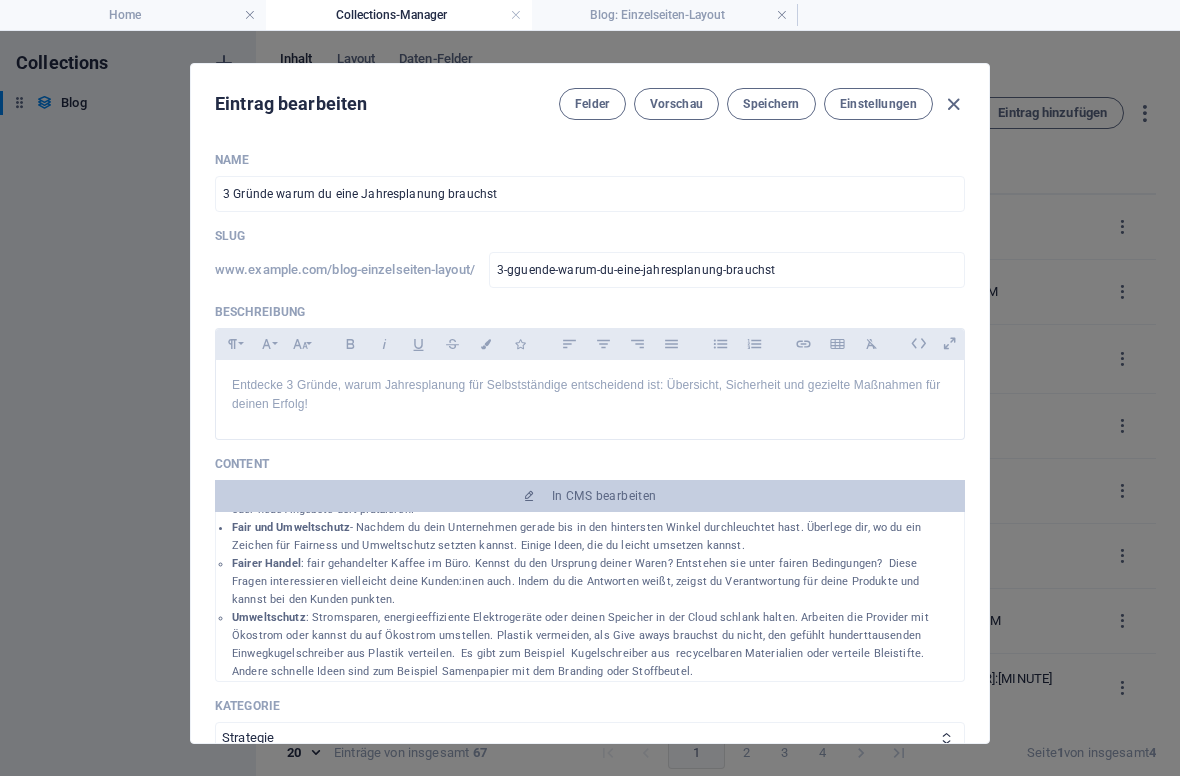 scroll, scrollTop: 1644, scrollLeft: 0, axis: vertical 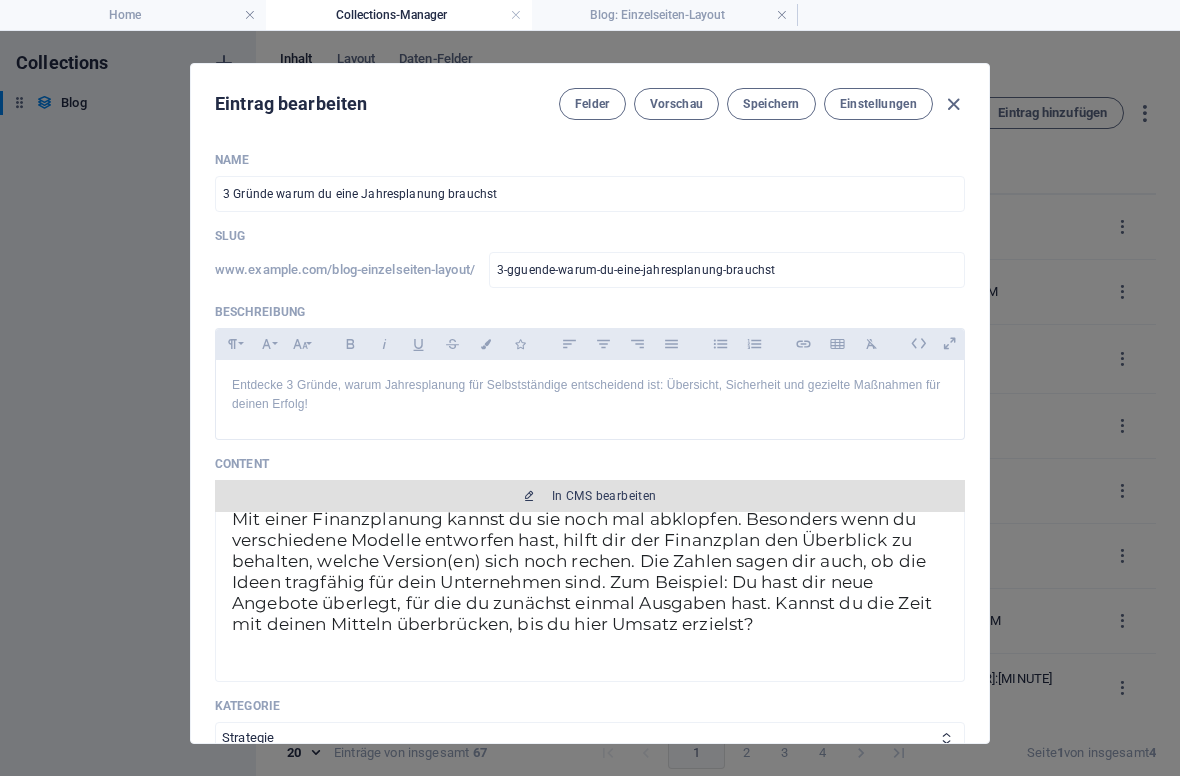 click on "In CMS bearbeiten" at bounding box center [604, 496] 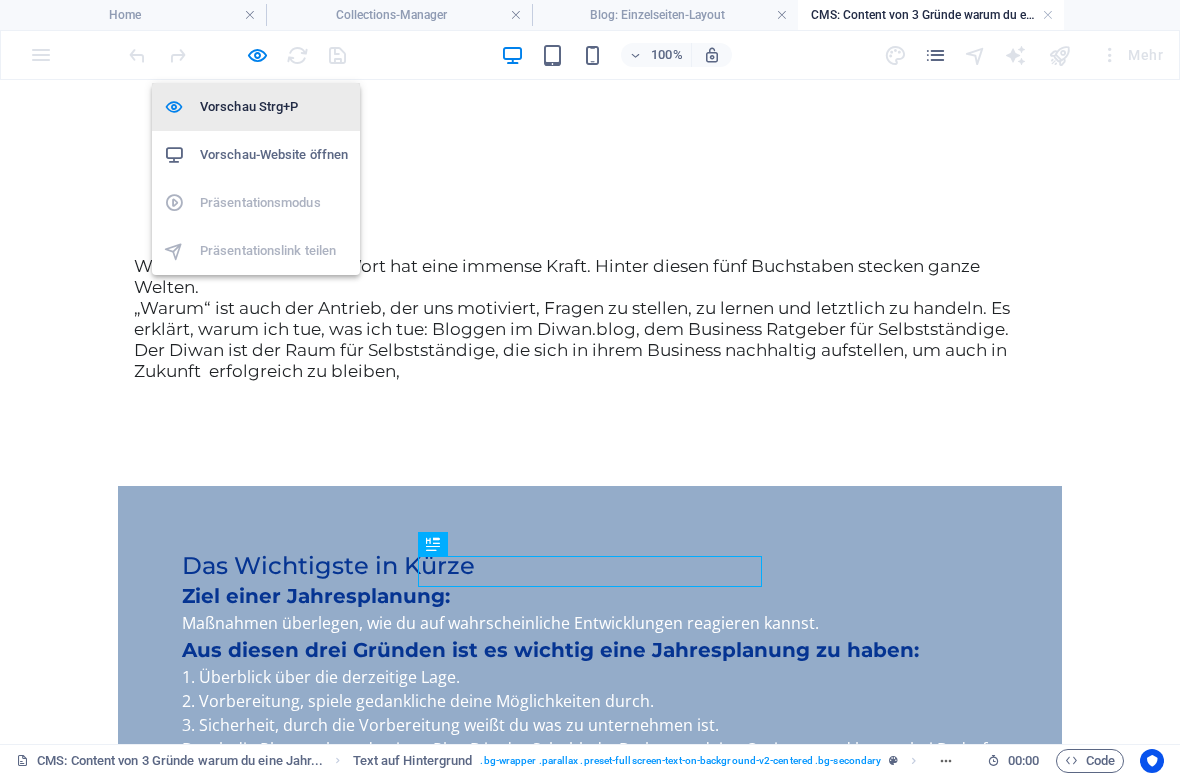 click on "Vorschau Strg+P" at bounding box center [274, 107] 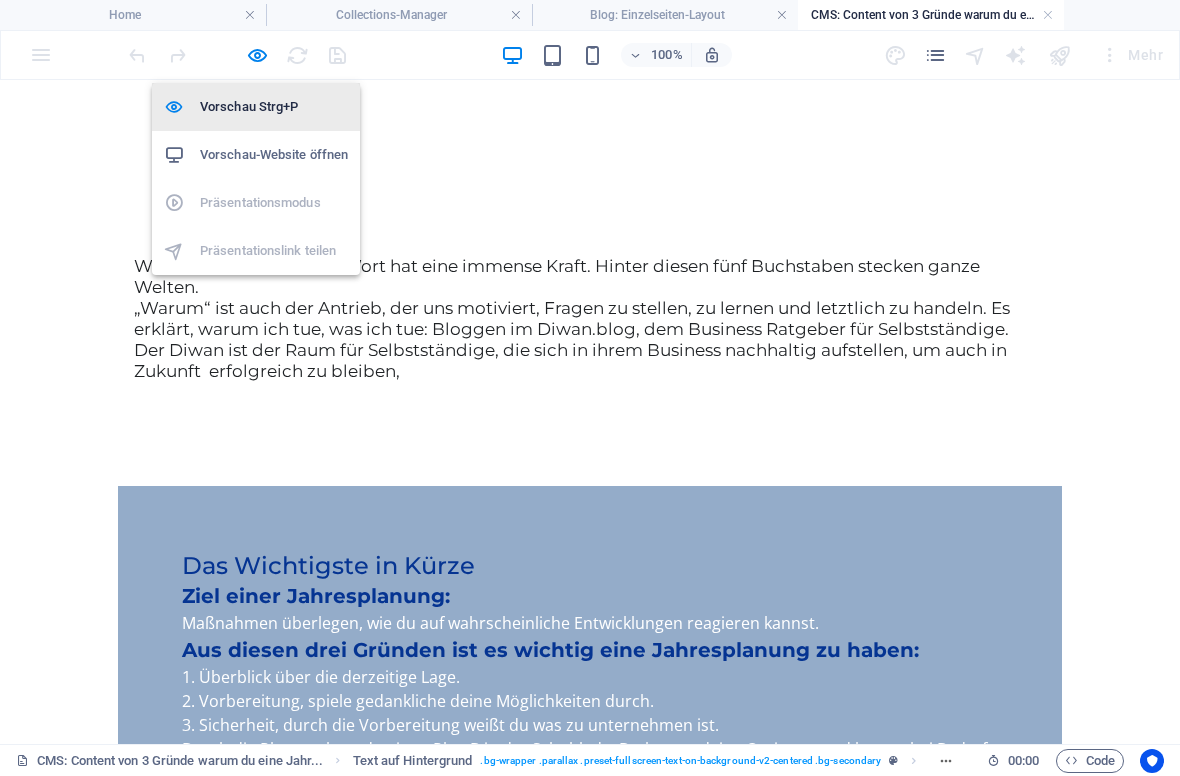 click on "Vorschau Strg+P" at bounding box center (274, 107) 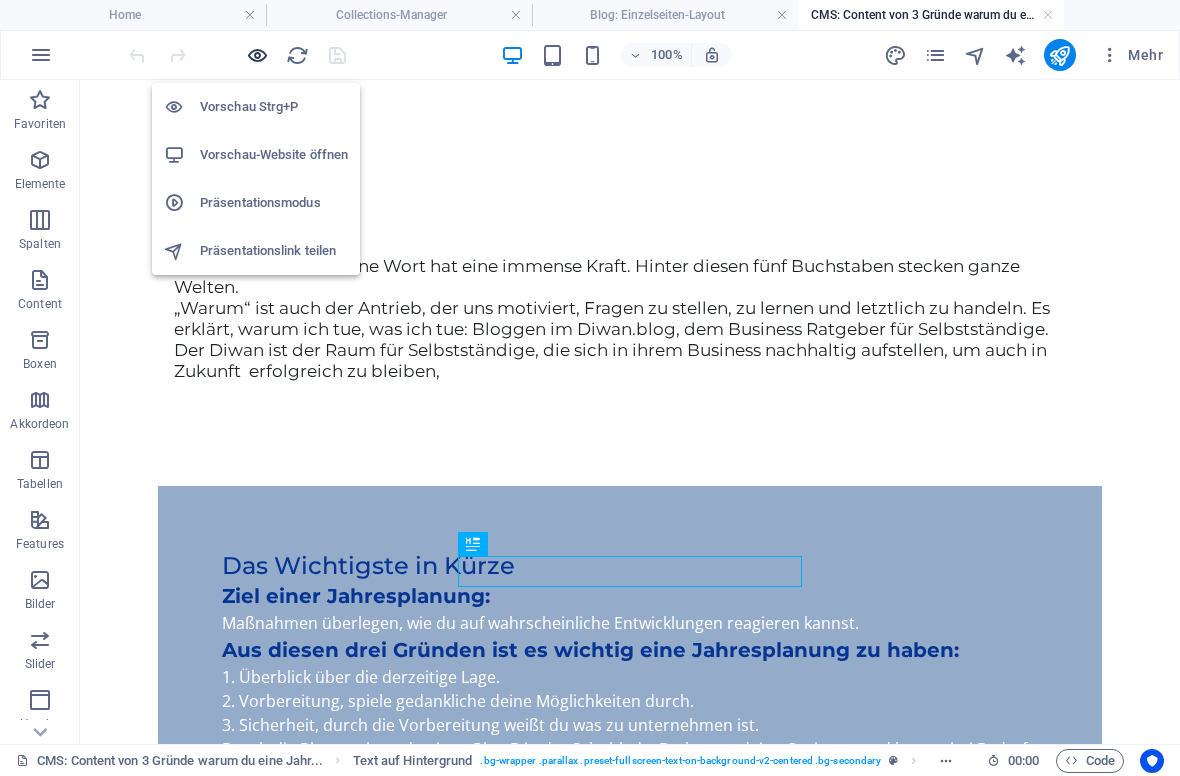click at bounding box center [257, 55] 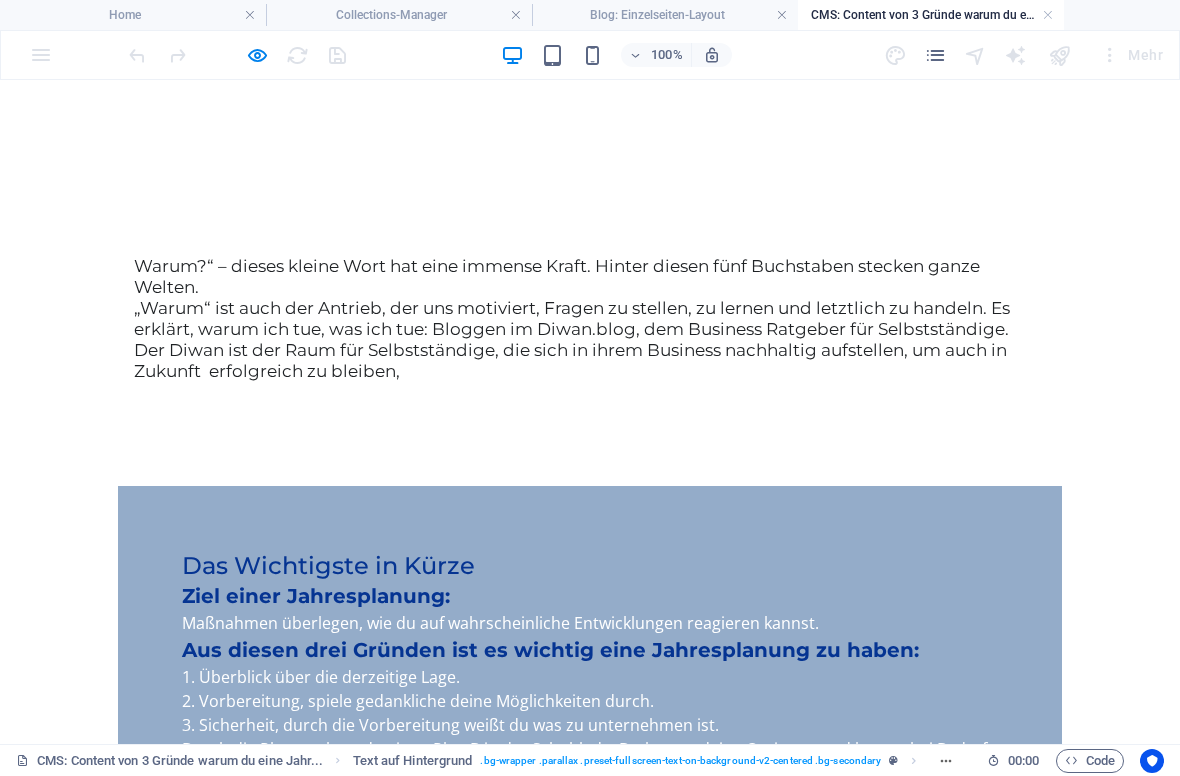 click at bounding box center [237, 55] 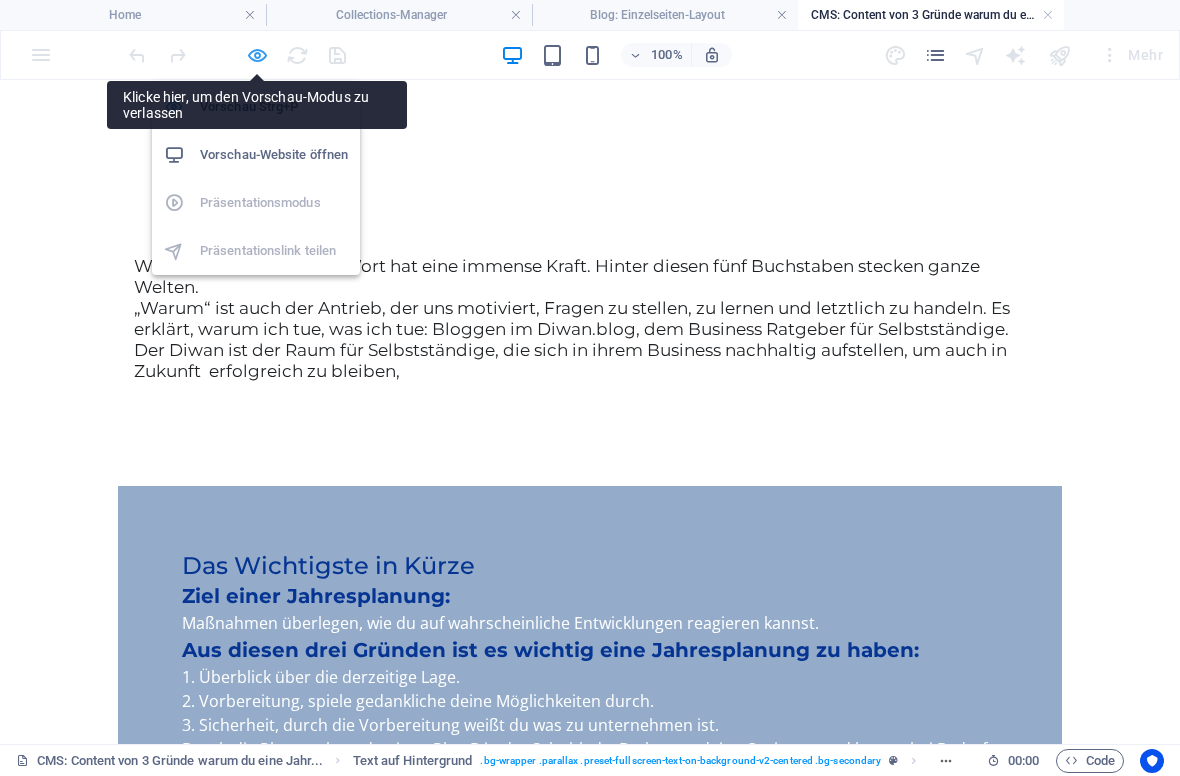 click at bounding box center [257, 55] 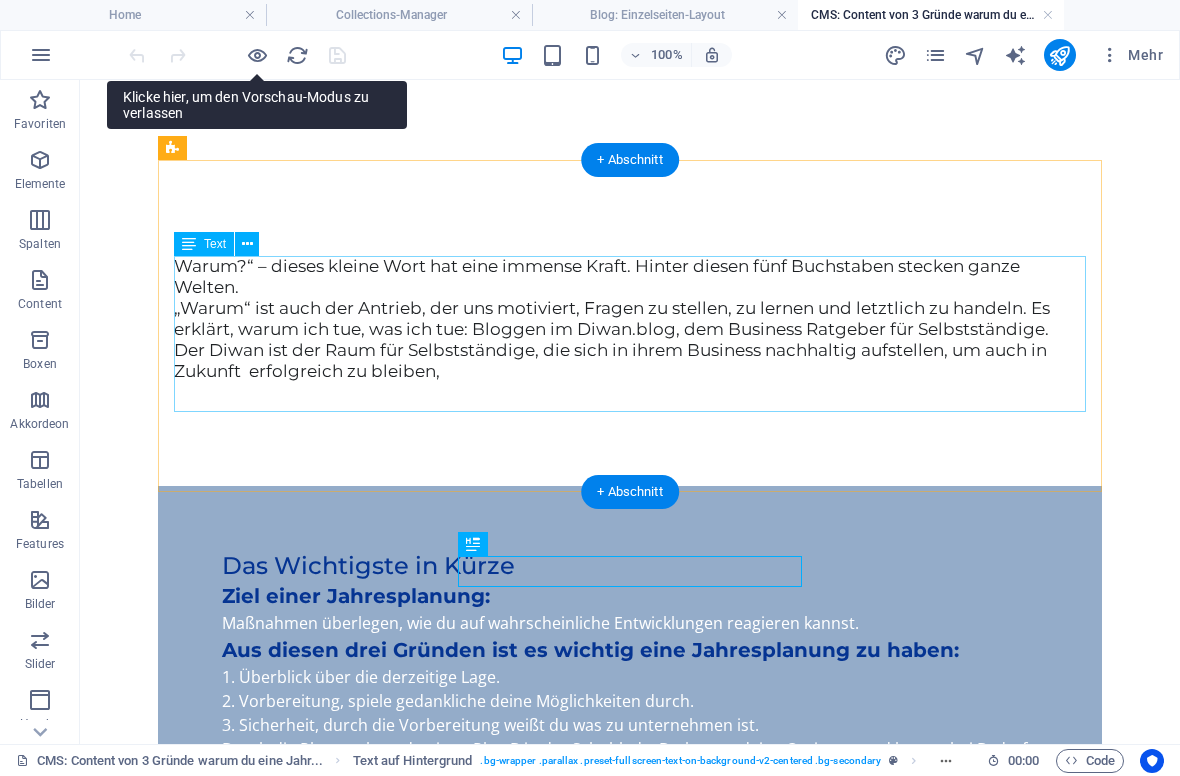 click on "Warum?“ – dieses kleine Wort hat eine immense Kraft. Hinter diesen fünf Buchstaben stecken ganze Welten.  „Warum“ ist auch der Antrieb, der uns motiviert, Fragen zu stellen, zu lernen und letztlich zu handeln. Es erklärt, warum ich tue, was ich tue: Bloggen im Diwan.blog, dem Business Ratgeber für Selbstständige. Der Diwan ist der Raum für Selbstständige, die sich in ihrem Business nachhaltig aufstellen, um auch in Zukunft  erfolgreich zu bleiben," at bounding box center (630, 331) 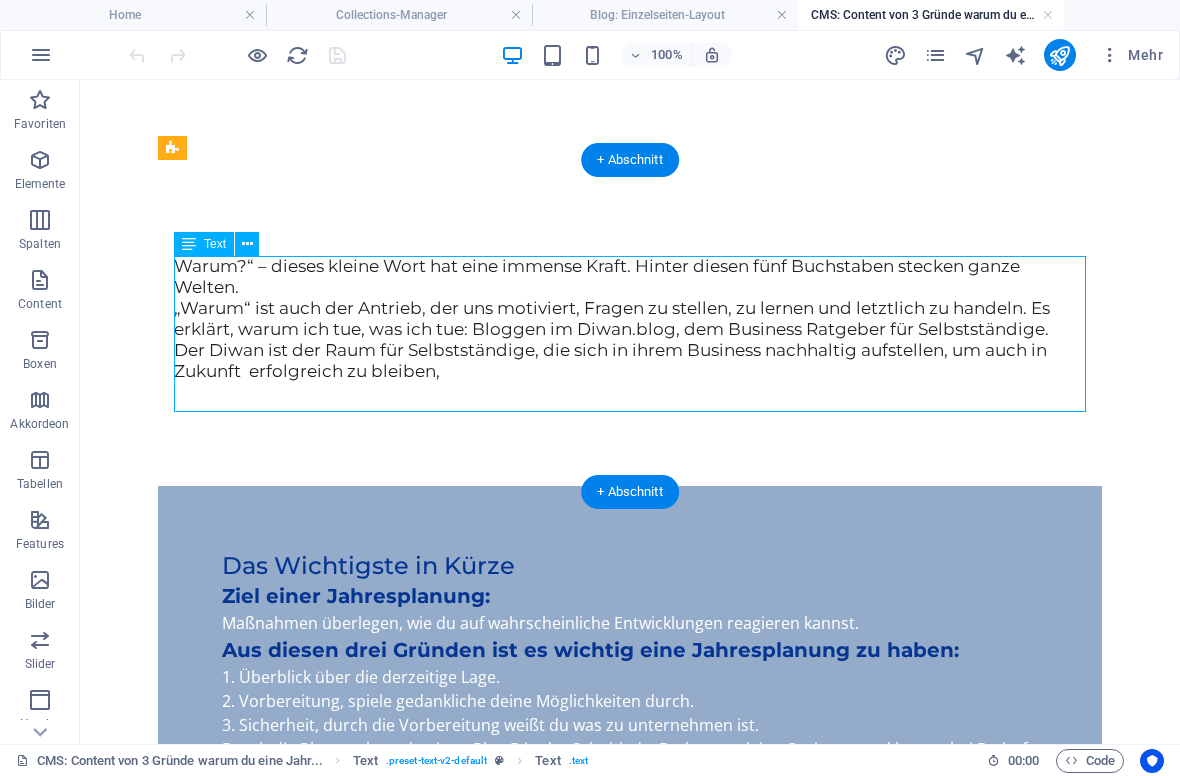click on "Warum?“ – dieses kleine Wort hat eine immense Kraft. Hinter diesen fünf Buchstaben stecken ganze Welten.  „Warum“ ist auch der Antrieb, der uns motiviert, Fragen zu stellen, zu lernen und letztlich zu handeln. Es erklärt, warum ich tue, was ich tue: Bloggen im Diwan.blog, dem Business Ratgeber für Selbstständige. Der Diwan ist der Raum für Selbstständige, die sich in ihrem Business nachhaltig aufstellen, um auch in Zukunft  erfolgreich zu bleiben," at bounding box center [630, 331] 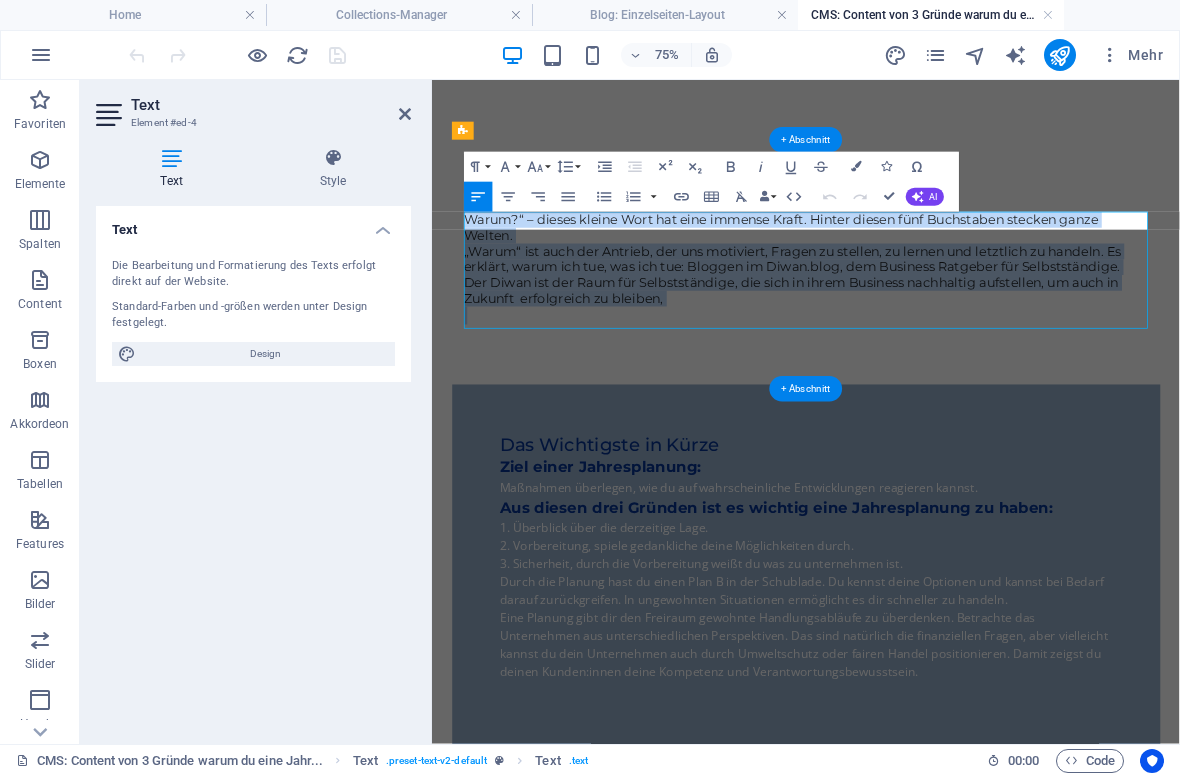 type 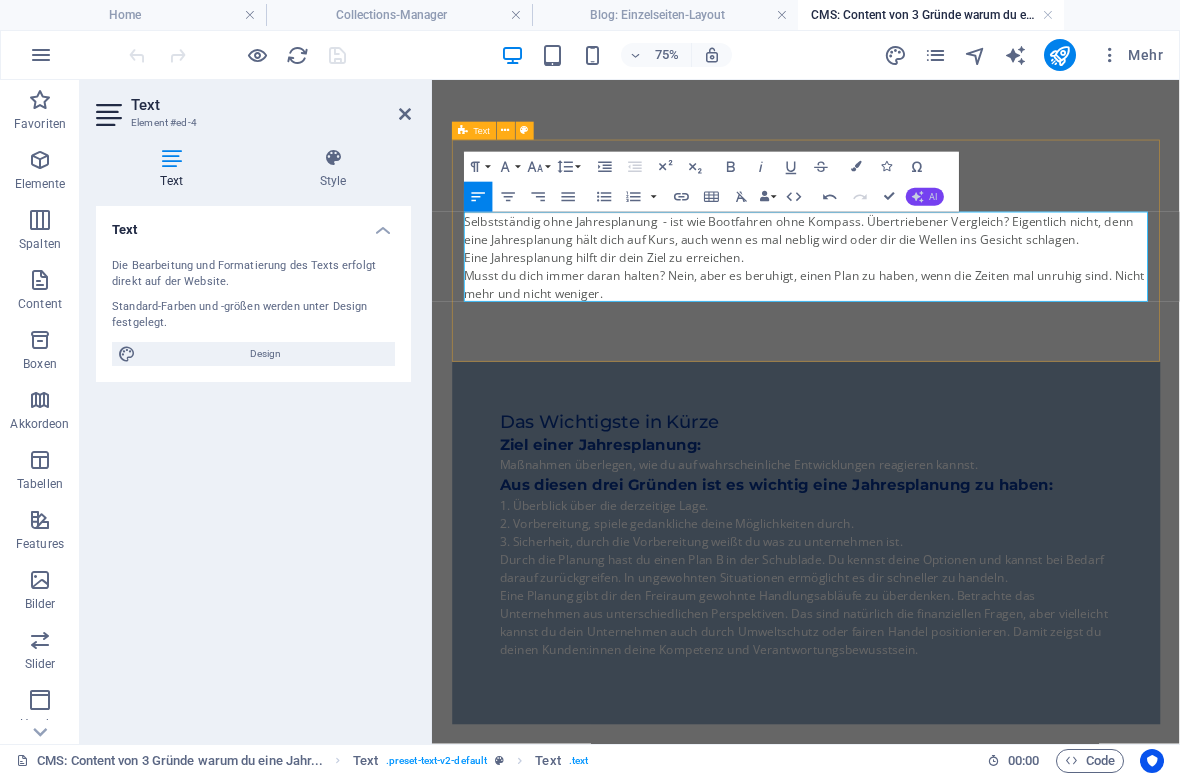 click on "AI" at bounding box center (934, 197) 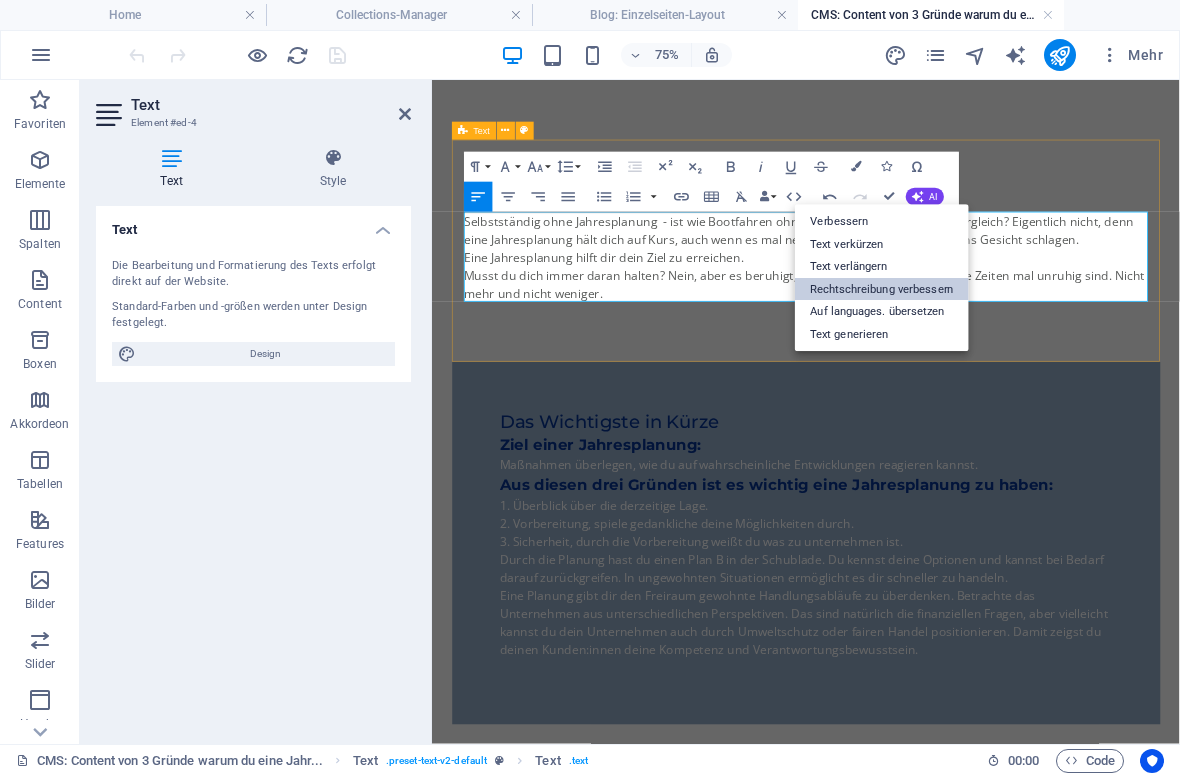 click on "Rechtschreibung verbessern" at bounding box center [882, 289] 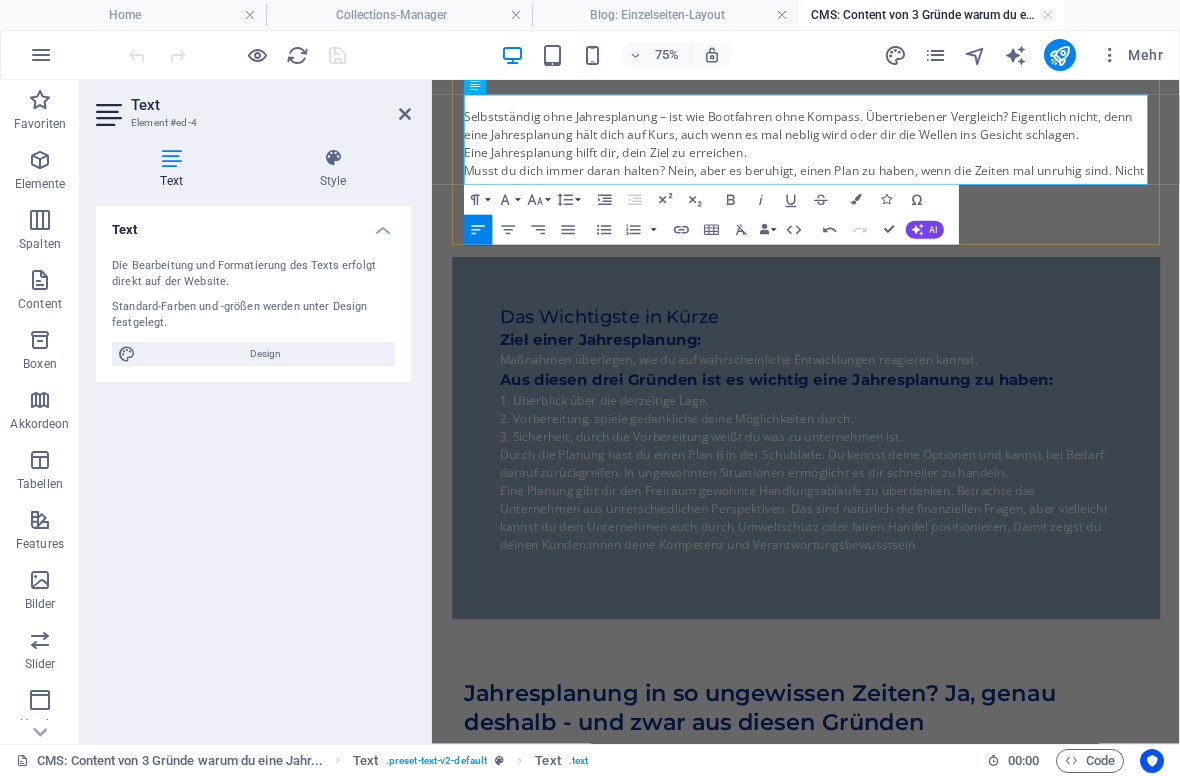scroll, scrollTop: 164, scrollLeft: 0, axis: vertical 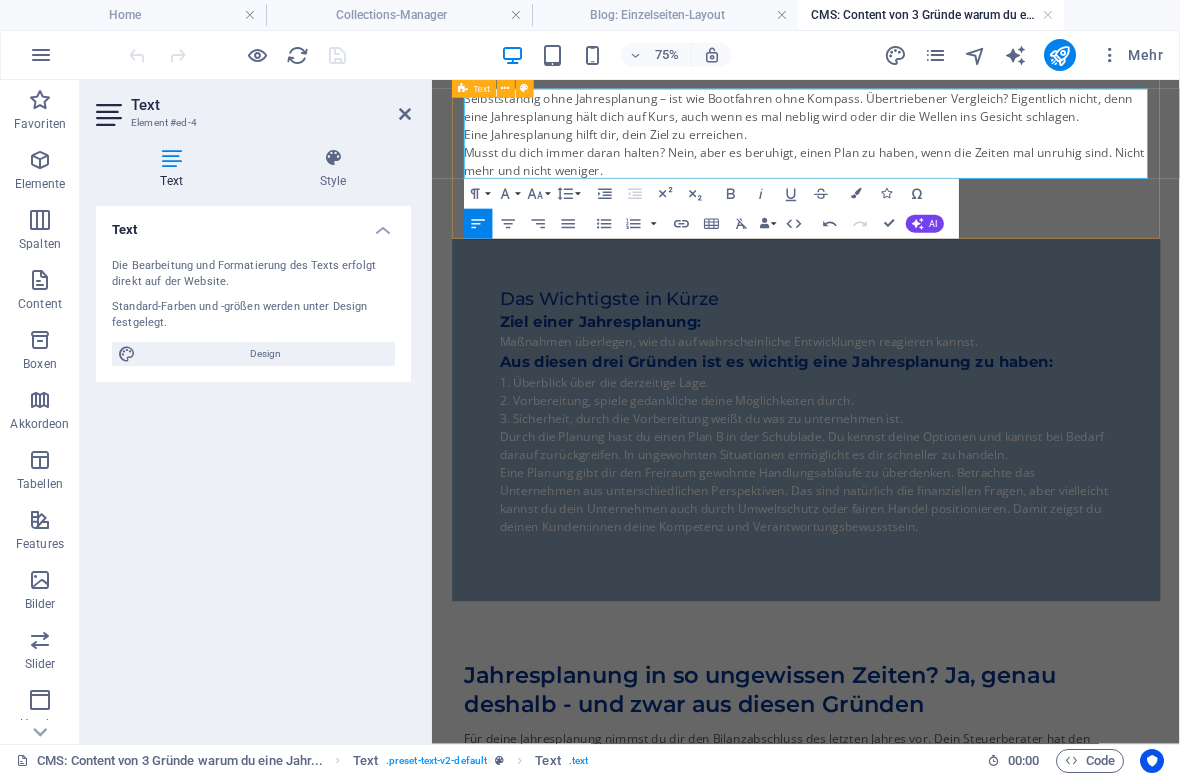 click on "Ziel einer Jahresplanung:    Maßnahmen überlegen, wie du auf wahrscheinliche Entwicklungen reagieren kannst. Aus diesen drei Gründen ist es wichtig eine Jahresplanung zu haben: Überblick über die derzeitige Lage. Vorbereitung, spiele gedankliche deine Möglichkeiten durch. Sicherheit, durch die Vorbereitung weißt du was zu unternehmen ist.  Durch die Planung hast du einen Plan B in der Schublade. Du kennst deine Optionen und kannst bei Bedarf darauf zurückgreifen. In ungewohnten Situationen ermöglicht es dir schneller zu handeln. Eine Planung gibt dir den Freiraum gewohnte Handlungsabläufe zu überdenken. Betrachte das Unternehmen aus unterschiedlichen Perspektiven. Das sind natürlich die finanziellen Fragen, aber vielleicht kannst du dein Unternehmen auch durch Umweltschutz oder fairen Handel positionieren. Damit zeigst du deinen Kunden:innen deine Kompetenz und Verantwortungsbewusstsein." at bounding box center (931, 549) 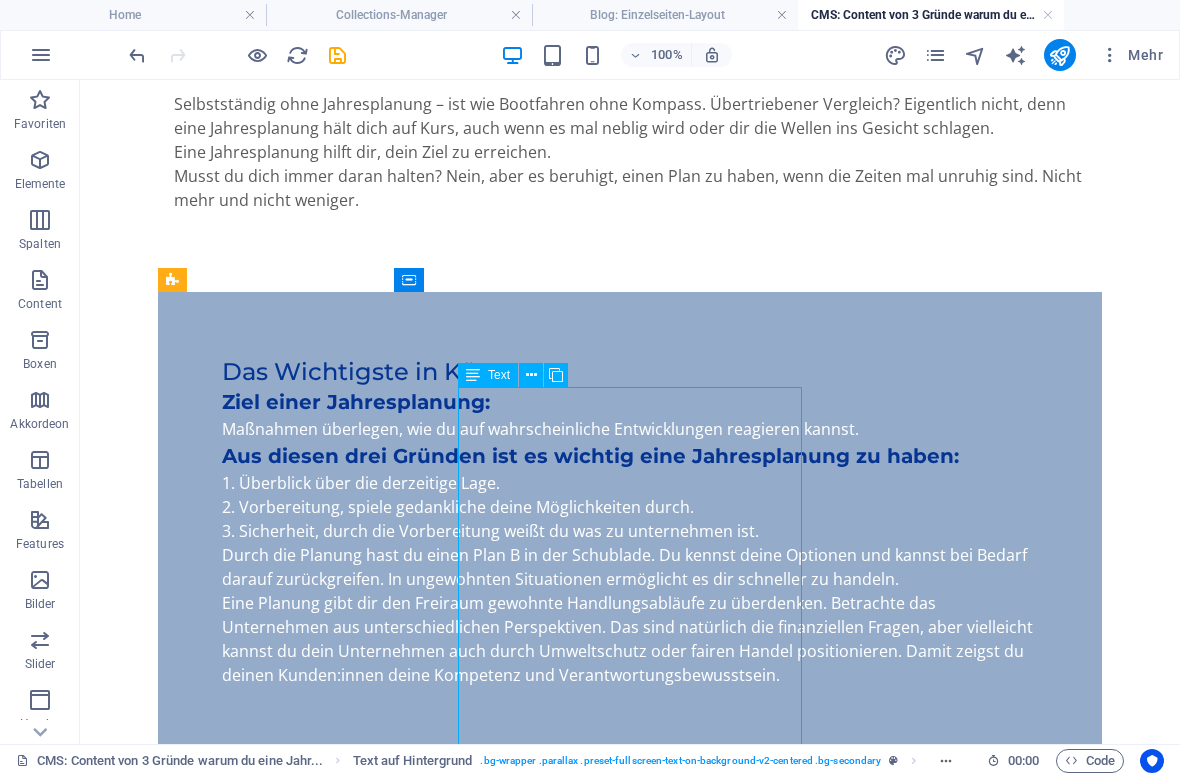 click on "Ziel einer Jahresplanung:    Maßnahmen überlegen, wie du auf wahrscheinliche Entwicklungen reagieren kannst. Aus diesen drei Gründen ist es wichtig eine Jahresplanung zu haben: Überblick über die derzeitige Lage. Vorbereitung, spiele gedankliche deine Möglichkeiten durch. Sicherheit, durch die Vorbereitung weißt du was zu unternehmen ist.  Durch die Planung hast du einen Plan B in der Schublade. Du kennst deine Optionen und kannst bei Bedarf darauf zurückgreifen. In ungewohnten Situationen ermöglicht es dir schneller zu handeln. Eine Planung gibt dir den Freiraum gewohnte Handlungsabläufe zu überdenken. Betrachte das Unternehmen aus unterschiedlichen Perspektiven. Das sind natürlich die finanziellen Fragen, aber vielleicht kannst du dein Unternehmen auch durch Umweltschutz oder fairen Handel positionieren. Damit zeigst du deinen Kunden:innen deine Kompetenz und Verantwortungsbewusstsein." at bounding box center (630, 549) 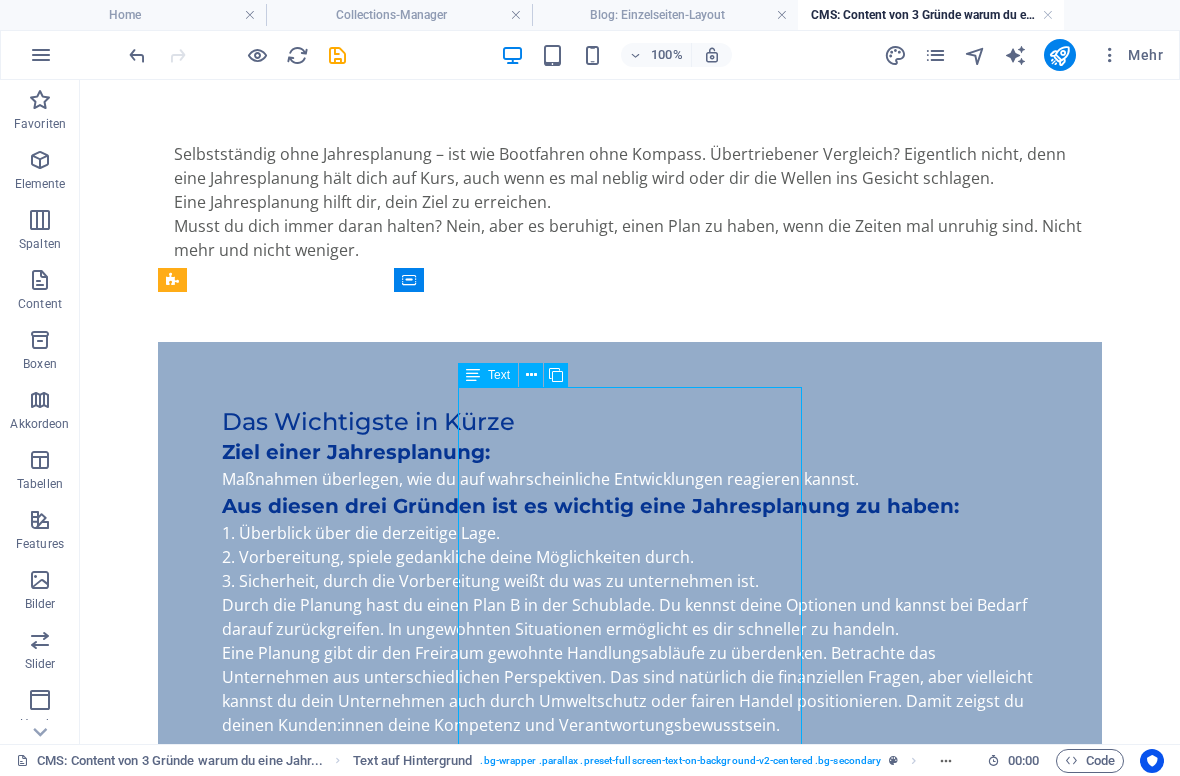 scroll, scrollTop: 81, scrollLeft: 0, axis: vertical 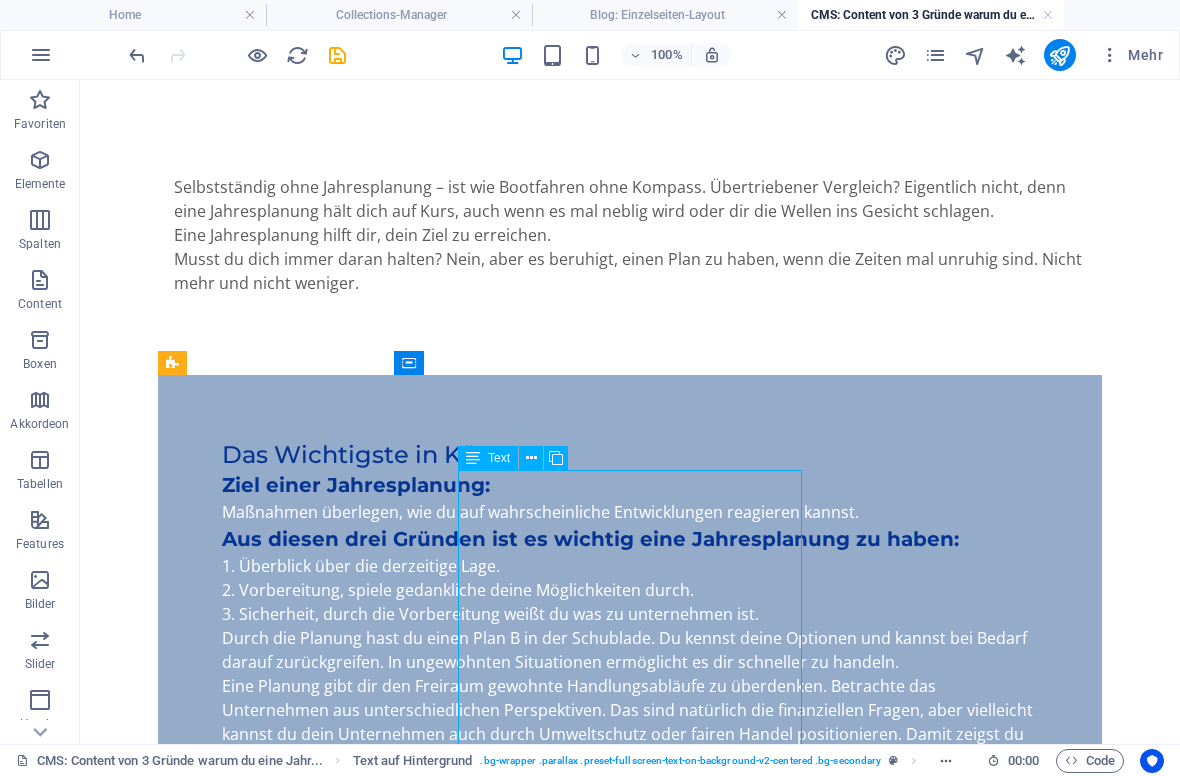 click on "Ziel einer Jahresplanung:    Maßnahmen überlegen, wie du auf wahrscheinliche Entwicklungen reagieren kannst. Aus diesen drei Gründen ist es wichtig eine Jahresplanung zu haben: Überblick über die derzeitige Lage. Vorbereitung, spiele gedankliche deine Möglichkeiten durch. Sicherheit, durch die Vorbereitung weißt du was zu unternehmen ist.  Durch die Planung hast du einen Plan B in der Schublade. Du kennst deine Optionen und kannst bei Bedarf darauf zurückgreifen. In ungewohnten Situationen ermöglicht es dir schneller zu handeln. Eine Planung gibt dir den Freiraum gewohnte Handlungsabläufe zu überdenken. Betrachte das Unternehmen aus unterschiedlichen Perspektiven. Das sind natürlich die finanziellen Fragen, aber vielleicht kannst du dein Unternehmen auch durch Umweltschutz oder fairen Handel positionieren. Damit zeigst du deinen Kunden:innen deine Kompetenz und Verantwortungsbewusstsein." at bounding box center [630, 632] 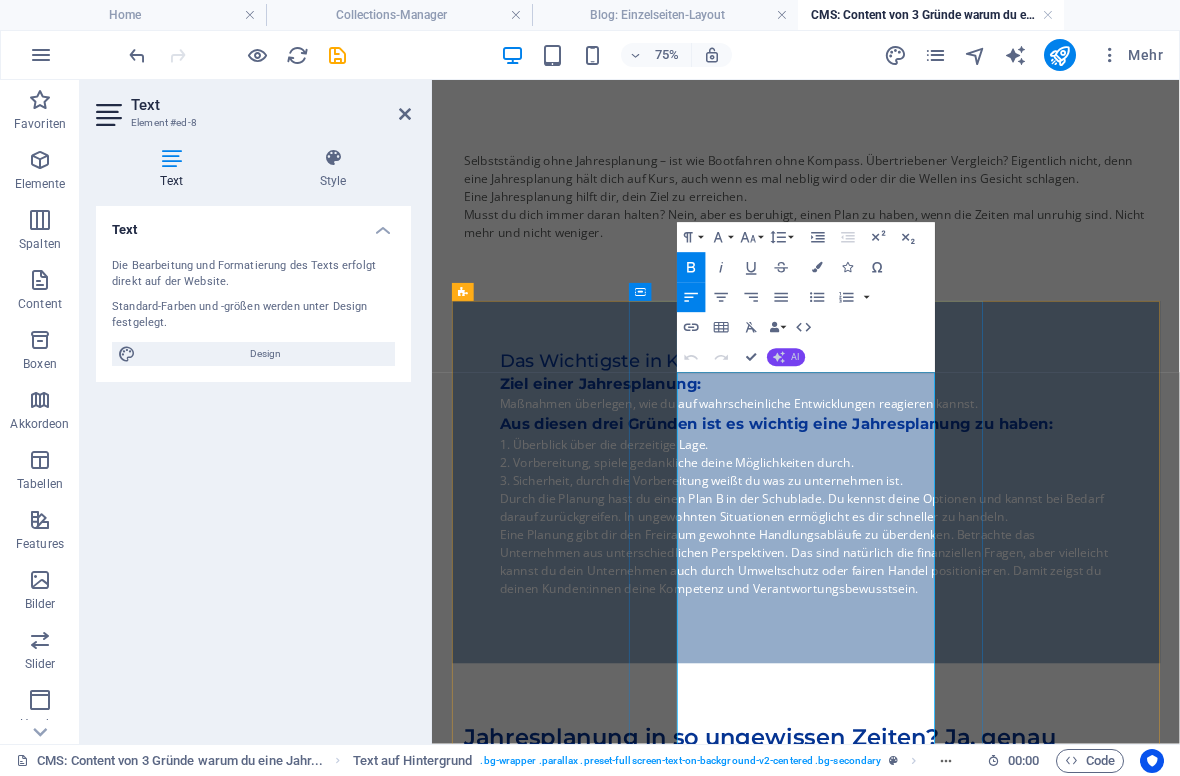 click on "AI" at bounding box center [795, 357] 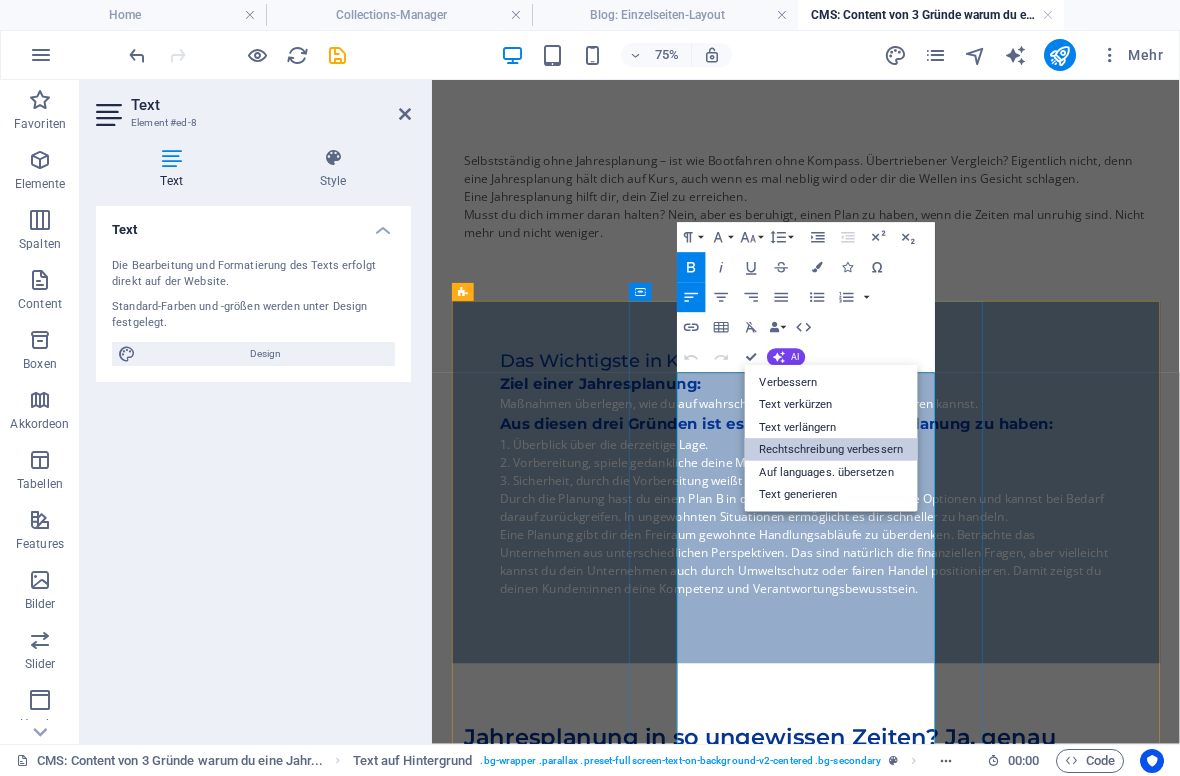 click on "Rechtschreibung verbessern" at bounding box center [831, 449] 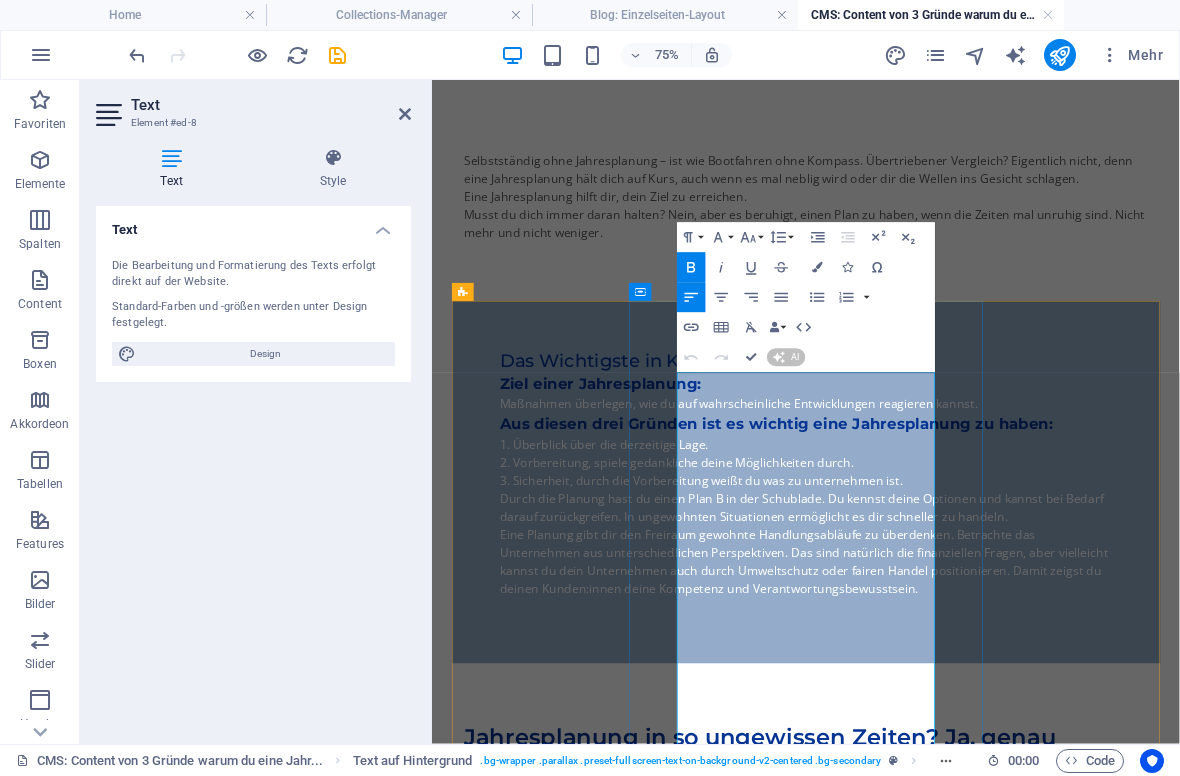 type 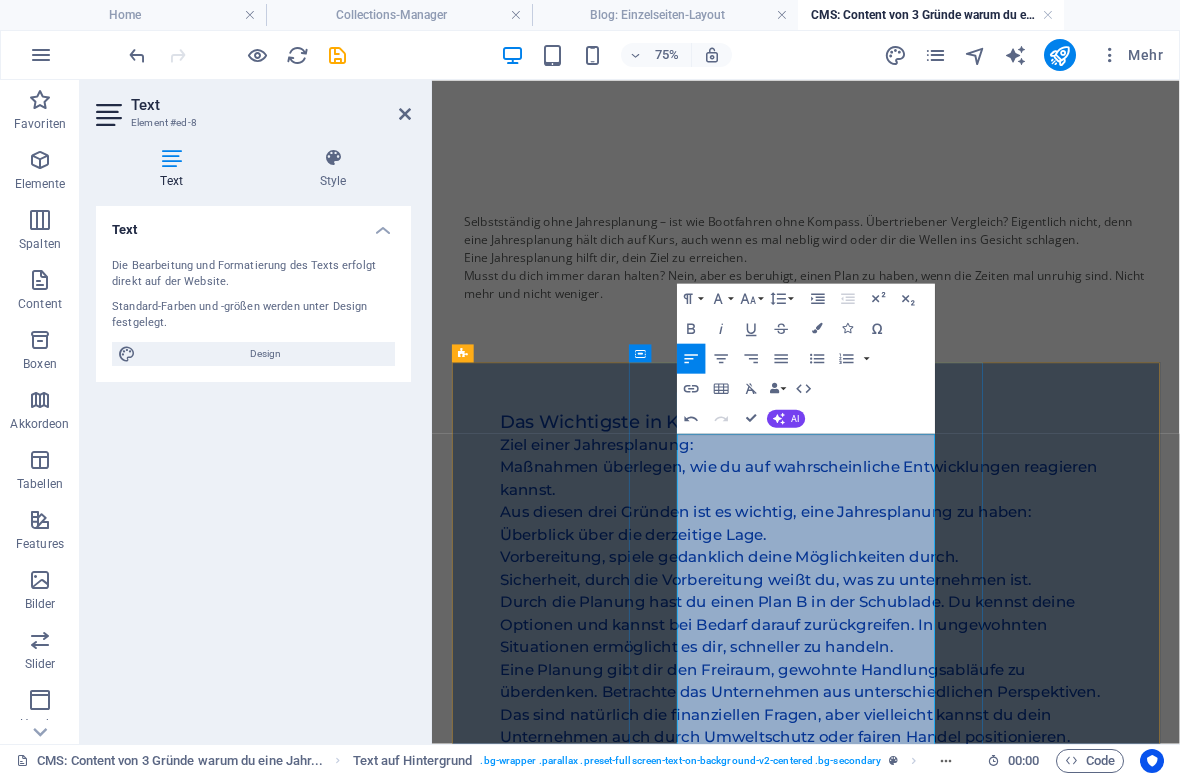 scroll, scrollTop: 0, scrollLeft: 0, axis: both 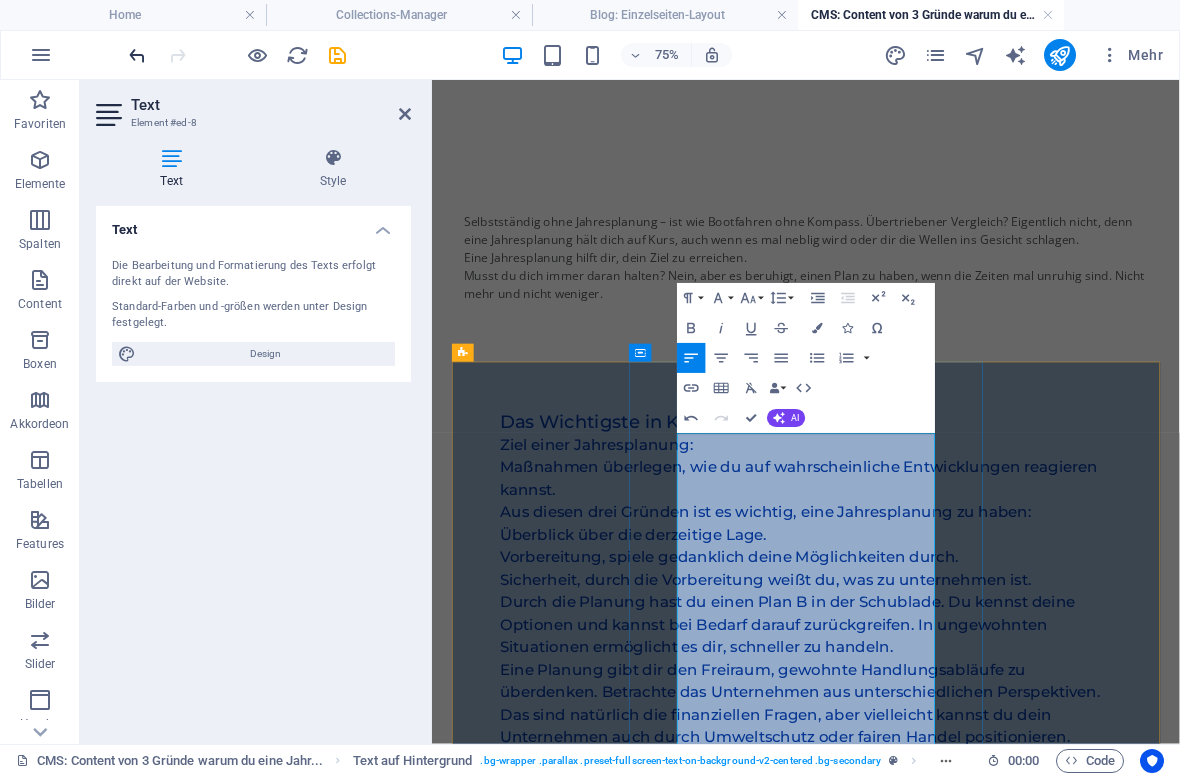 click at bounding box center [137, 55] 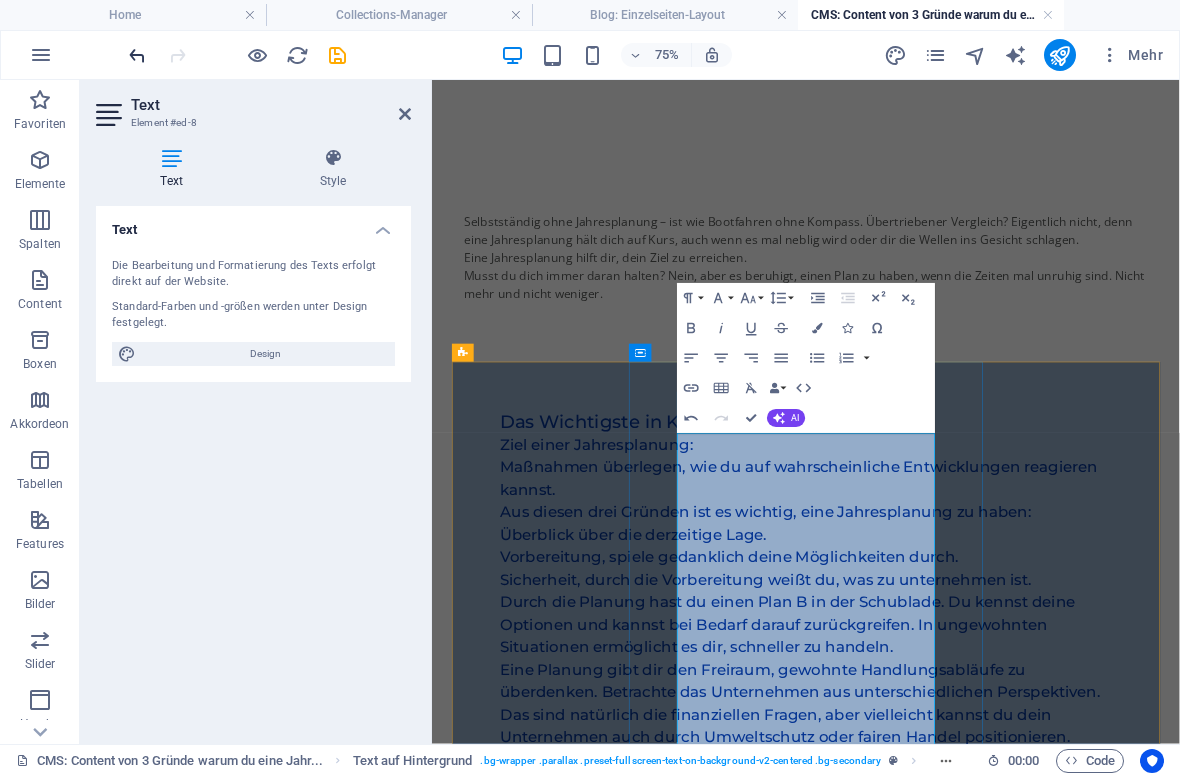 click at bounding box center (137, 55) 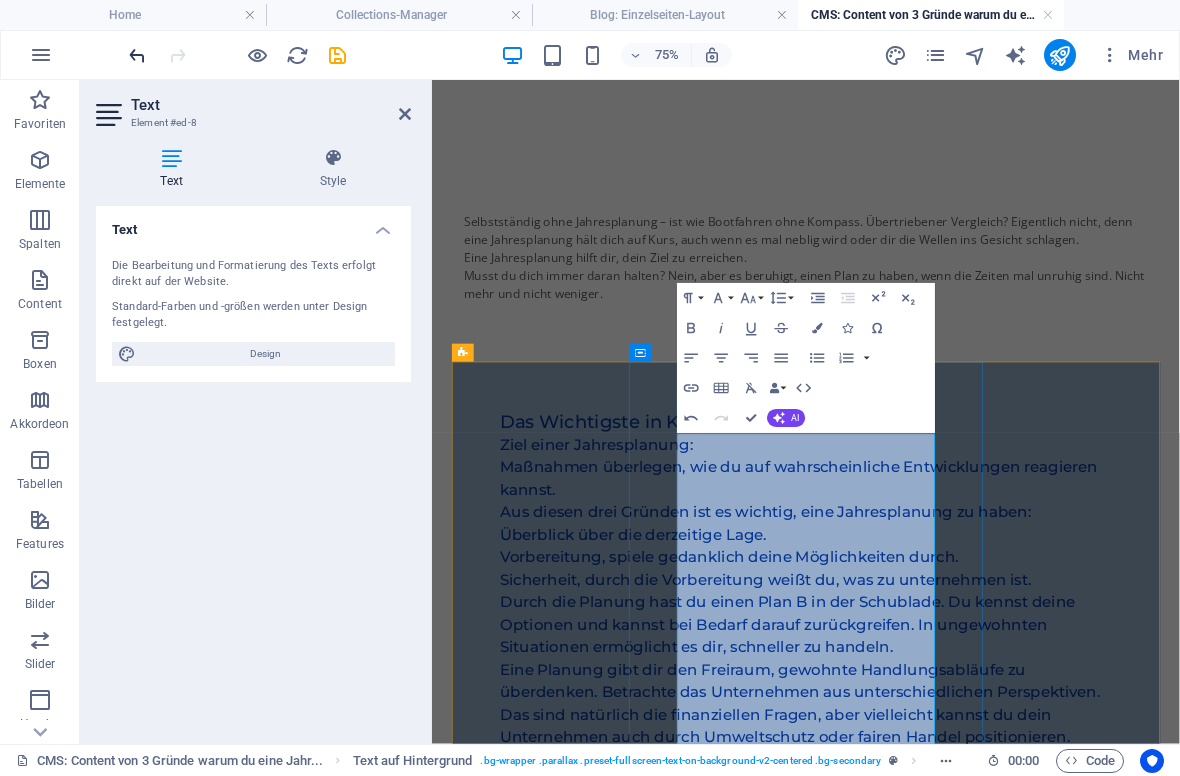 click at bounding box center (137, 55) 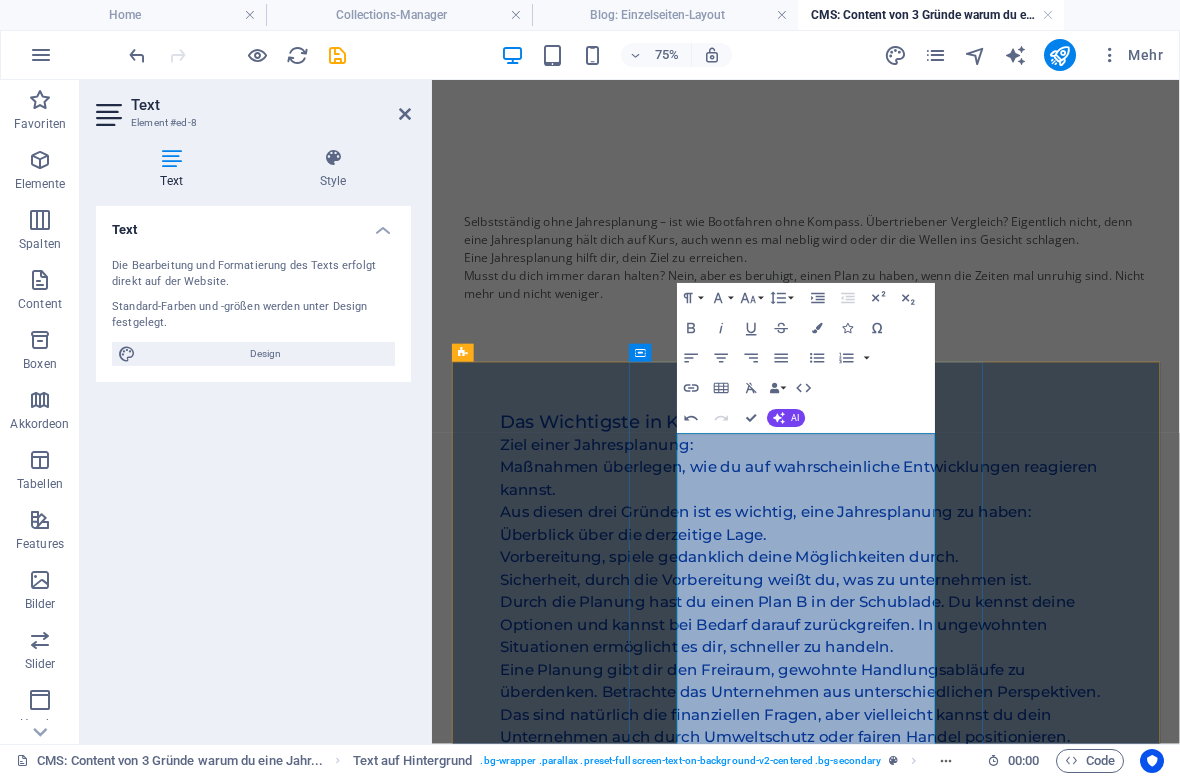 click on "Paragraph Format Normal Heading 1 Heading 2 Heading 3 Heading 4 Heading 5 Heading 6 Code Font Family Arial Georgia Impact Tahoma Times New Roman Verdana Montserrat Open Sans Font Size 8 9 10 11 12 14 18 24 30 36 48 60 72 96 Line Height Default Single 1.15 1.5 Double Increase Indent Decrease Indent Superscript Subscript Bold Italic Underline Strikethrough Colors Icons Special Characters Align Left Align Center Align Right Align Justify Unordered List   Default Circle Disc Square    Ordered List   Default Lower Alpha Lower Greek Lower Roman Upper Alpha Upper Roman    Insert Link Insert Table Clear Formatting Data Bindings Firma Vorname Nachname Straße Postleitzahl Stadt E-Mail Telefonnummer Mobil Fax Benutzerdefiniertes Feld 1 Benutzerdefiniertes Feld 2 Benutzerdefiniertes Feld 3 Benutzerdefiniertes Feld 4 Benutzerdefiniertes Feld 5 Benutzerdefiniertes Feld 6 HTML Undo Redo Confirm (⌘+⏎) AI Verbessern Text verkürzen Text verlängern Rechtschreibung verbessern Auf languages. übersetzen Text generieren" at bounding box center [806, 358] 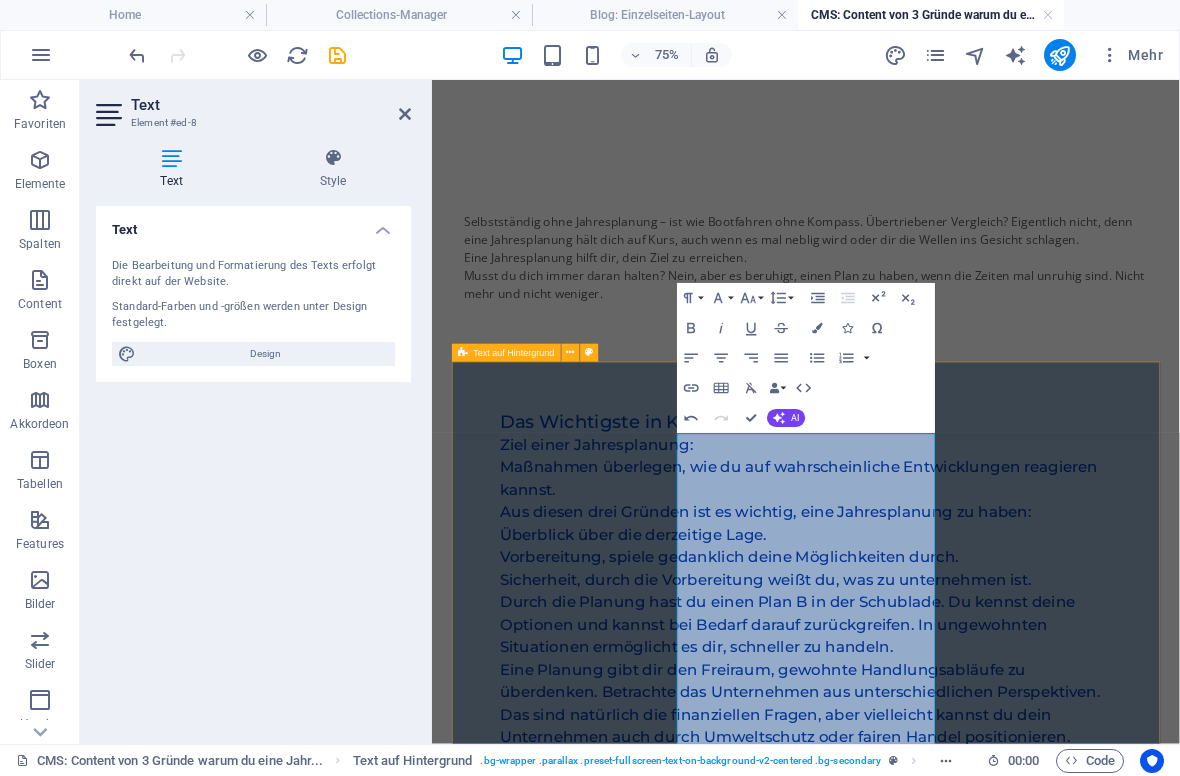 click on "Das Wichtigste in Kürze Ziel einer Jahresplanung:   Maßnahmen überlegen, wie du auf wahrscheinliche Entwicklungen reagieren kannst.   Aus diesen drei Gründen ist es wichtig, eine Jahresplanung zu haben:   Überblick über die derzeitige Lage.   Vorbereitung, spiele gedanklich deine Möglichkeiten durch.   Sicherheit, durch die Vorbereitung weißt du, was zu unternehmen ist.   Durch die Planung hast du einen Plan B in der Schublade. Du kennst deine Optionen und kannst bei Bedarf darauf zurückgreifen. In ungewohnten Situationen ermöglicht es dir, schneller zu handeln.   Eine Planung gibt dir den Freiraum, gewohnte Handlungsabläufe zu überdenken. Betrachte das Unternehmen aus unterschiedlichen Perspektiven. Das sind natürlich die finanziellen Fragen, aber vielleicht kannst du dein Unternehmen auch durch Umweltschutz oder fairen Handel positionieren. Damit zeigst du deinen Kunden:innen deine Kompetenz und dein Verantwortungsbewusstsein." at bounding box center (931, 775) 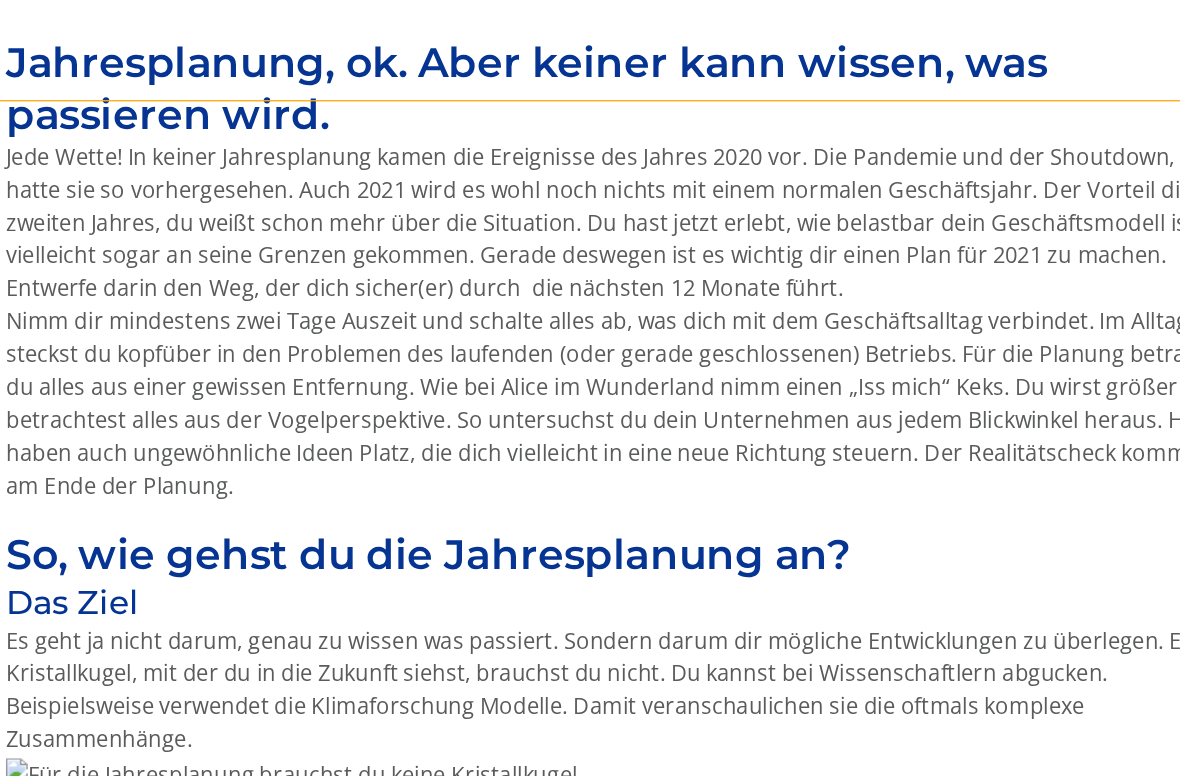 scroll, scrollTop: 1476, scrollLeft: 0, axis: vertical 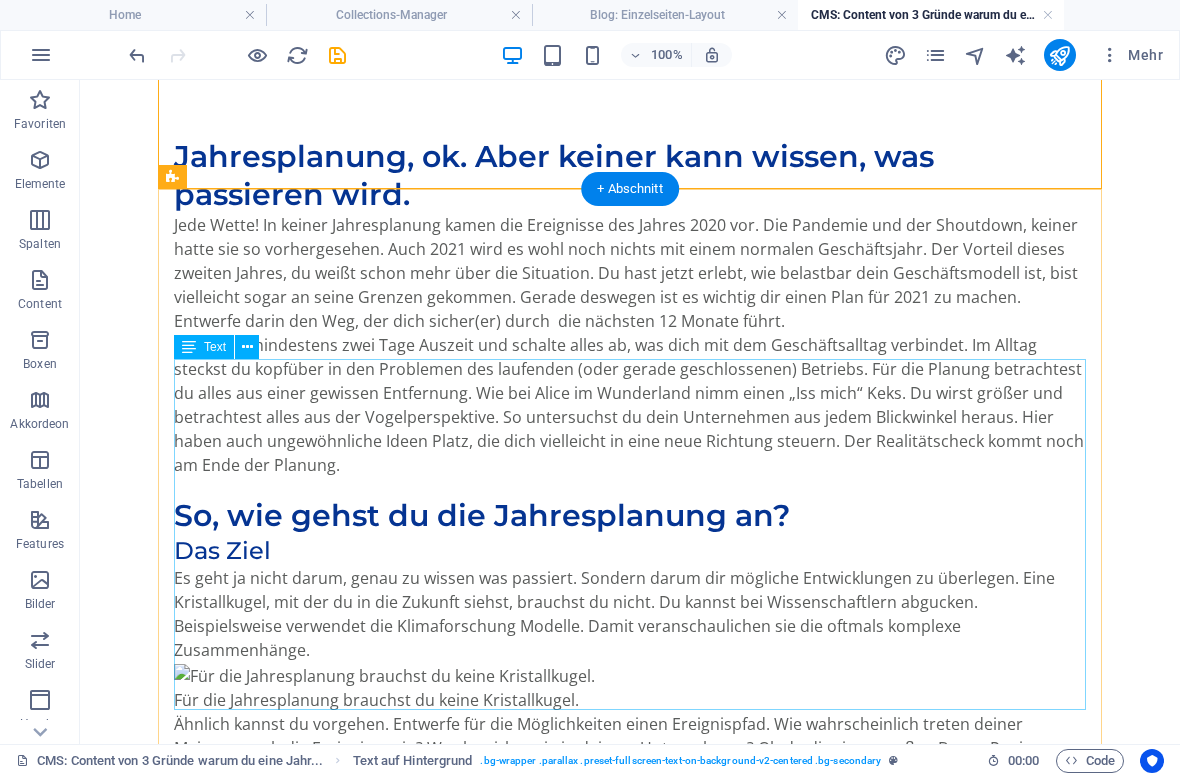 click on "Für deine Jahresplanung nimmst du dir den Bilanzabschluss des letzten Jahres vor. Dein Steuerberater hat den Abschluss für [YEAR] fertig - eigentlich möchtest du die Papiere abheften und Schluss. Verständlich, aber du vergibst eine Chance. Aus diesen Gründen solltest du dir die Zeit nehmen, um dich auf [YEAR] vorzubereiten.  Du verschaffst dir   Überblick  -  Bei der Jahresplanung beschäftigst du dich auf einer abstrakten Ebene mit deinem Unternehmen. Du schaust dir an wo das Unternehmen steht. Lass dabei den Geschäftsalltag draußen. Du bist   vorbereitet  - Die Erfahrungen aus dem letzten Jahr waren vielfach hart. Versuche sie neutral zu bewerten.  Es sind nun mal Tatsachen, darauf baust du jetzt deine Jahresplanung auf.  Sie vermittelt dir Sicherheit" at bounding box center (630, -36) 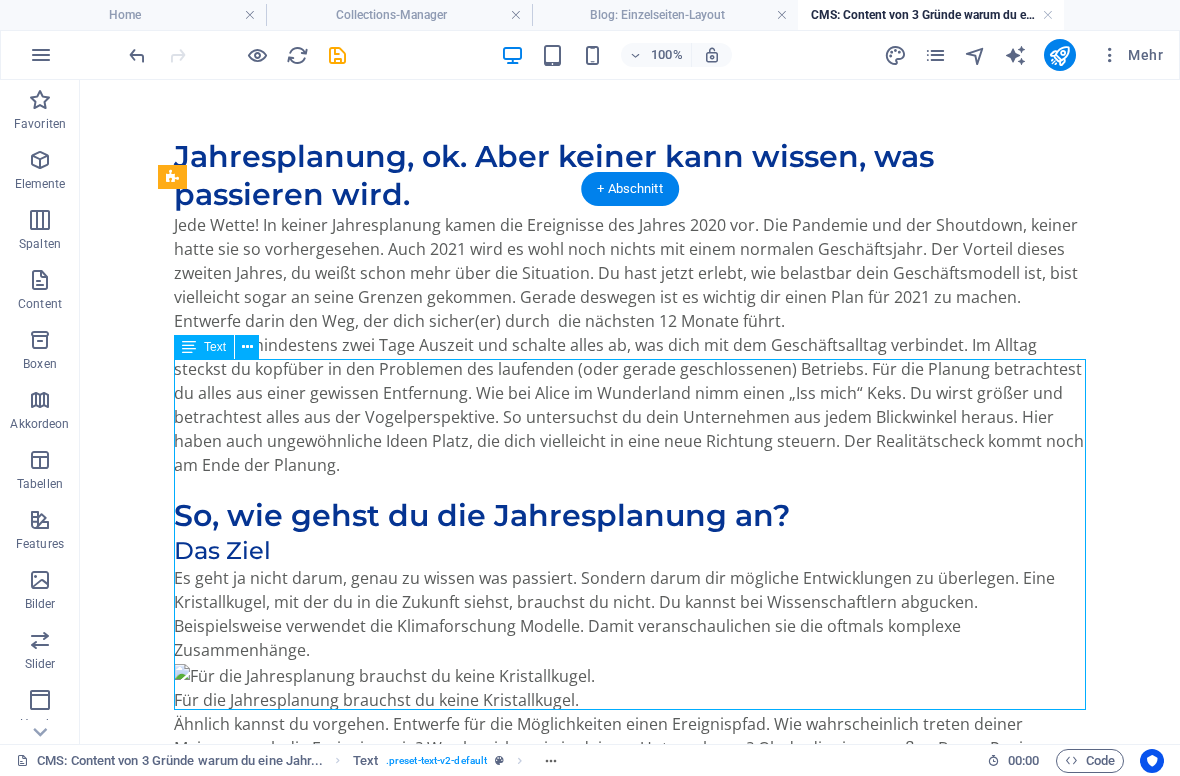 click on "Für deine Jahresplanung nimmst du dir den Bilanzabschluss des letzten Jahres vor. Dein Steuerberater hat den Abschluss für [YEAR] fertig - eigentlich möchtest du die Papiere abheften und Schluss. Verständlich, aber du vergibst eine Chance. Aus diesen Gründen solltest du dir die Zeit nehmen, um dich auf [YEAR] vorzubereiten.  Du verschaffst dir   Überblick  -  Bei der Jahresplanung beschäftigst du dich auf einer abstrakten Ebene mit deinem Unternehmen. Du schaust dir an wo das Unternehmen steht. Lass dabei den Geschäftsalltag draußen. Du bist   vorbereitet  - Die Erfahrungen aus dem letzten Jahr waren vielfach hart. Versuche sie neutral zu bewerten.  Es sind nun mal Tatsachen, darauf baust du jetzt deine Jahresplanung auf.  Sie vermittelt dir Sicherheit" at bounding box center [630, -36] 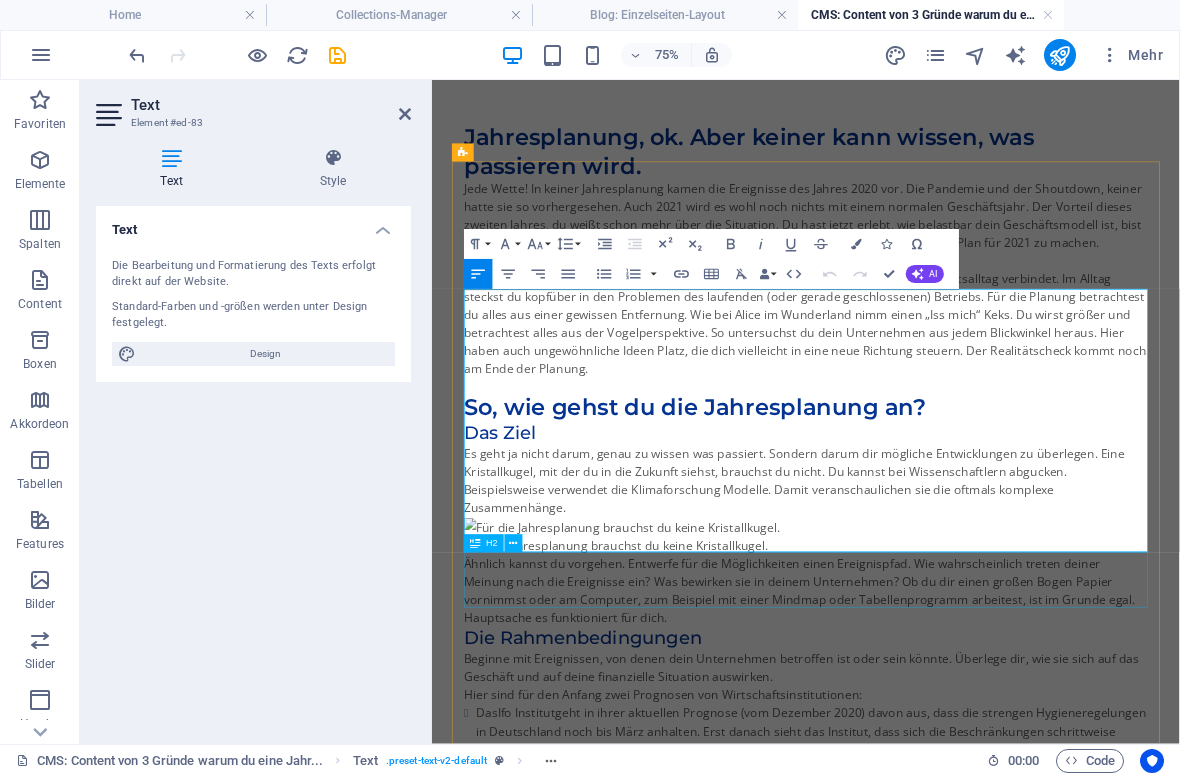 click on "Jahresplanung, ok. Aber keiner kann wissen, was passieren wird." at bounding box center [931, 175] 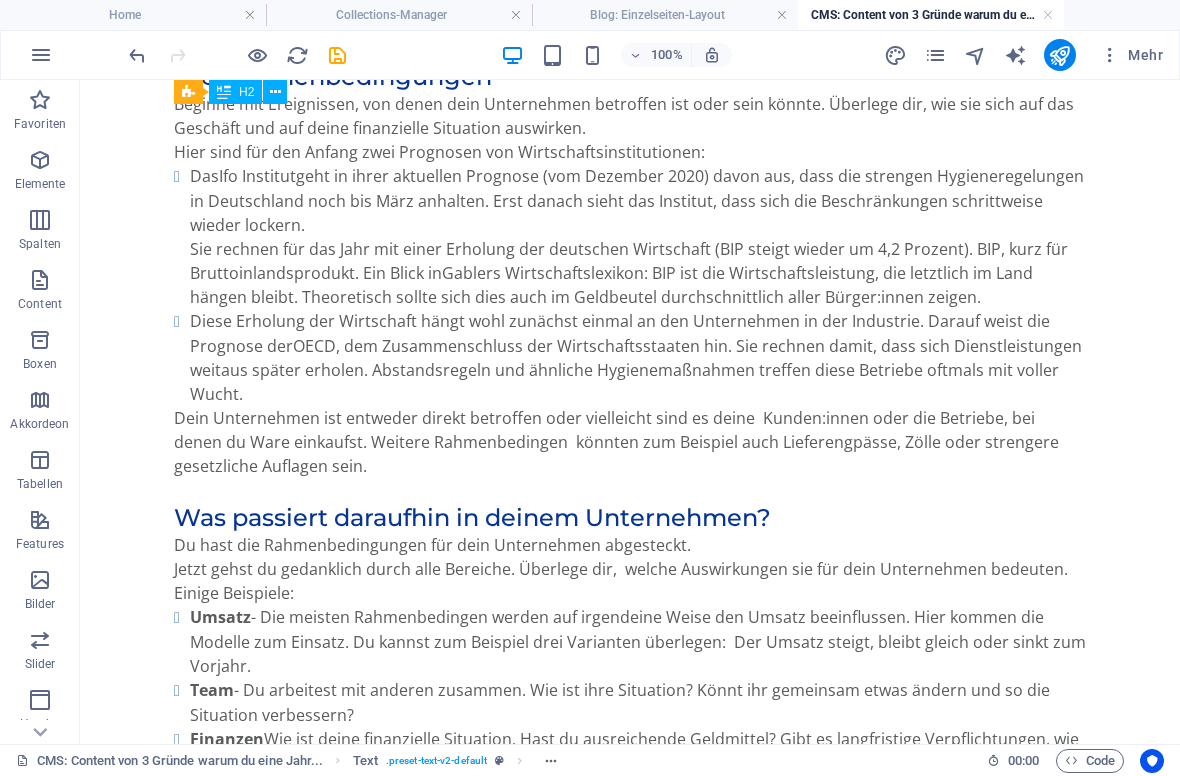 scroll, scrollTop: 2224, scrollLeft: 0, axis: vertical 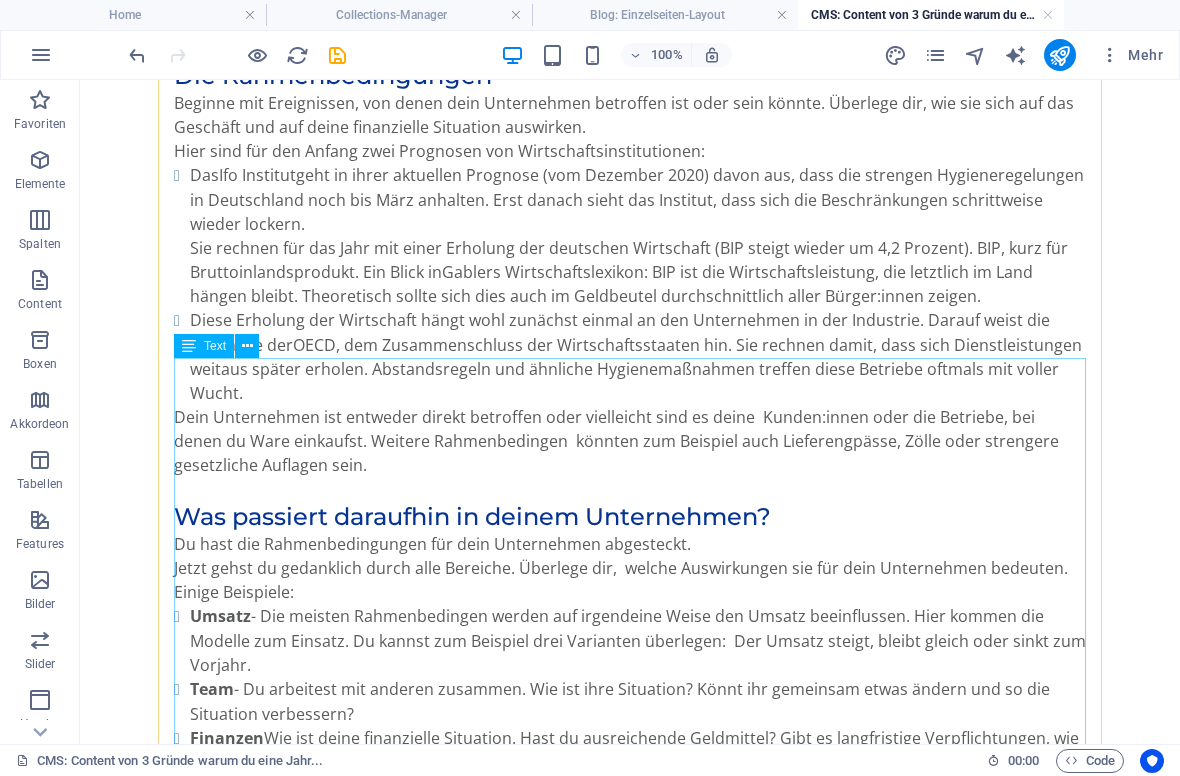 click on "Das Ziel Es geht ja nicht darum, genau zu wissen was passiert. Sondern darum dir mögliche Entwicklungen zu überlegen. Eine Kristallkugel, mit der du in die Zukunft siehst, brauchst du nicht. Du kannst bei Wissenschaftlern abgucken.  Beispielsweise verwendet die Klimaforschung Modelle. Damit veranschaulichen sie die oftmals komplexe Zusammenhänge.  Für die Jahresplanung brauchst du keine Kristallkugel. Ähnlich kannst du vorgehen. Entwerfe für die Möglichkeiten einen Ereignispfad. Wie wahrscheinlich treten deiner Meinung nach die Ereignisse ein? Was bewirken sie in deinem Unternehmen? Ob du dir einen großen Bogen Papier vornimmst oder am Computer, zum Beispiel mit einer Mindmap oder Tabellenprogramm arbeitest, ist im Grunde egal. Hauptsache es funktioniert für dich. Die Rahmenbedingungen  Beginne mit Ereignissen, von denen dein Unternehmen betroffen ist oder sein könnte. Überlege dir, wie sie sich auf das Geschäft und auf deine finanzielle Situation auswirken. Das  Ifo Institut OECD Umsatz Team" at bounding box center (630, 497) 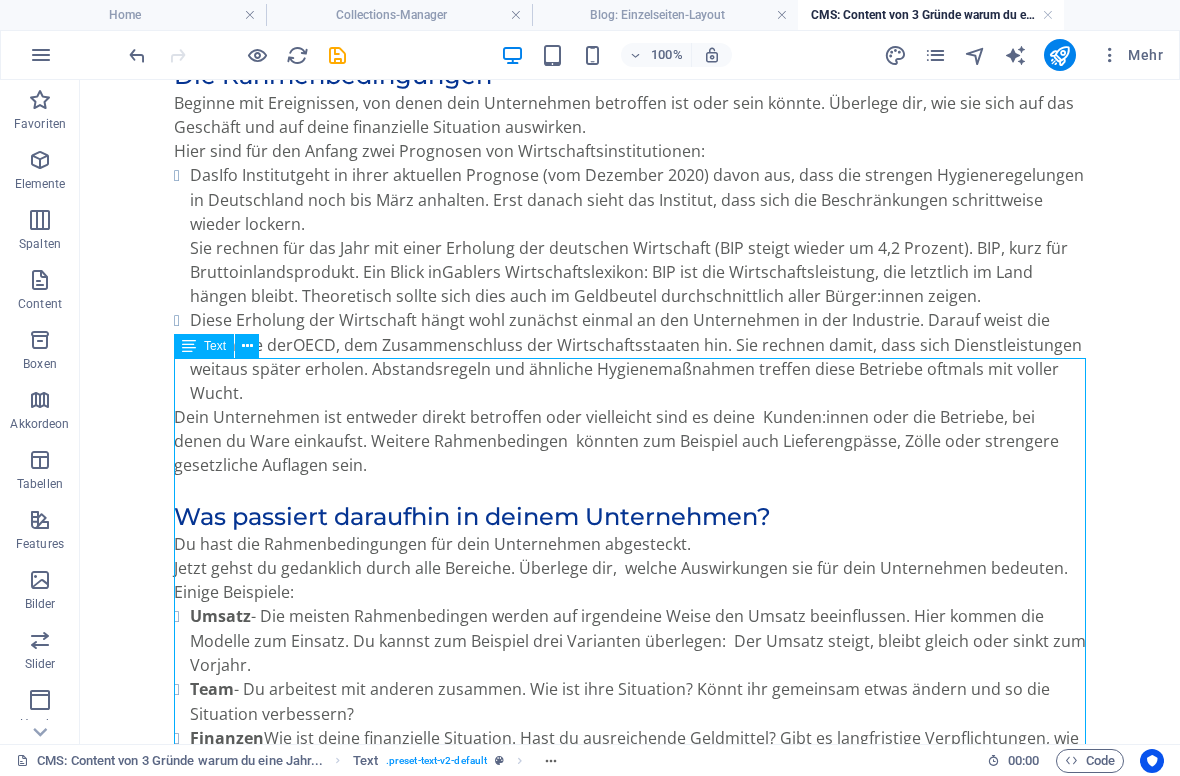 click on "Das Ziel Es geht ja nicht darum, genau zu wissen was passiert. Sondern darum dir mögliche Entwicklungen zu überlegen. Eine Kristallkugel, mit der du in die Zukunft siehst, brauchst du nicht. Du kannst bei Wissenschaftlern abgucken.  Beispielsweise verwendet die Klimaforschung Modelle. Damit veranschaulichen sie die oftmals komplexe Zusammenhänge.  Für die Jahresplanung brauchst du keine Kristallkugel. Ähnlich kannst du vorgehen. Entwerfe für die Möglichkeiten einen Ereignispfad. Wie wahrscheinlich treten deiner Meinung nach die Ereignisse ein? Was bewirken sie in deinem Unternehmen? Ob du dir einen großen Bogen Papier vornimmst oder am Computer, zum Beispiel mit einer Mindmap oder Tabellenprogramm arbeitest, ist im Grunde egal. Hauptsache es funktioniert für dich. Die Rahmenbedingungen  Beginne mit Ereignissen, von denen dein Unternehmen betroffen ist oder sein könnte. Überlege dir, wie sie sich auf das Geschäft und auf deine finanzielle Situation auswirken. Das  Ifo Institut OECD Umsatz Team" at bounding box center (630, 497) 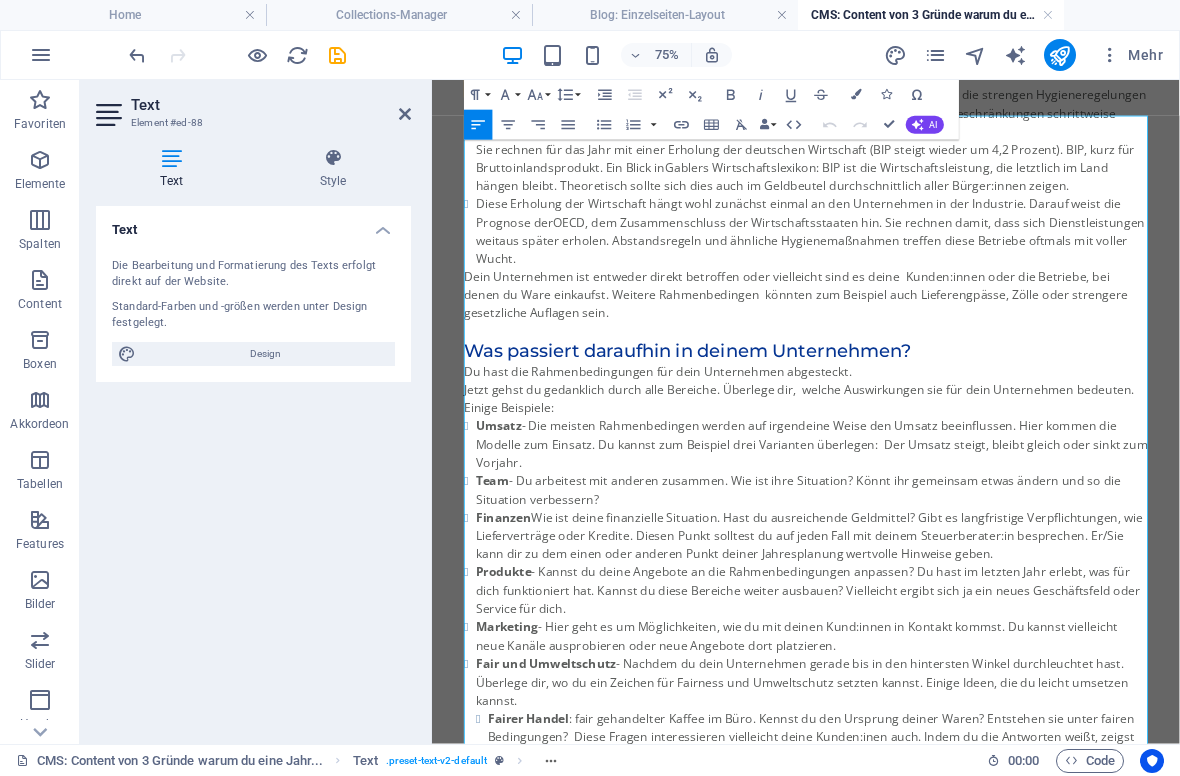 scroll, scrollTop: 2262, scrollLeft: 0, axis: vertical 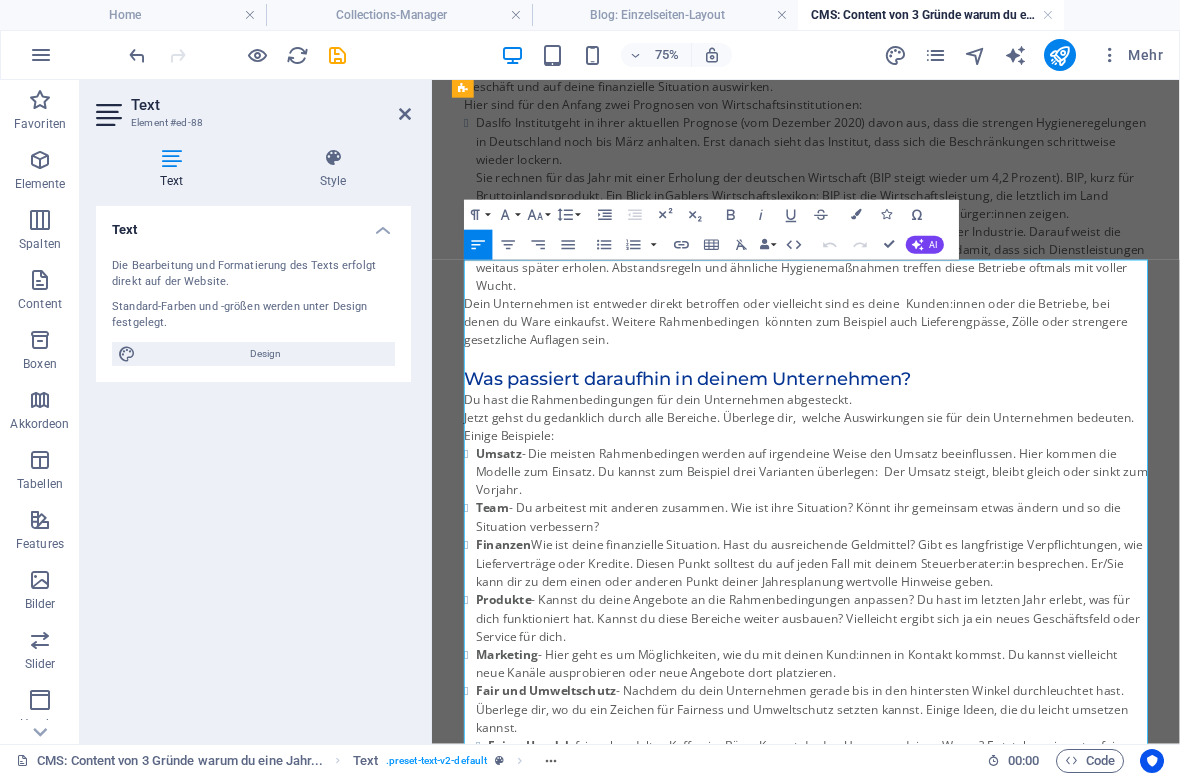 click on "Es geht ja nicht darum, genau zu wissen was passiert. Sondern darum dir mögliche Entwicklungen zu überlegen. Eine Kristallkugel, mit der du in die Zukunft siehst, brauchst du nicht. Du kannst bei Wissenschaftlern abgucken.  Beispielsweise verwendet die Klimaforschung Modelle. Damit veranschaulichen sie die oftmals komplexe Zusammenhänge." at bounding box center (931, -172) 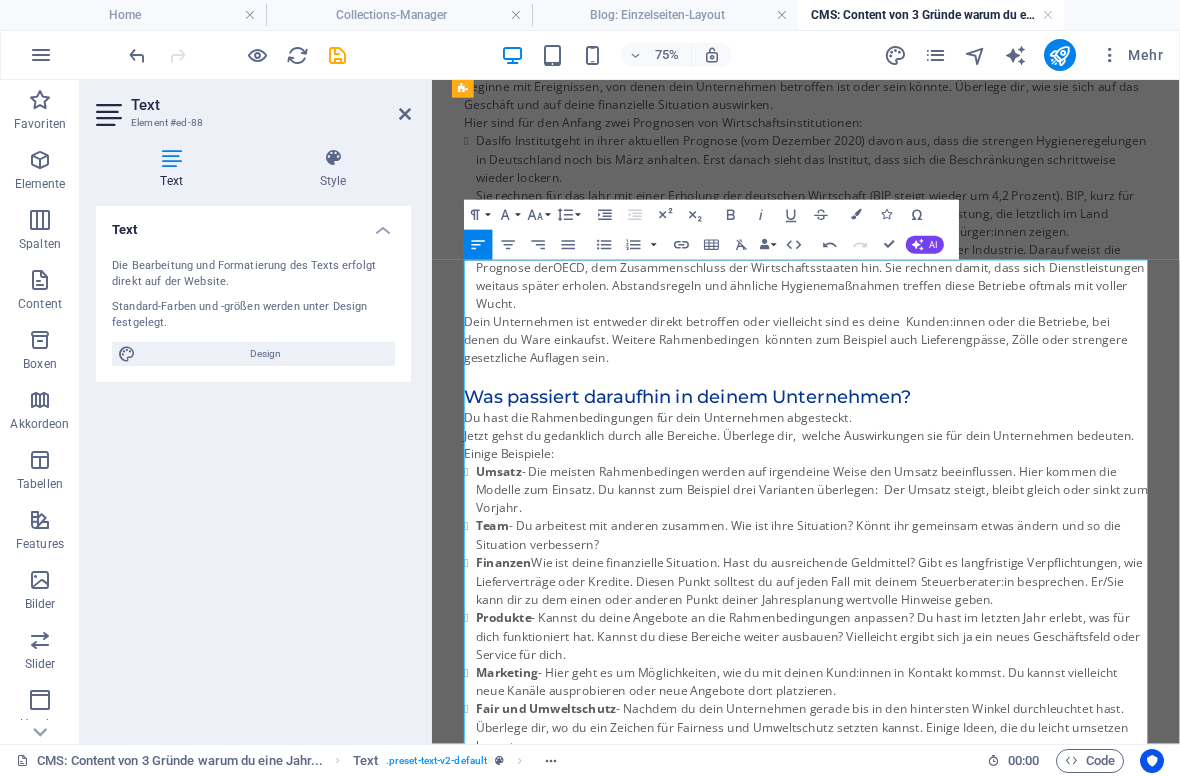 click on "Für die Jahresplanung brauchst du keine Kristallkugel." at bounding box center [931, -75] 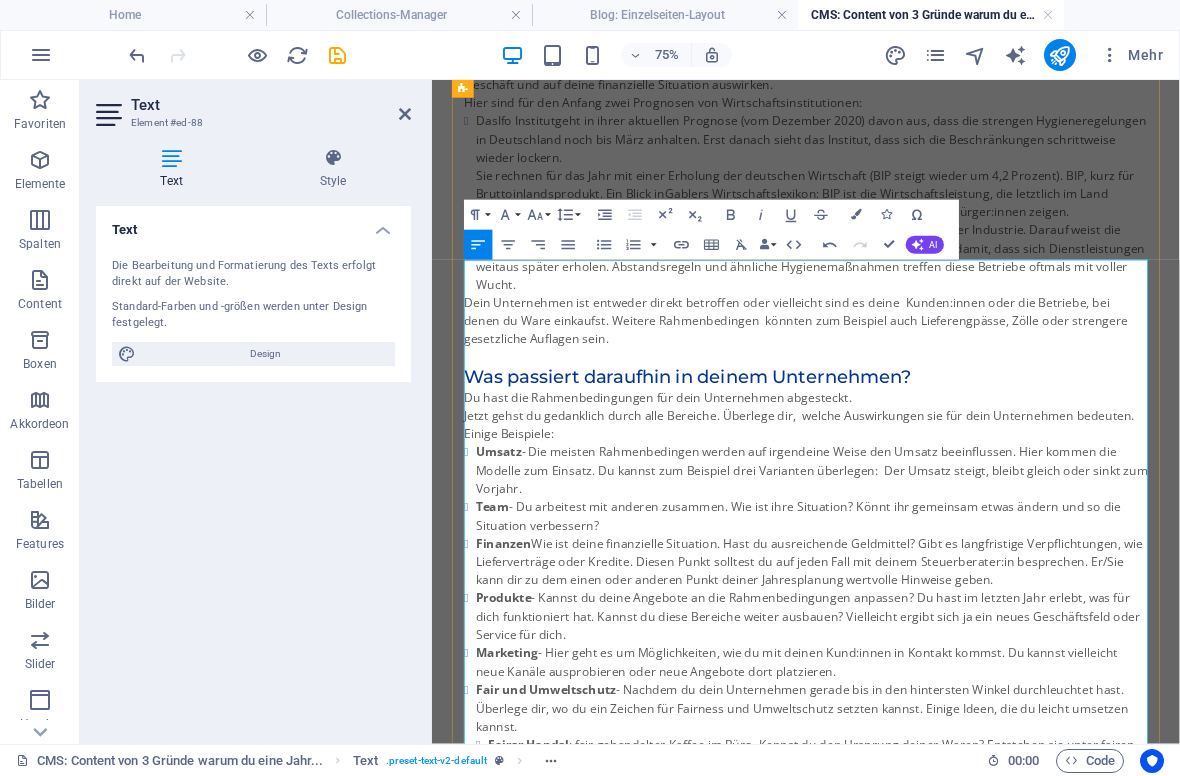 click on "Für die Jahresplanung brauchst du keine Kristallkugel." at bounding box center [931, -88] 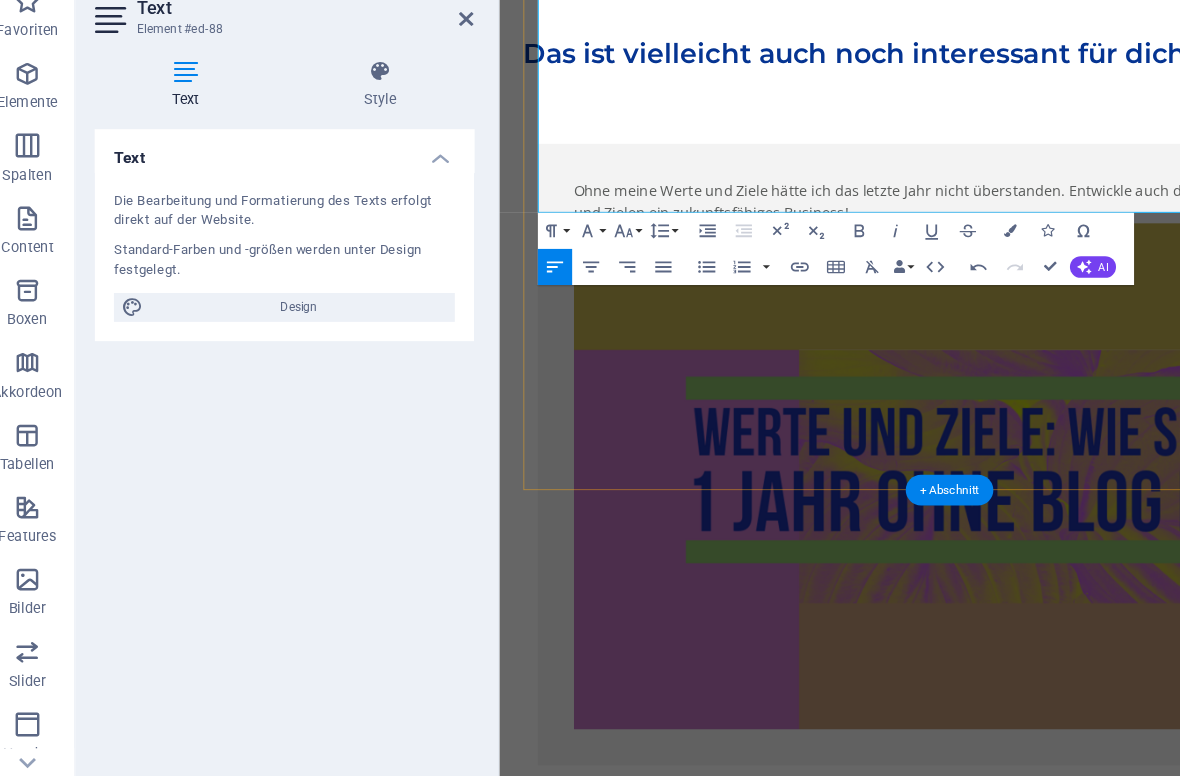 scroll, scrollTop: 3661, scrollLeft: 0, axis: vertical 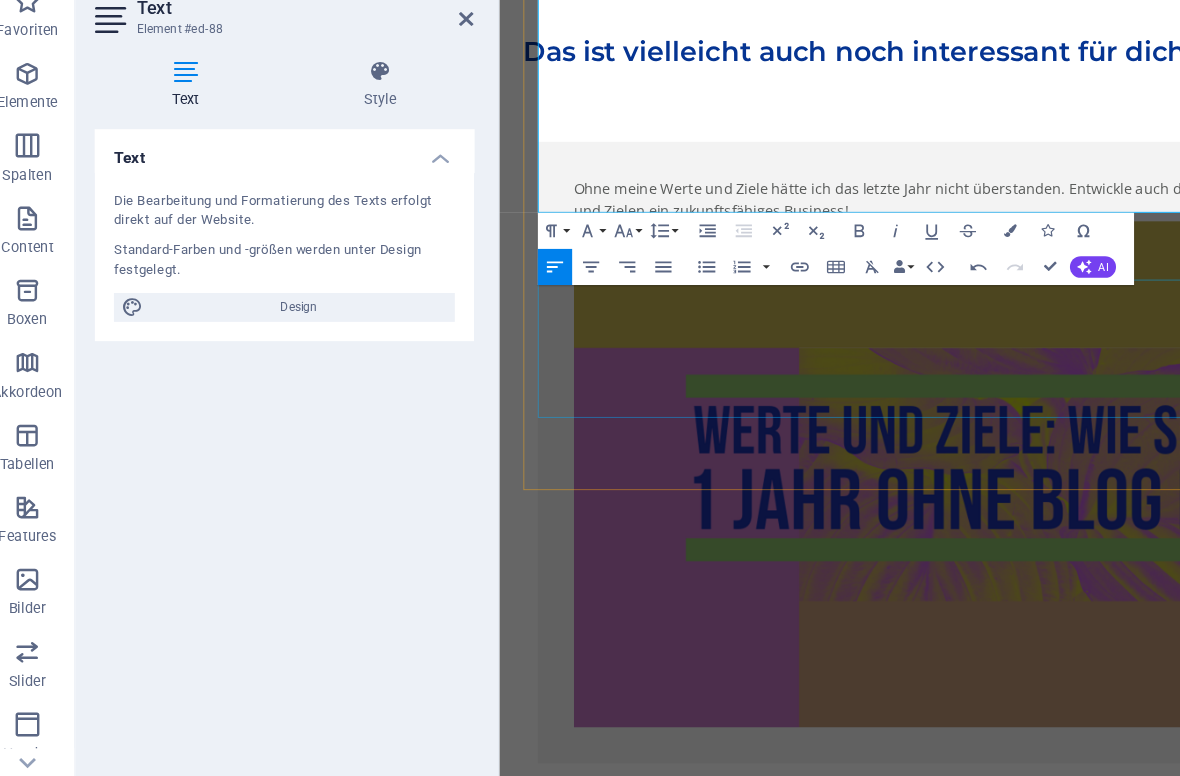 click on "Diese und ähnliche Fragen sind der Kern deiner Jahresplanung. Mit einer Finanzplanung kannst du sie noch mal abklopfen. Besonders wenn du verschiedene Modelle entworfen hast, hilft dir der Finanzplan den Überblick zu behalten, welche Version(en) sich noch rechen. Die Zahlen sagen dir auch, ob die Ideen tragfähig für dein Unternehmen sind. Zum Beispiel: Du hast dir neue Angebote überlegt, für die du zunächst einmal Ausgaben hast. Kannst du die Zeit mit deinen Mitteln überbrücken, bis du hier Umsatz erzielst?" at bounding box center (998, -185) 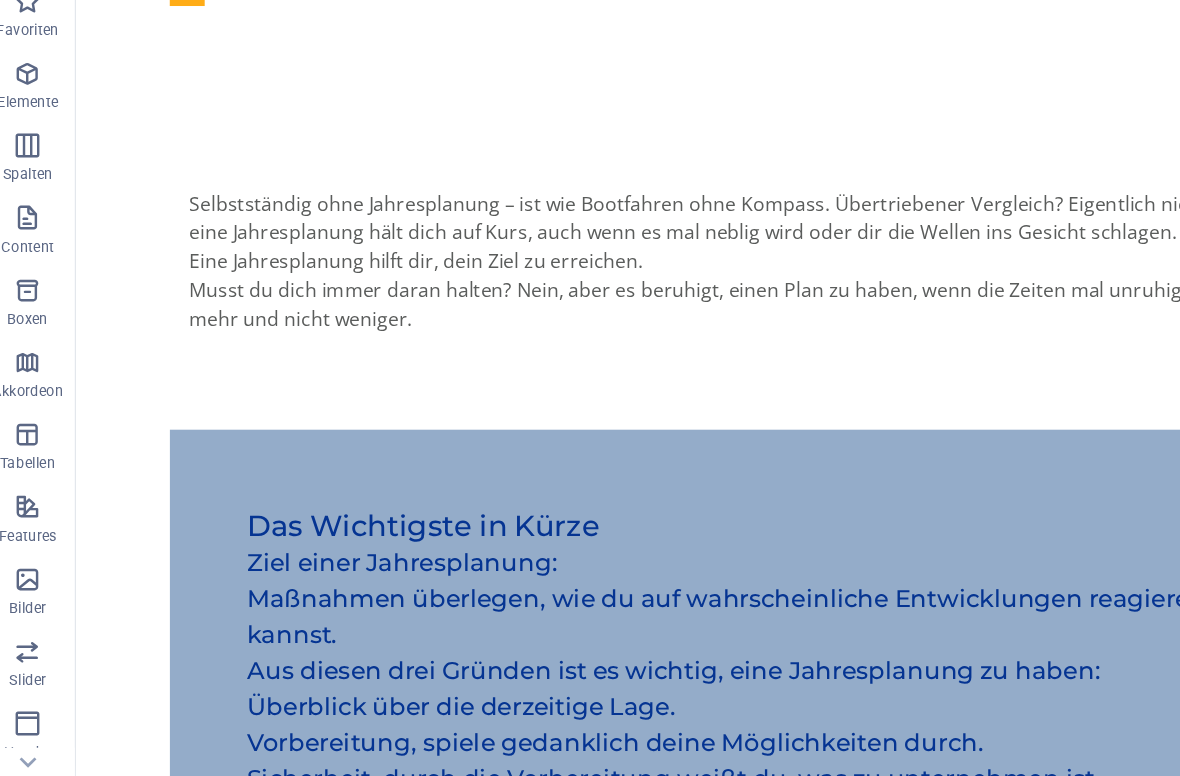 scroll, scrollTop: 0, scrollLeft: 0, axis: both 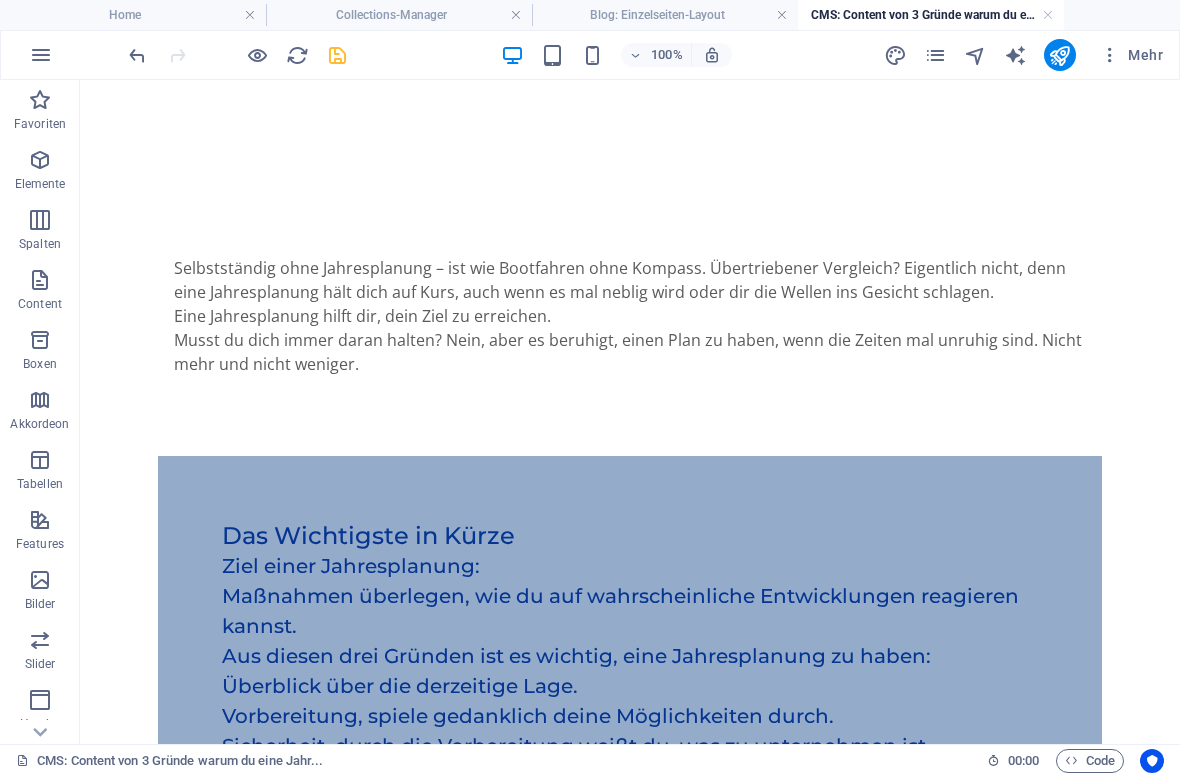 click at bounding box center (337, 55) 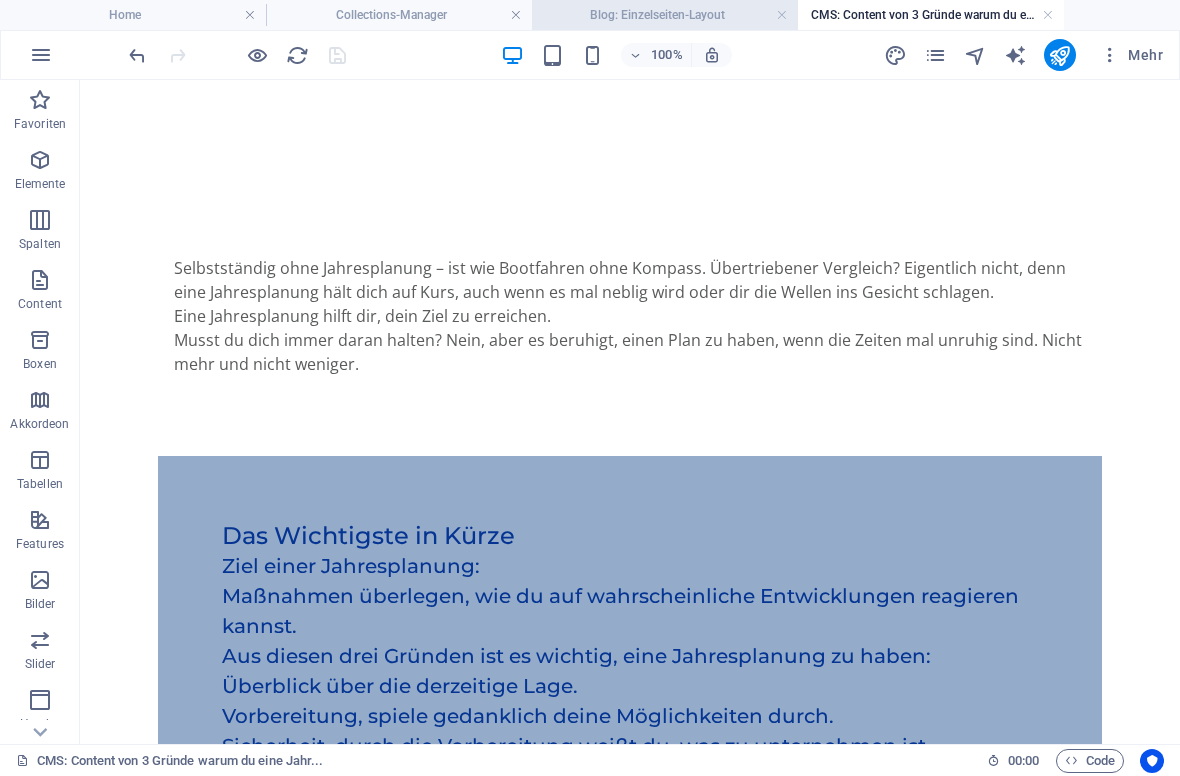 click on "Blog: Einzelseiten-Layout" at bounding box center [665, 15] 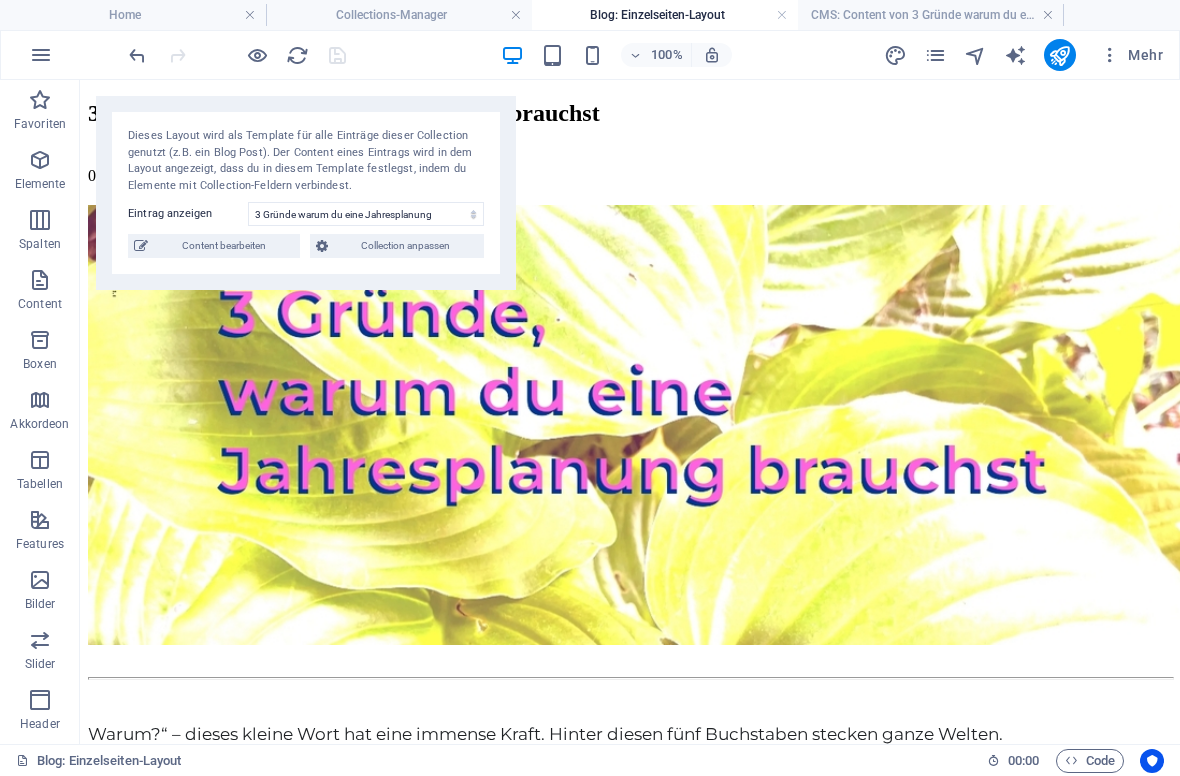 click on "Blog: Einzelseiten-Layout" at bounding box center [665, 15] 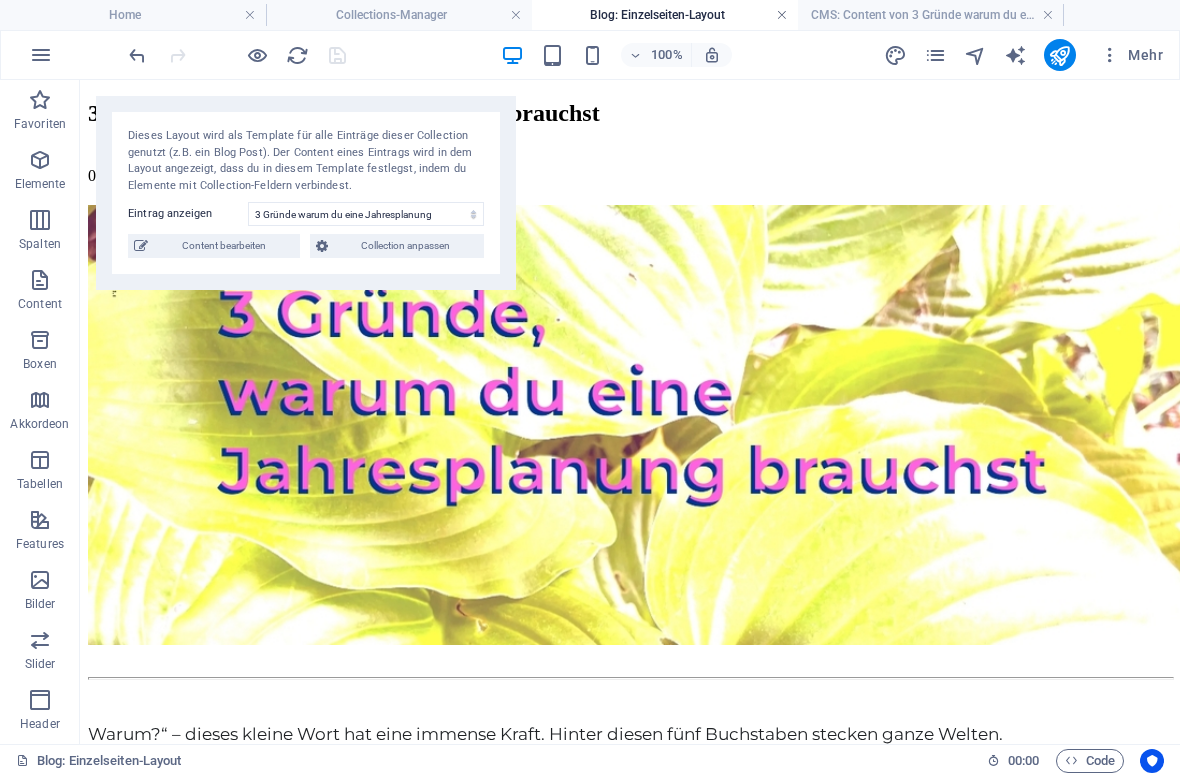 click at bounding box center (782, 15) 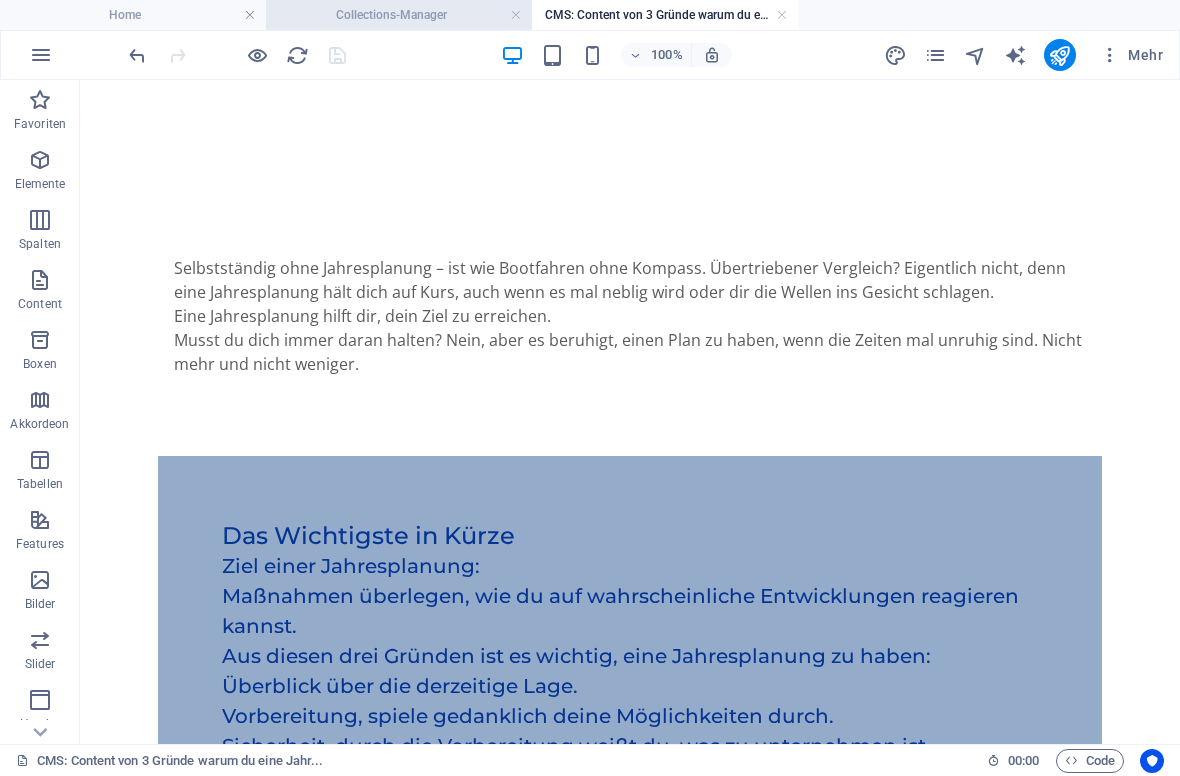click on "Collections-Manager" at bounding box center (399, 15) 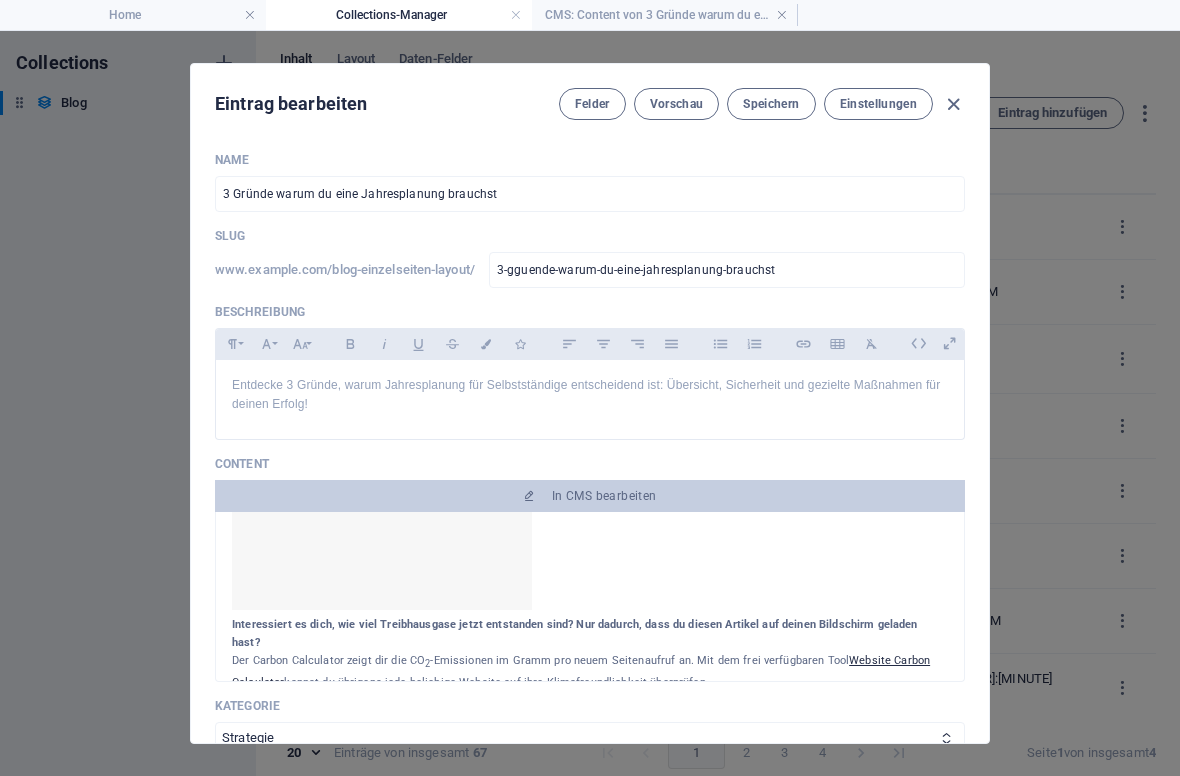 scroll, scrollTop: 2073, scrollLeft: 0, axis: vertical 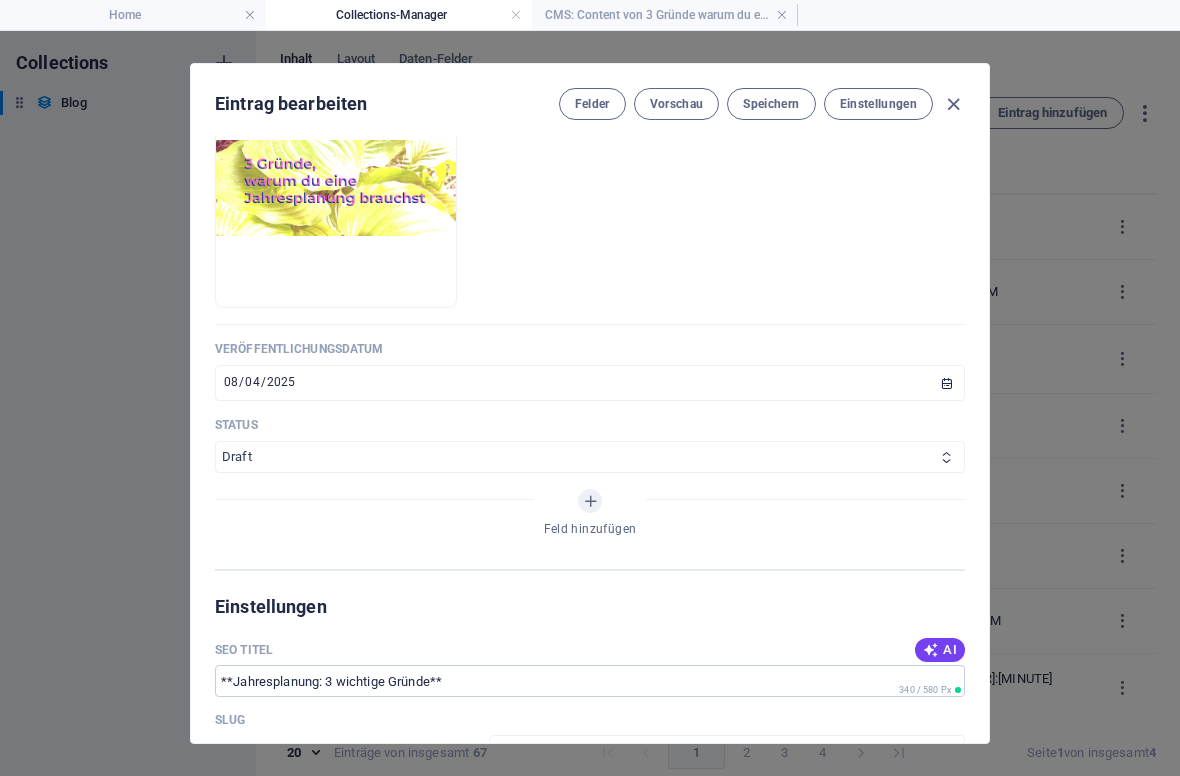 click on "Draft Published" at bounding box center (590, 457) 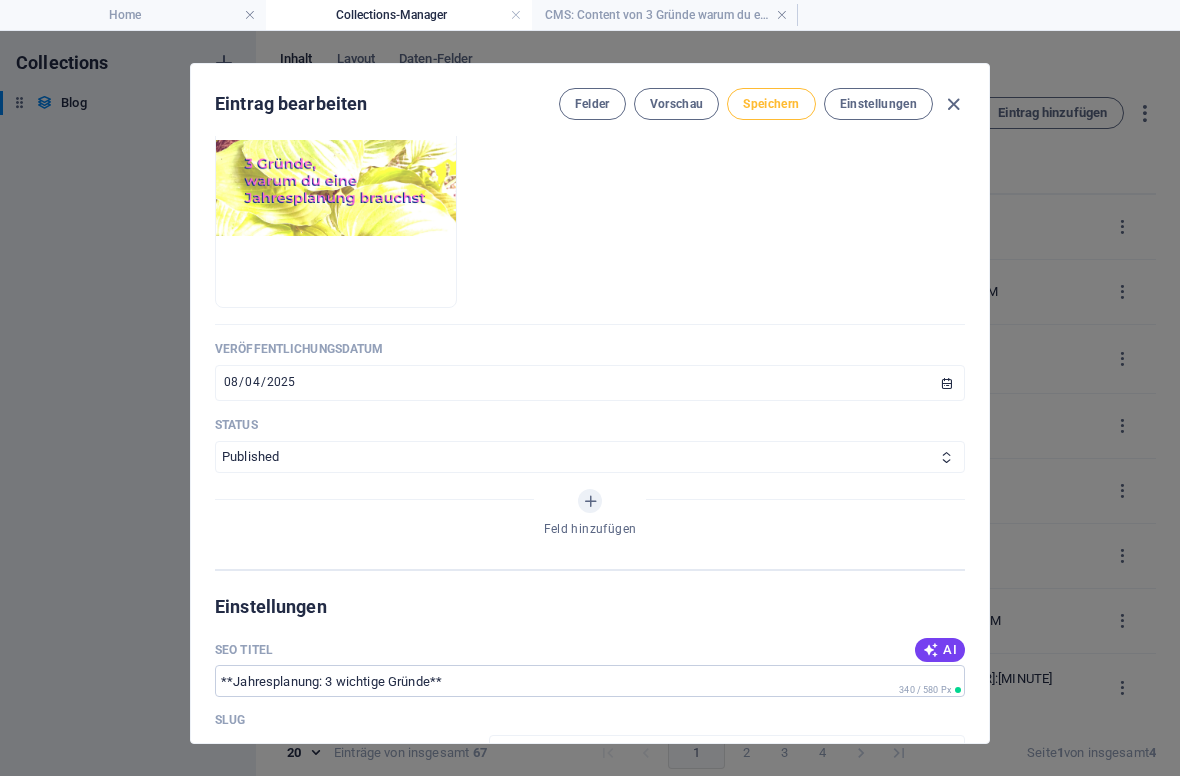 click on "Speichern" at bounding box center (771, 104) 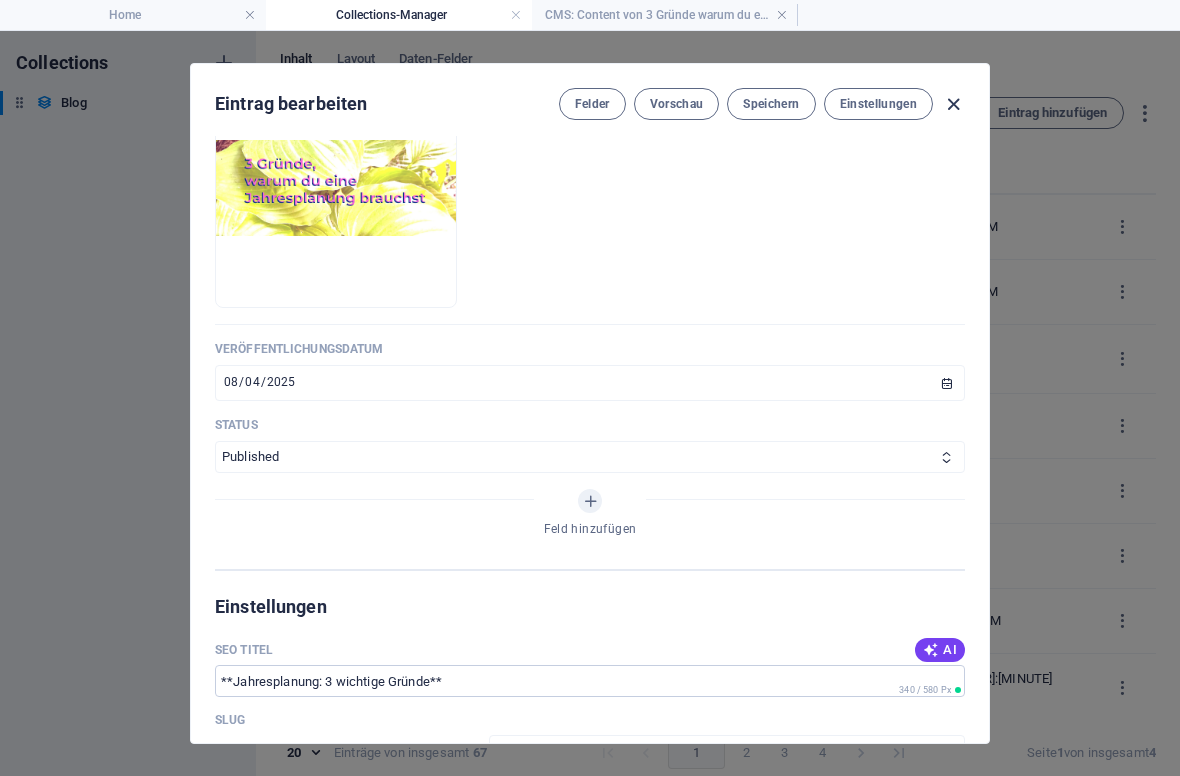 click at bounding box center (953, 104) 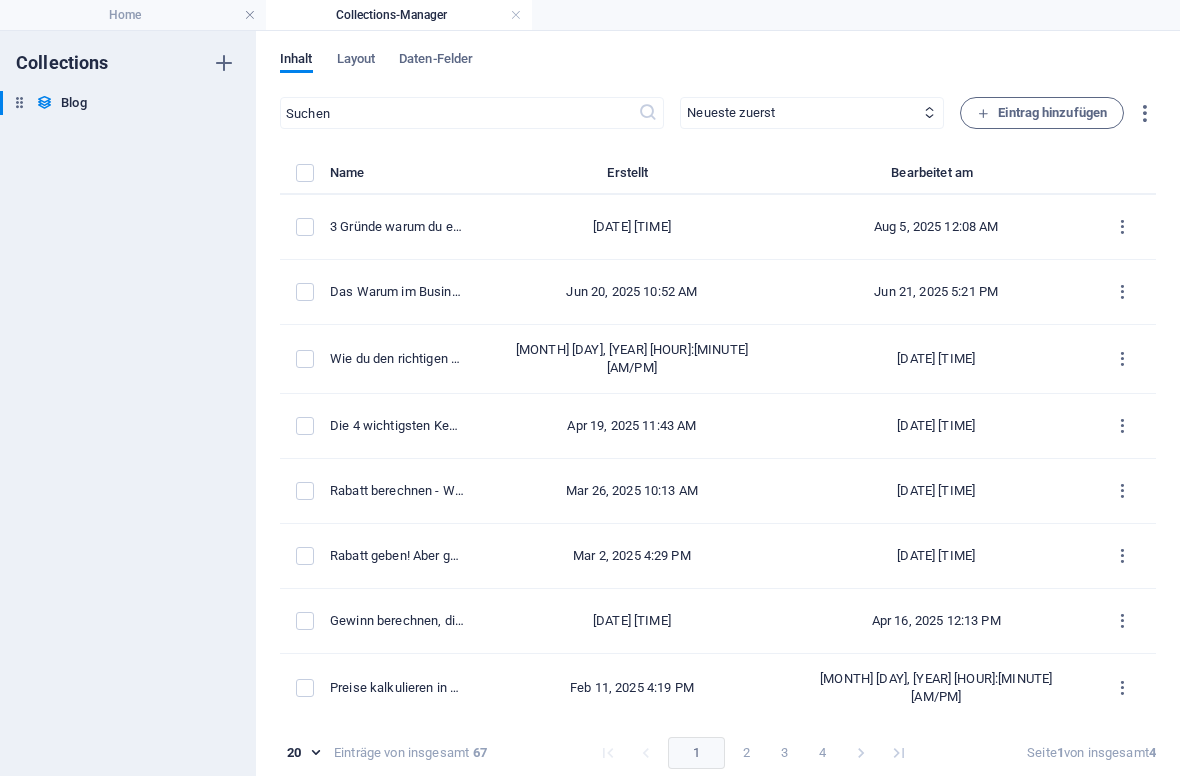 scroll, scrollTop: 0, scrollLeft: 0, axis: both 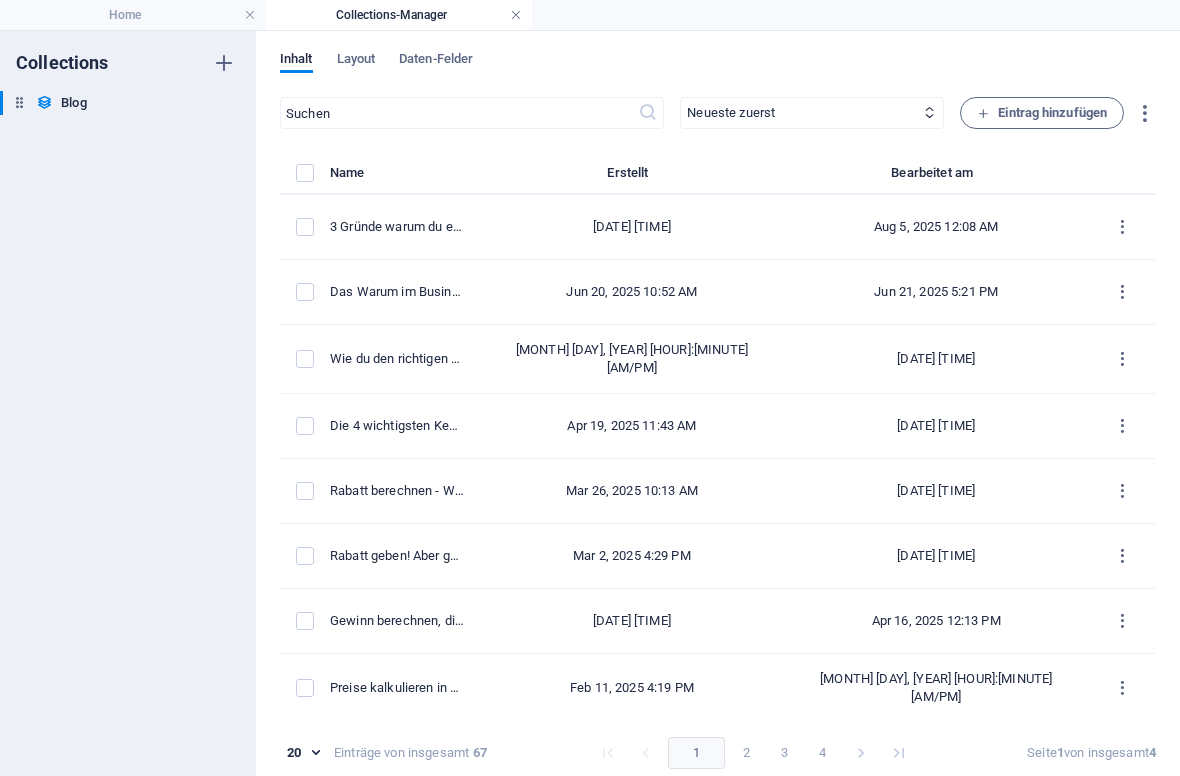 click at bounding box center (516, 15) 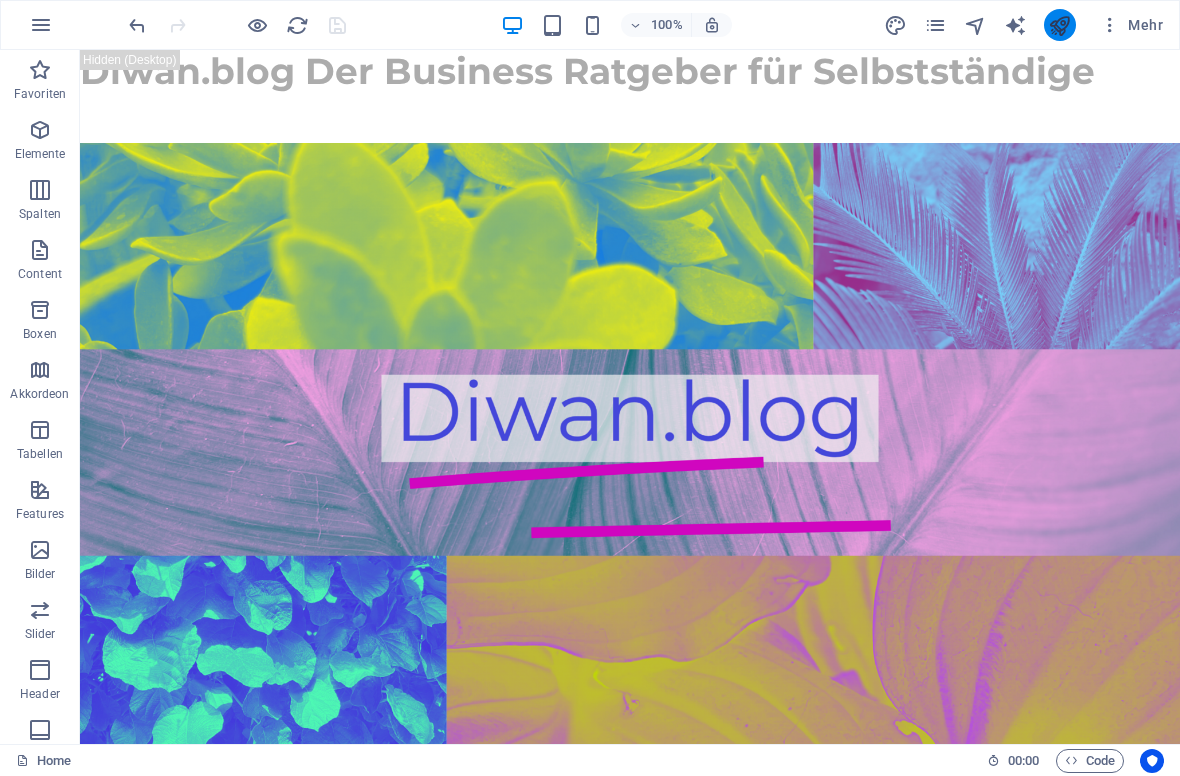 click at bounding box center (1059, 25) 